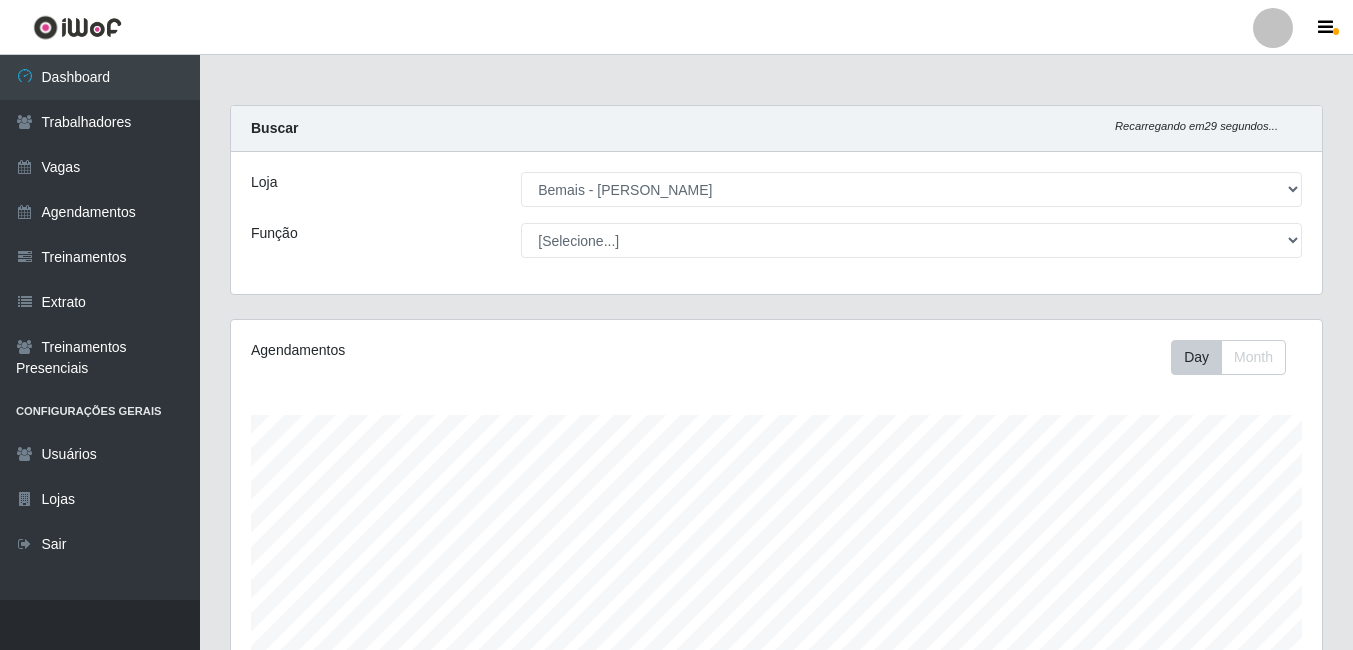 select on "230" 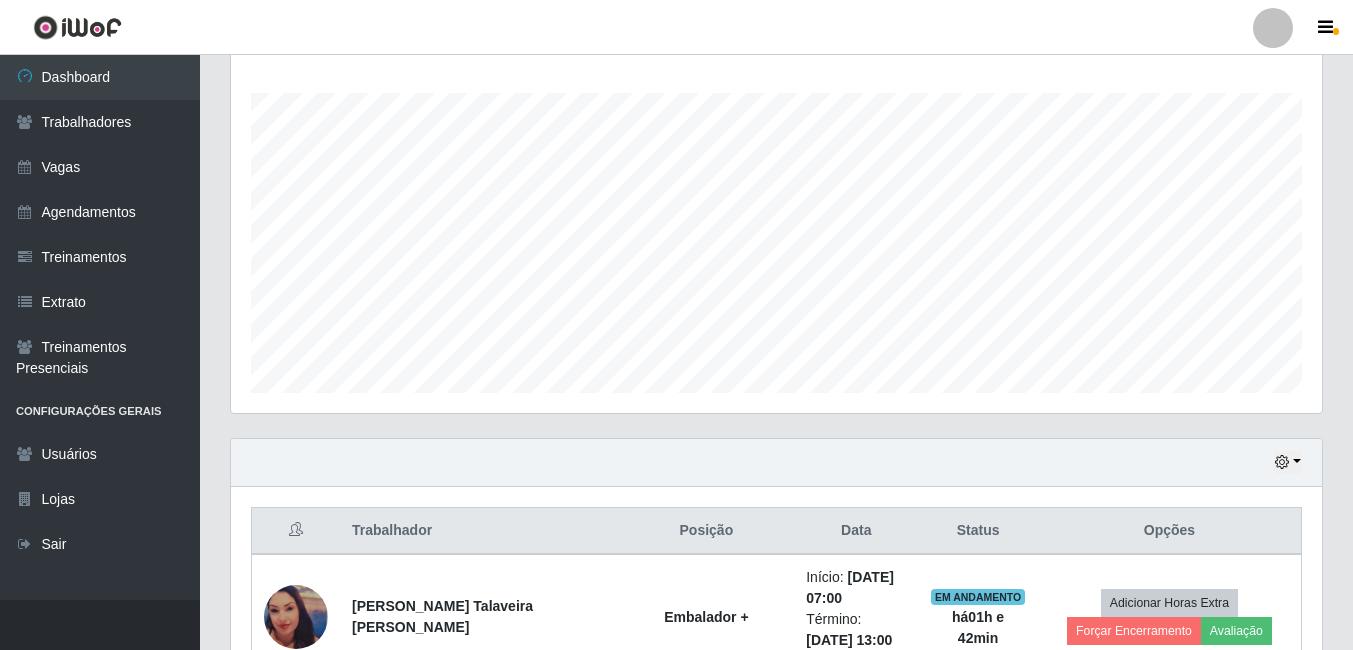 scroll, scrollTop: 999585, scrollLeft: 998909, axis: both 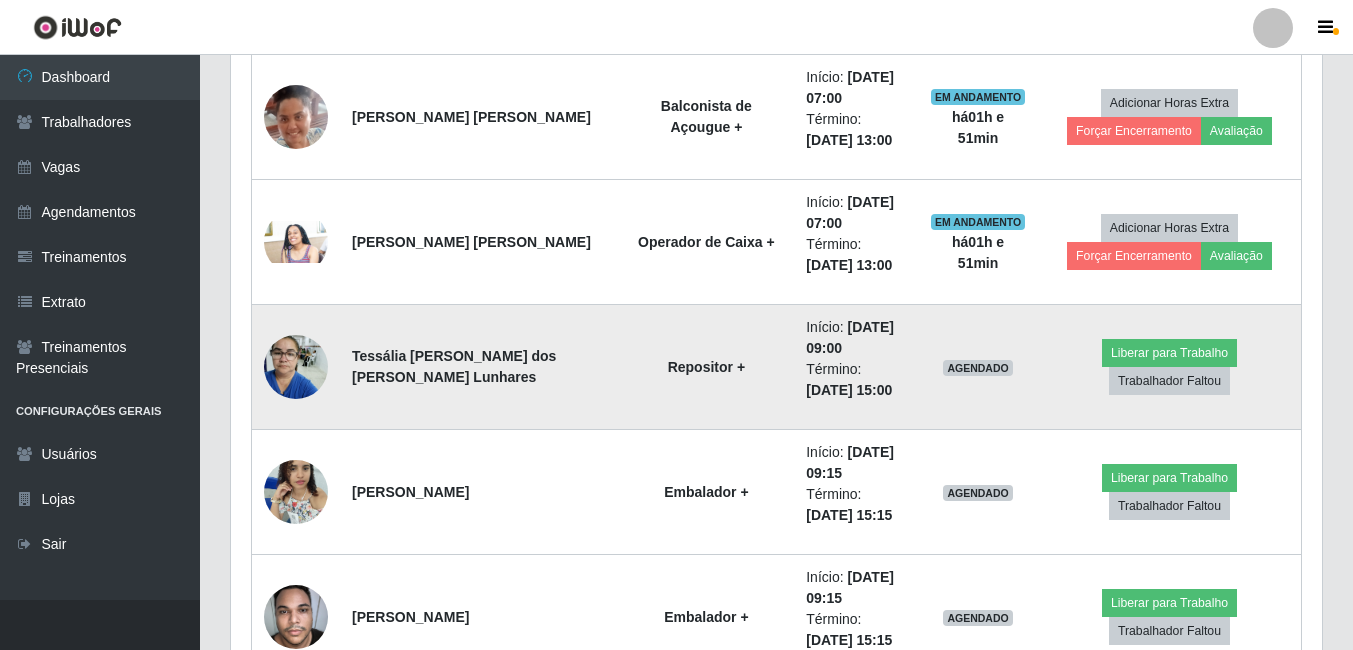 click at bounding box center (296, 366) 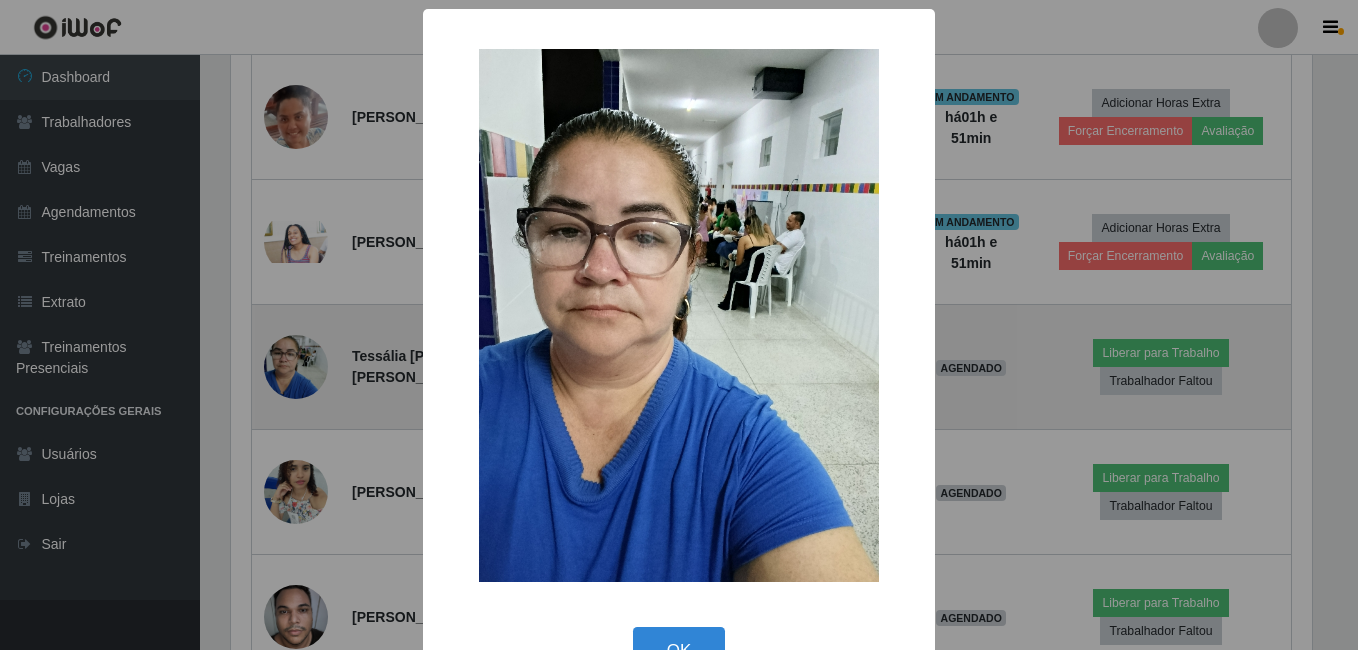 scroll, scrollTop: 999585, scrollLeft: 998919, axis: both 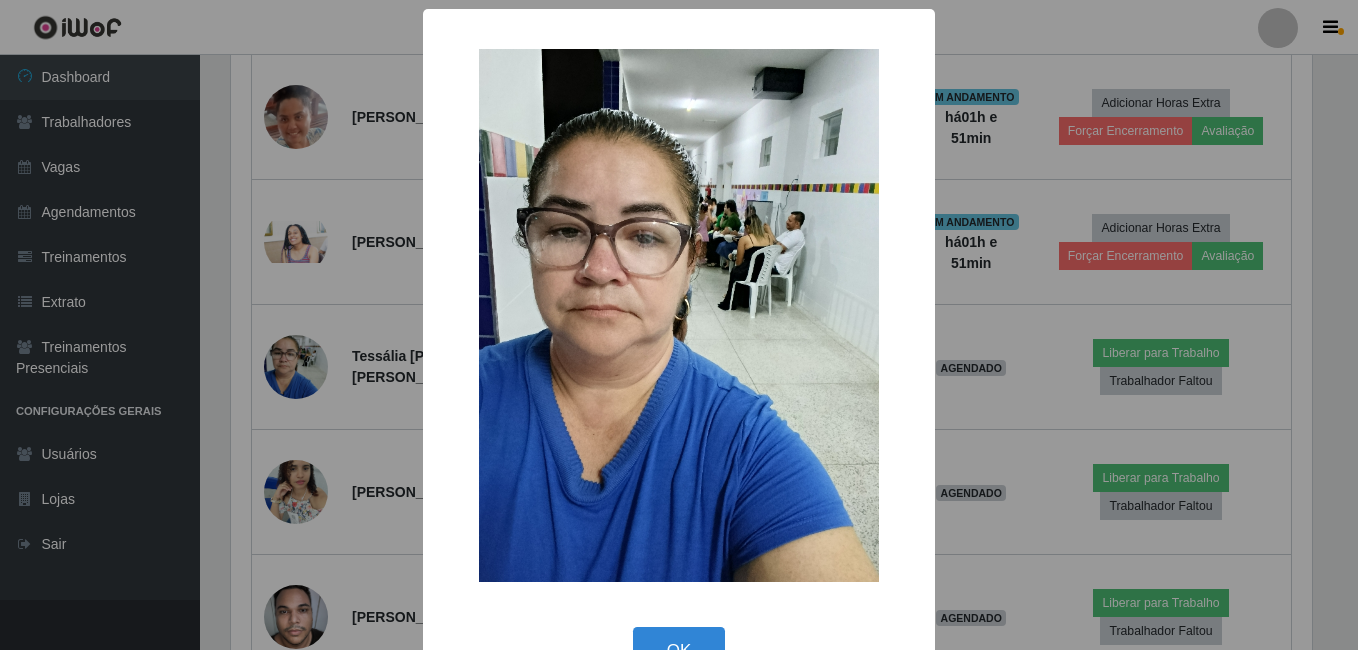 click on "× OK Cancel" at bounding box center (679, 325) 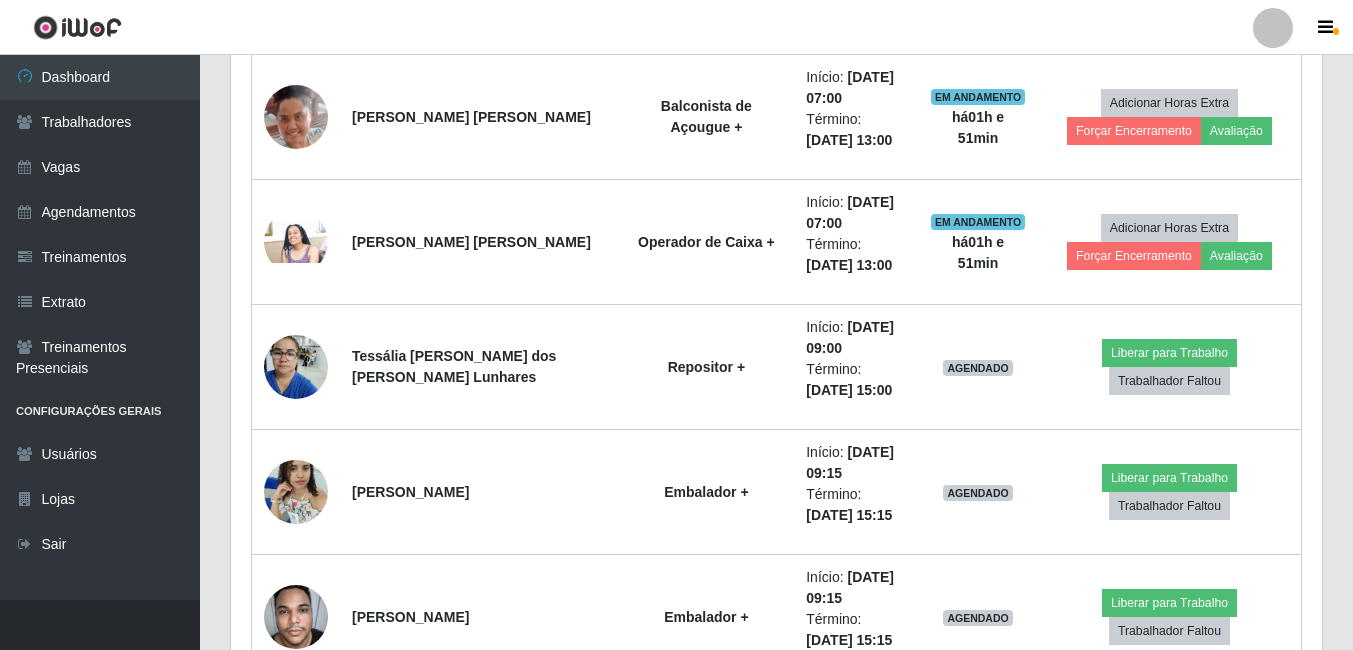 scroll, scrollTop: 999585, scrollLeft: 998909, axis: both 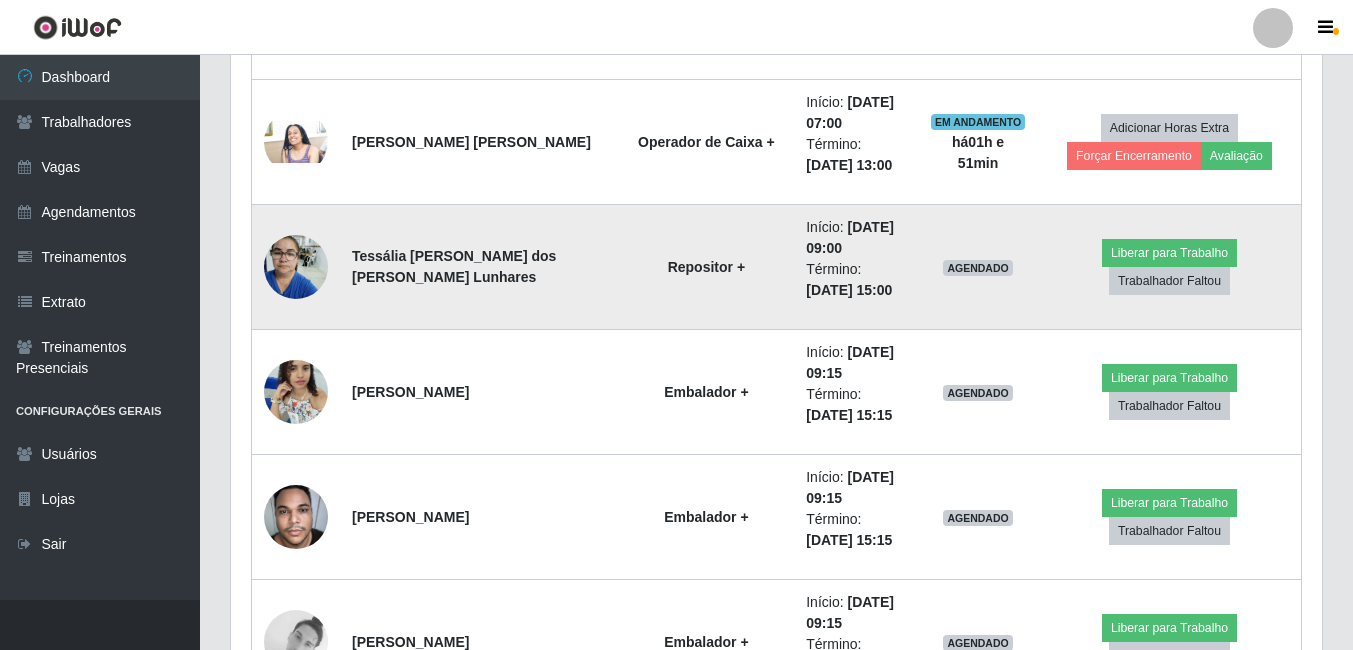 click at bounding box center [296, 266] 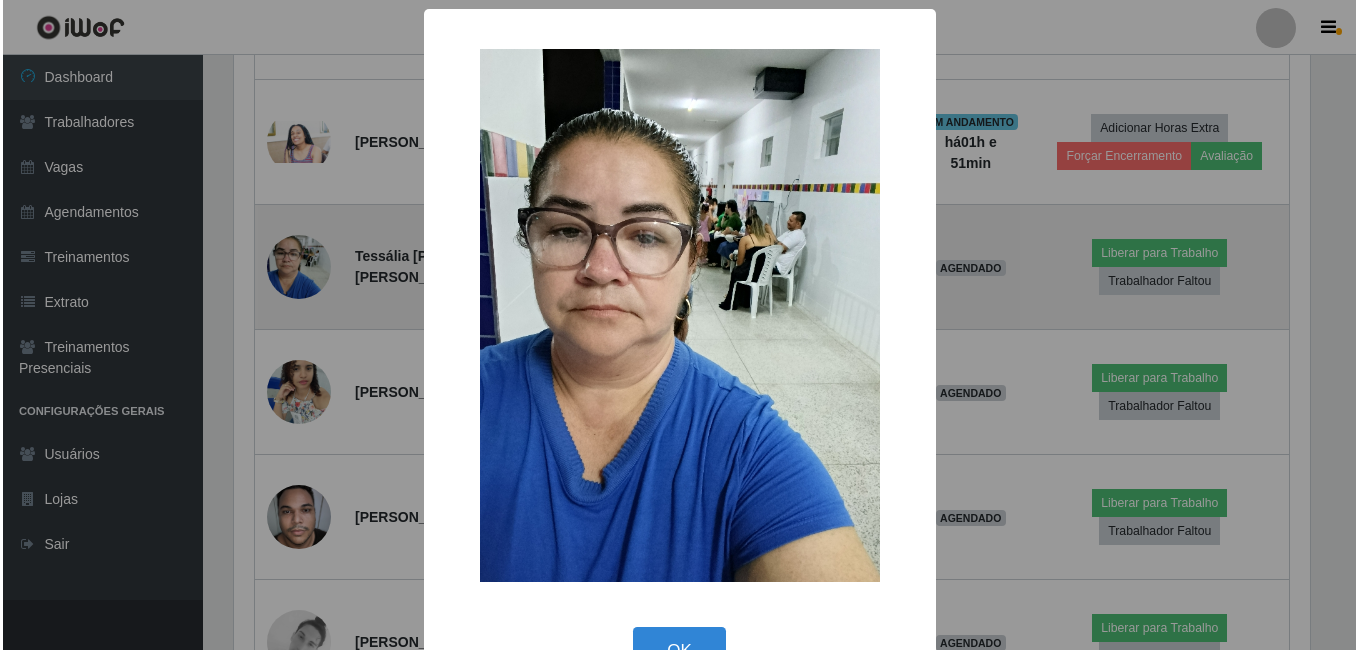 scroll, scrollTop: 999585, scrollLeft: 998919, axis: both 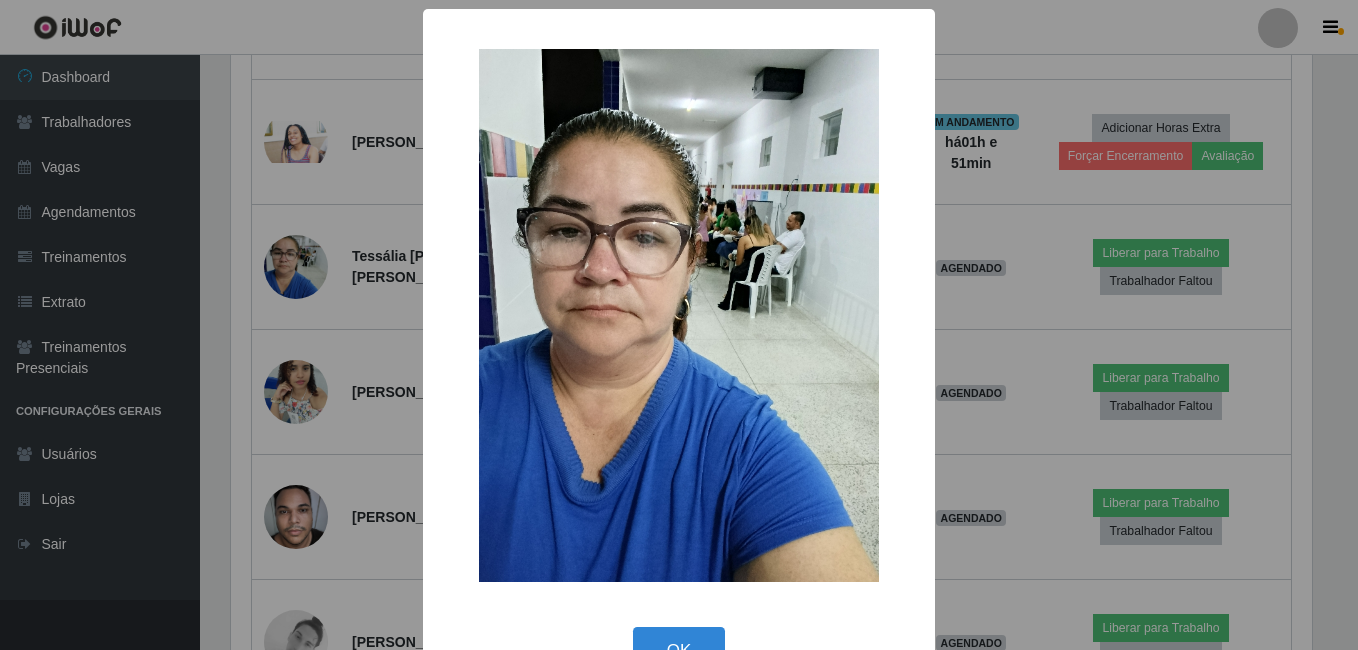 click on "× OK Cancel" at bounding box center (679, 325) 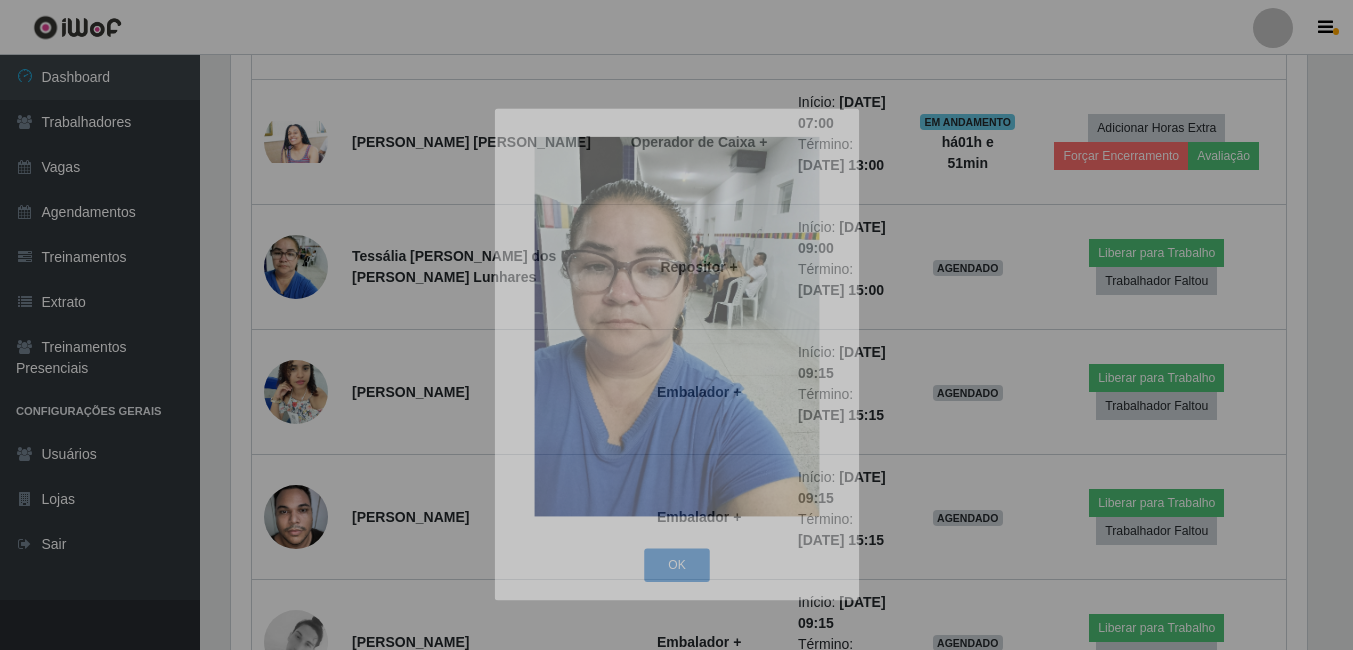 scroll, scrollTop: 999585, scrollLeft: 998909, axis: both 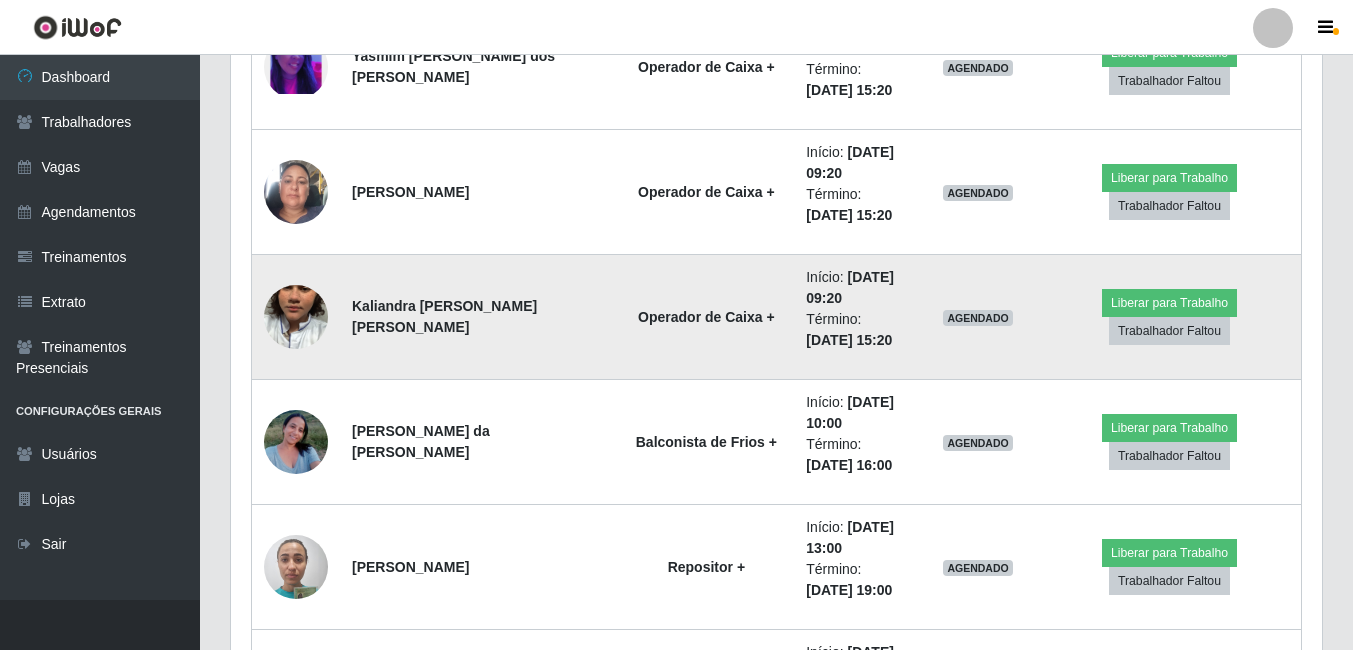 click at bounding box center [296, 317] 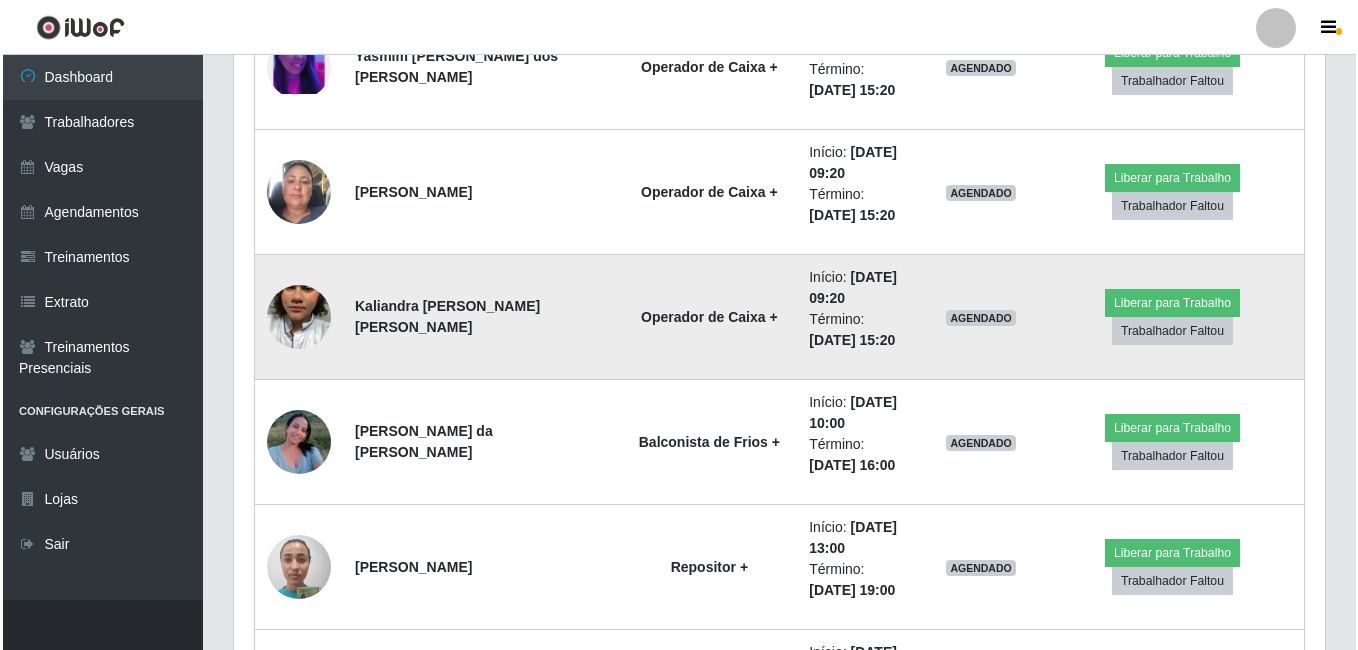 scroll, scrollTop: 415, scrollLeft: 1081, axis: both 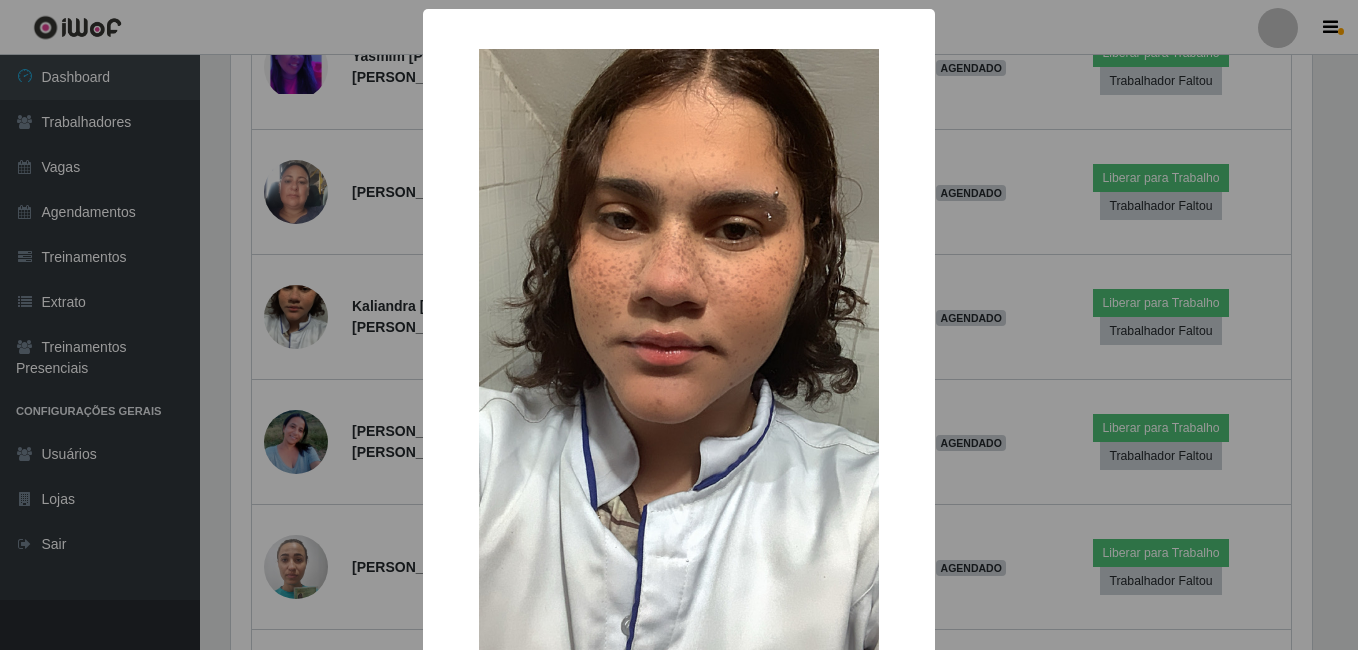 click on "× OK Cancel" at bounding box center [679, 325] 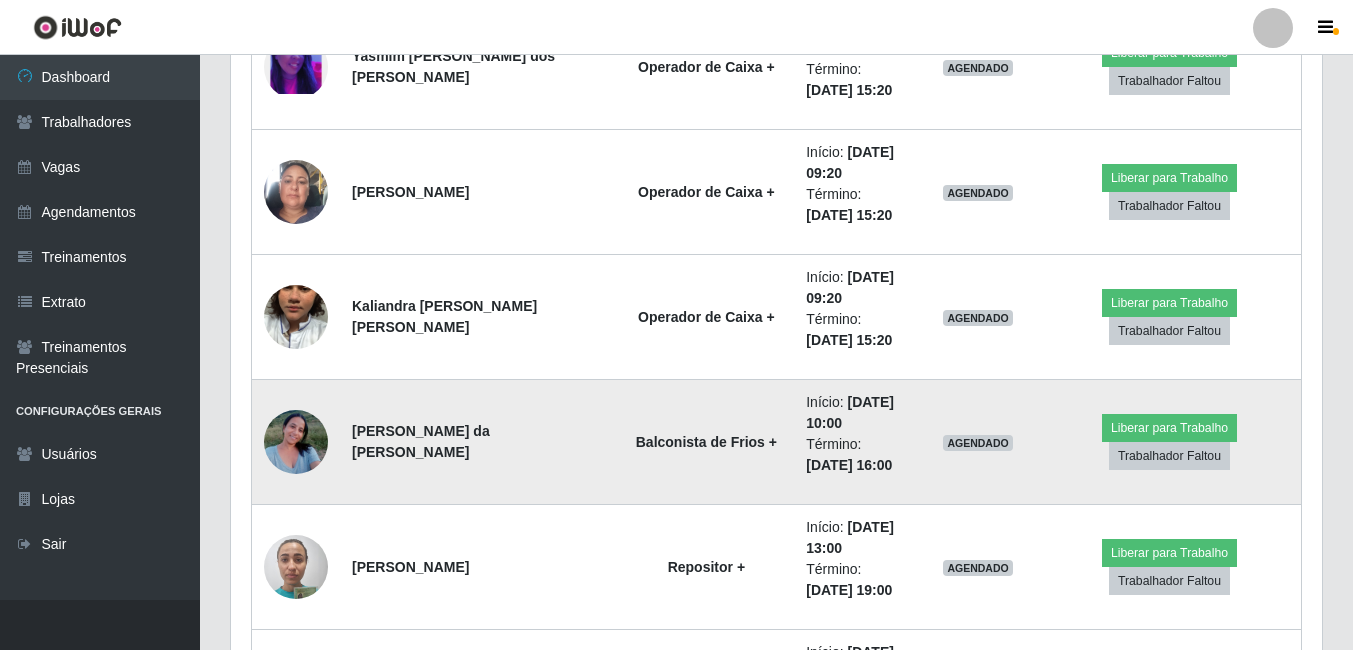 scroll, scrollTop: 999585, scrollLeft: 998909, axis: both 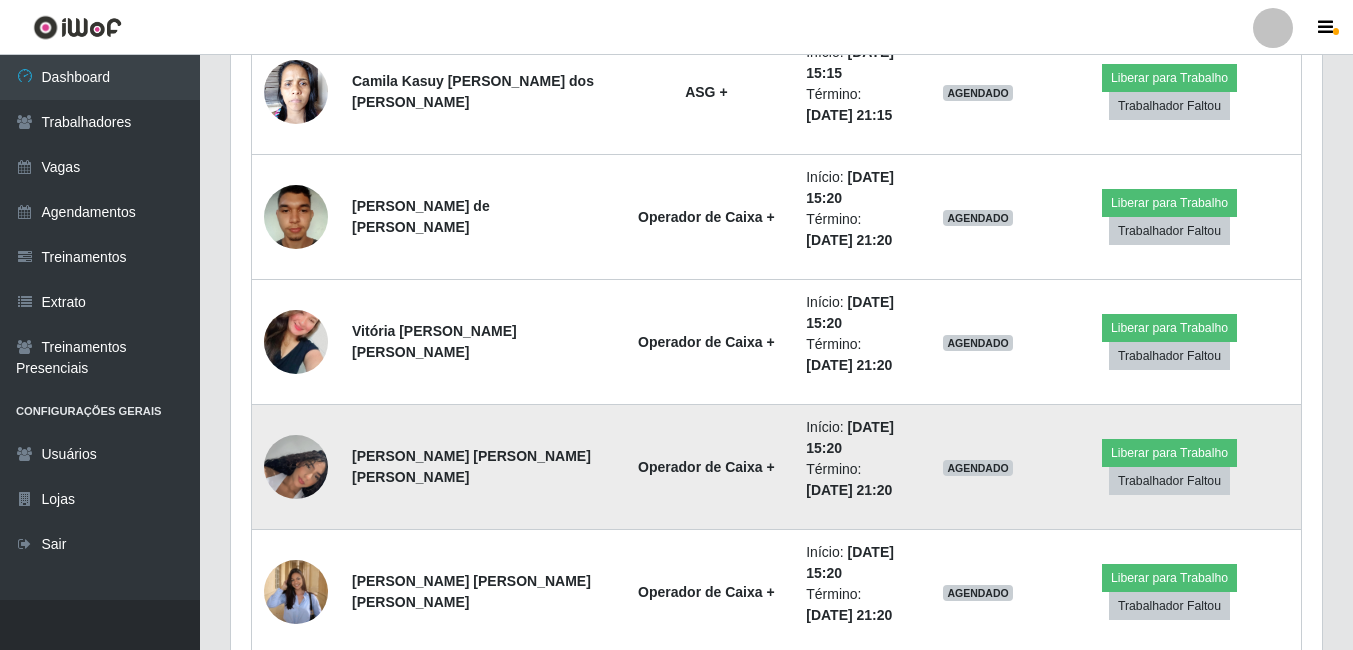 click at bounding box center (296, 467) 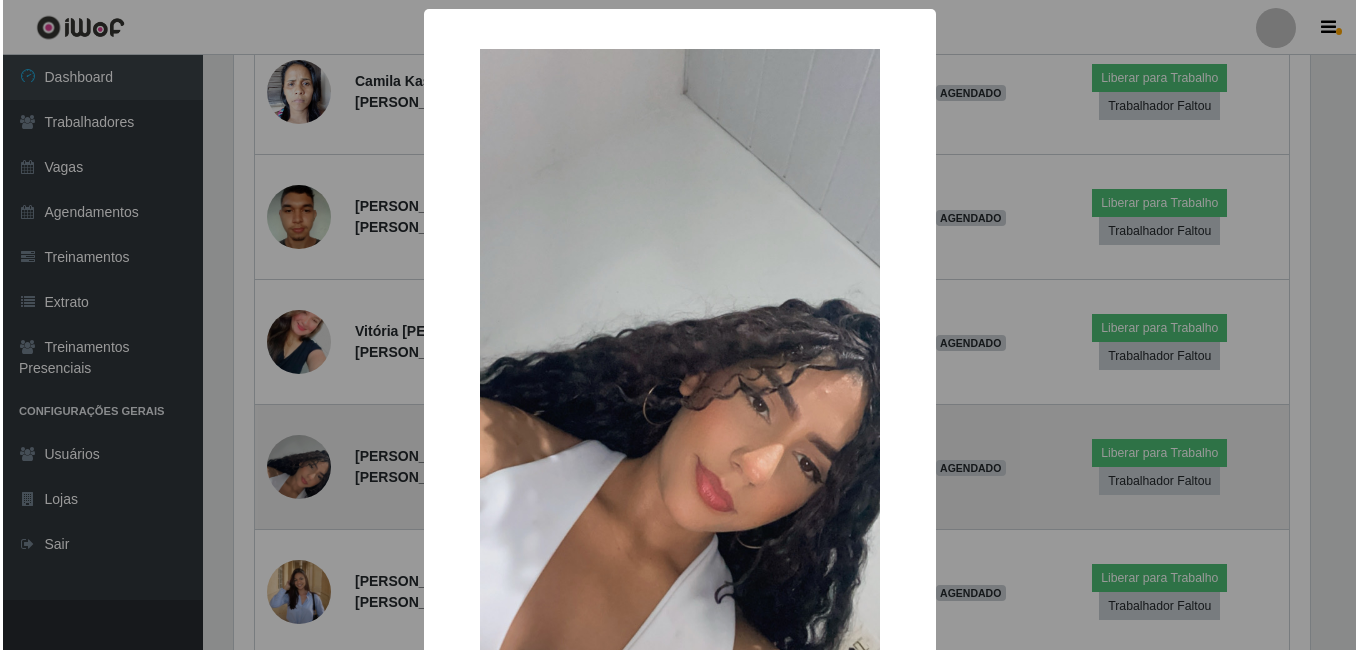 scroll, scrollTop: 999585, scrollLeft: 998919, axis: both 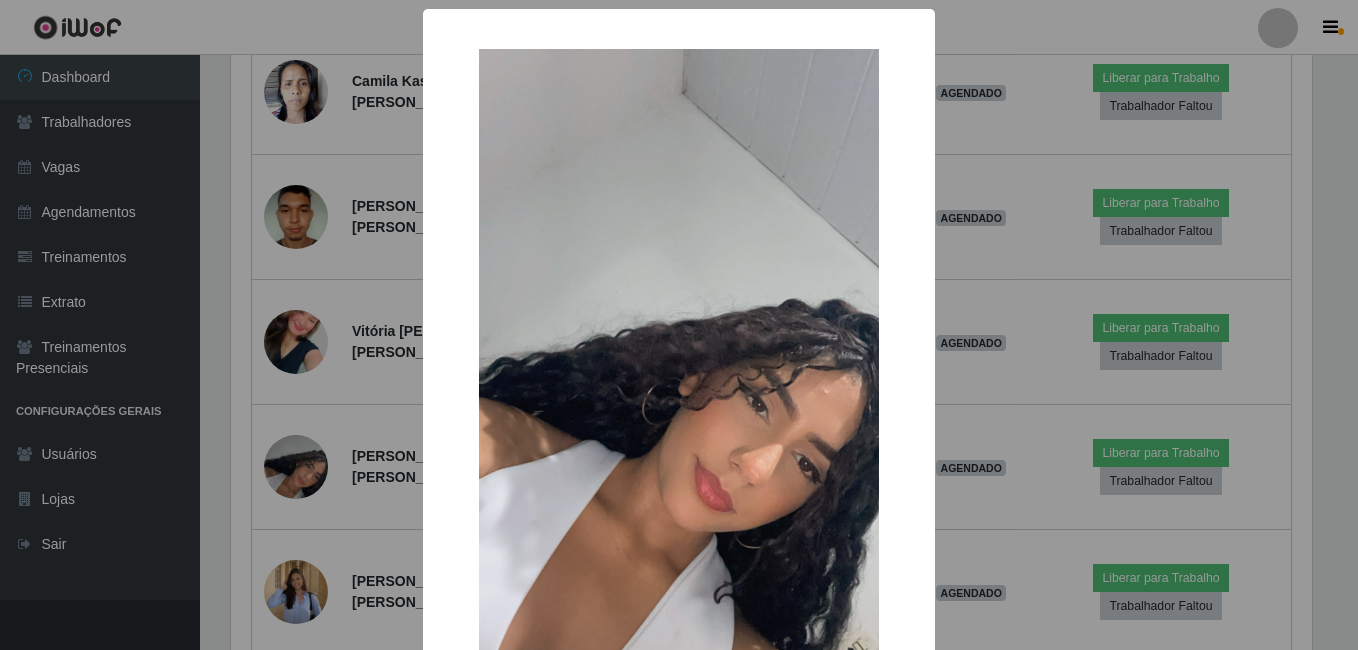 click on "× OK Cancel" at bounding box center (679, 325) 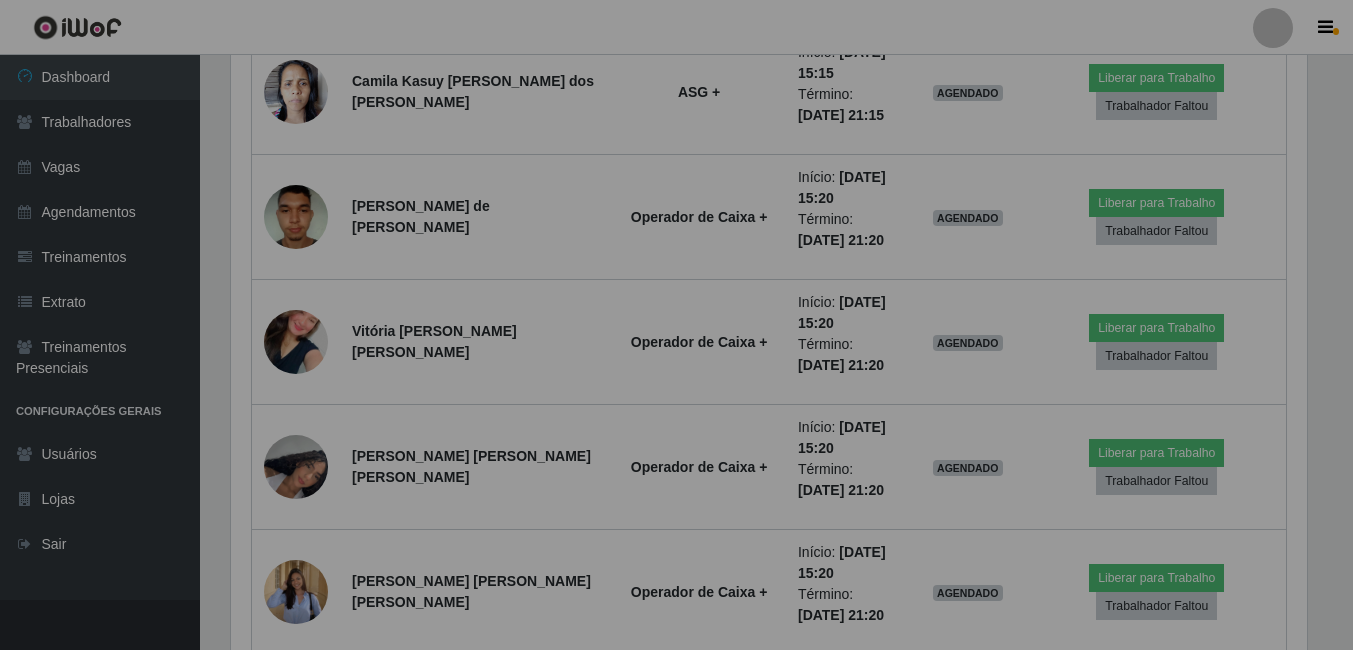 scroll, scrollTop: 999585, scrollLeft: 998909, axis: both 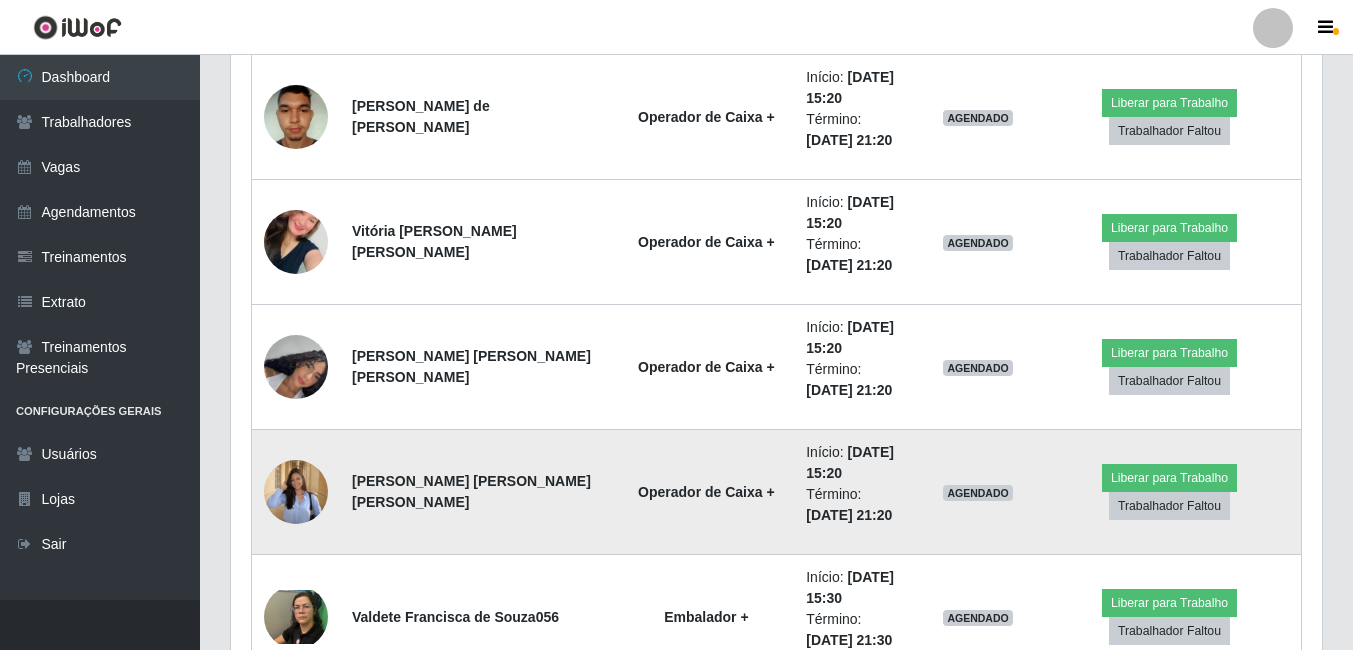 click at bounding box center (296, 491) 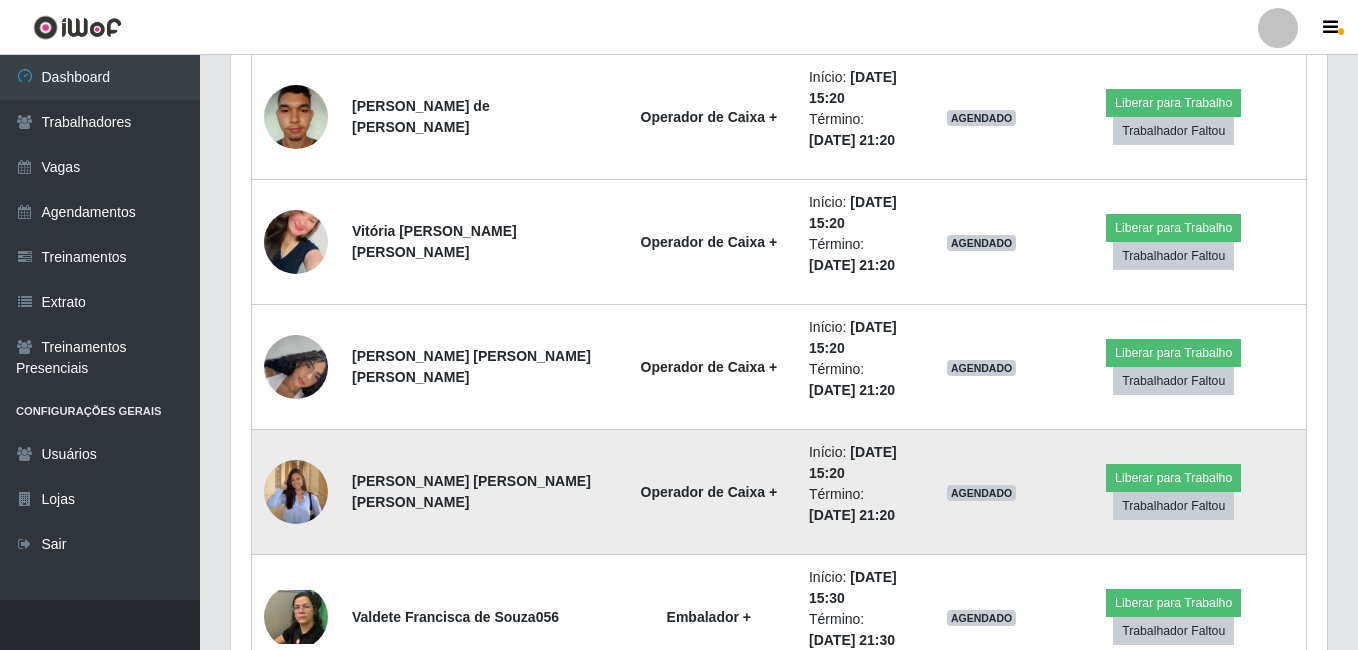 scroll, scrollTop: 999585, scrollLeft: 998919, axis: both 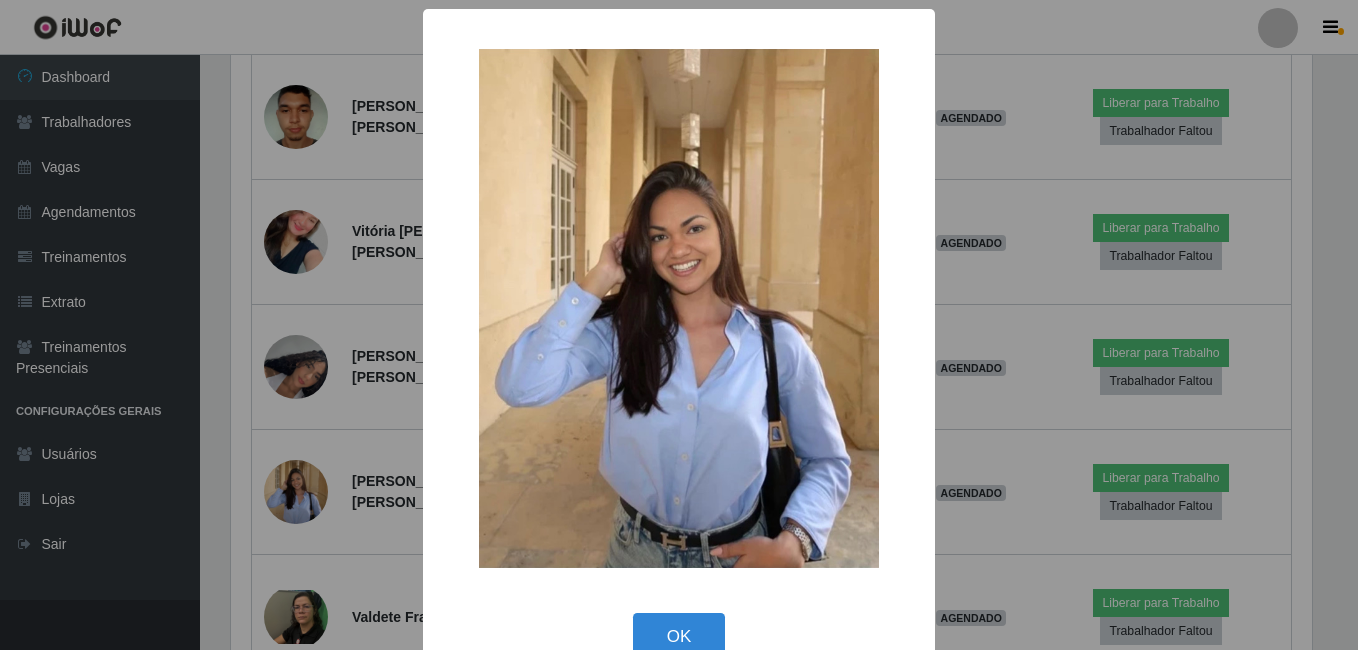 click on "× OK Cancel" at bounding box center [679, 325] 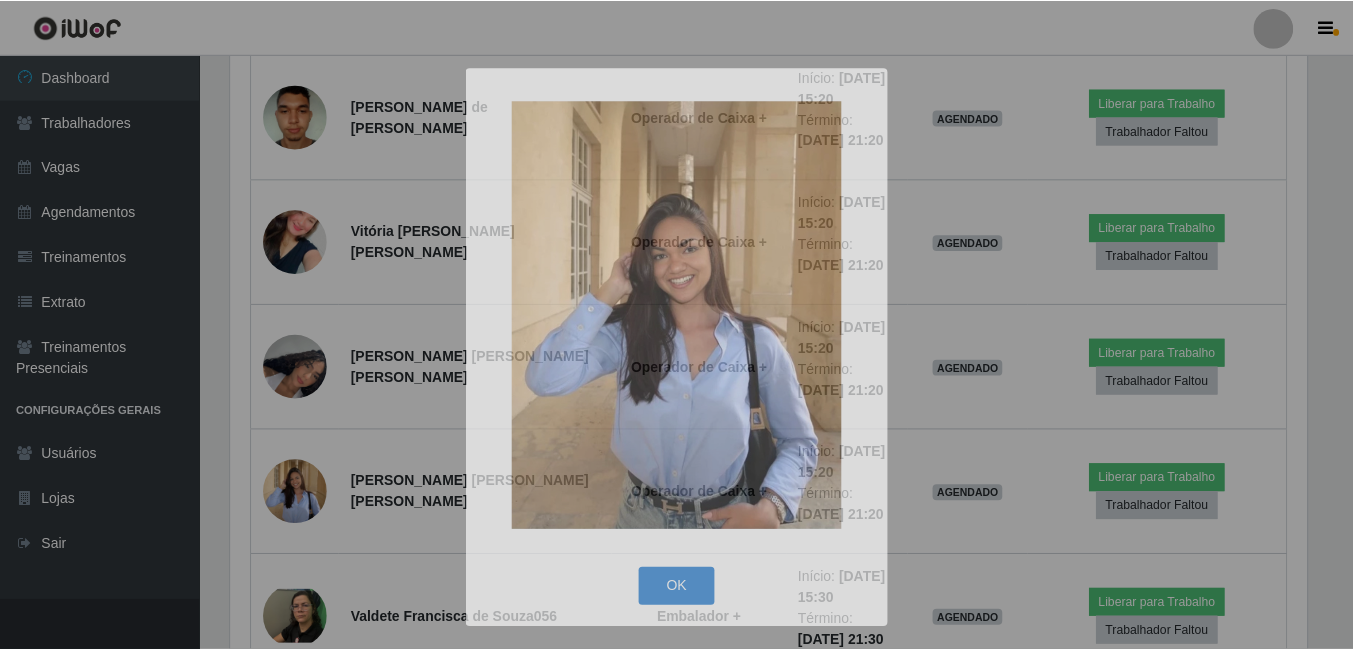 scroll, scrollTop: 999585, scrollLeft: 998909, axis: both 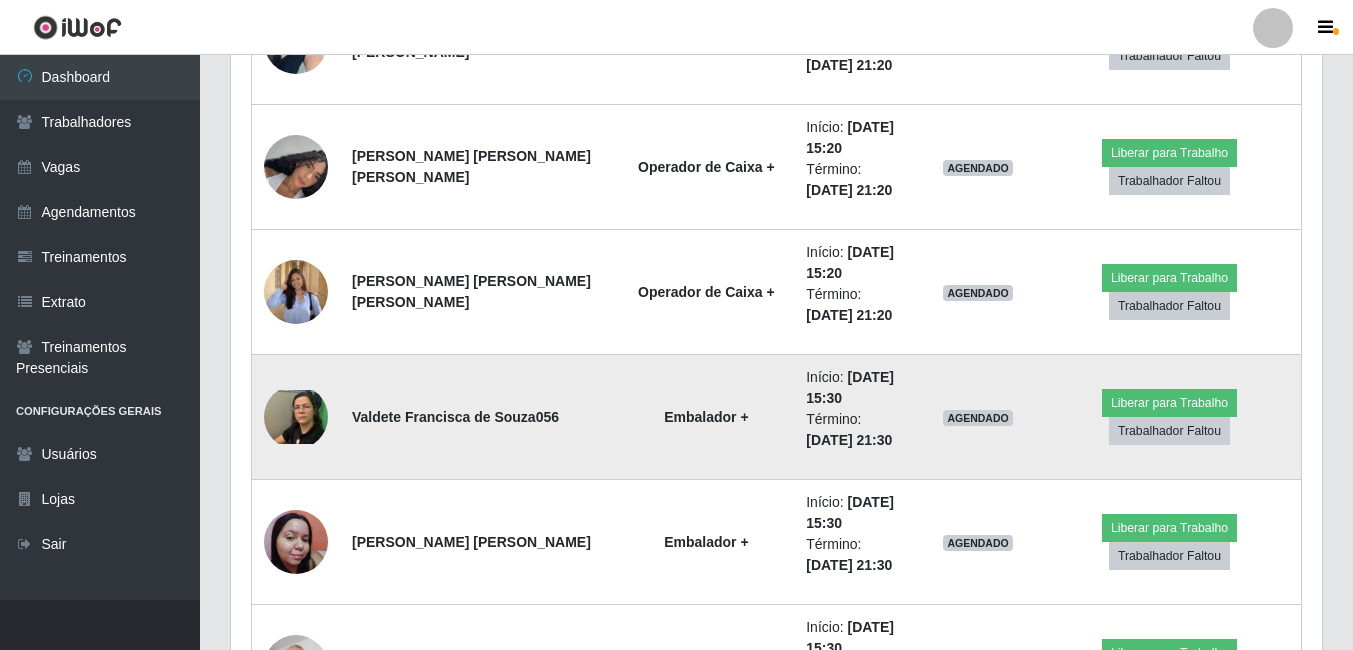 click at bounding box center [296, 417] 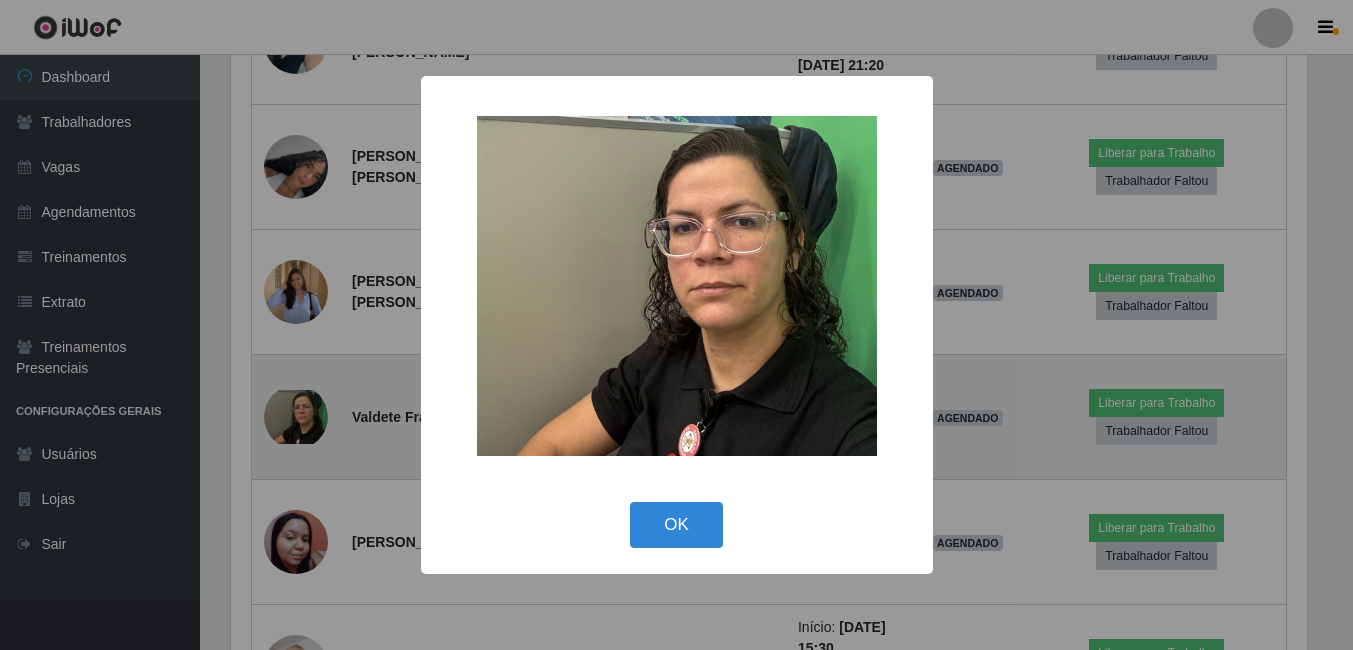 scroll, scrollTop: 999585, scrollLeft: 998919, axis: both 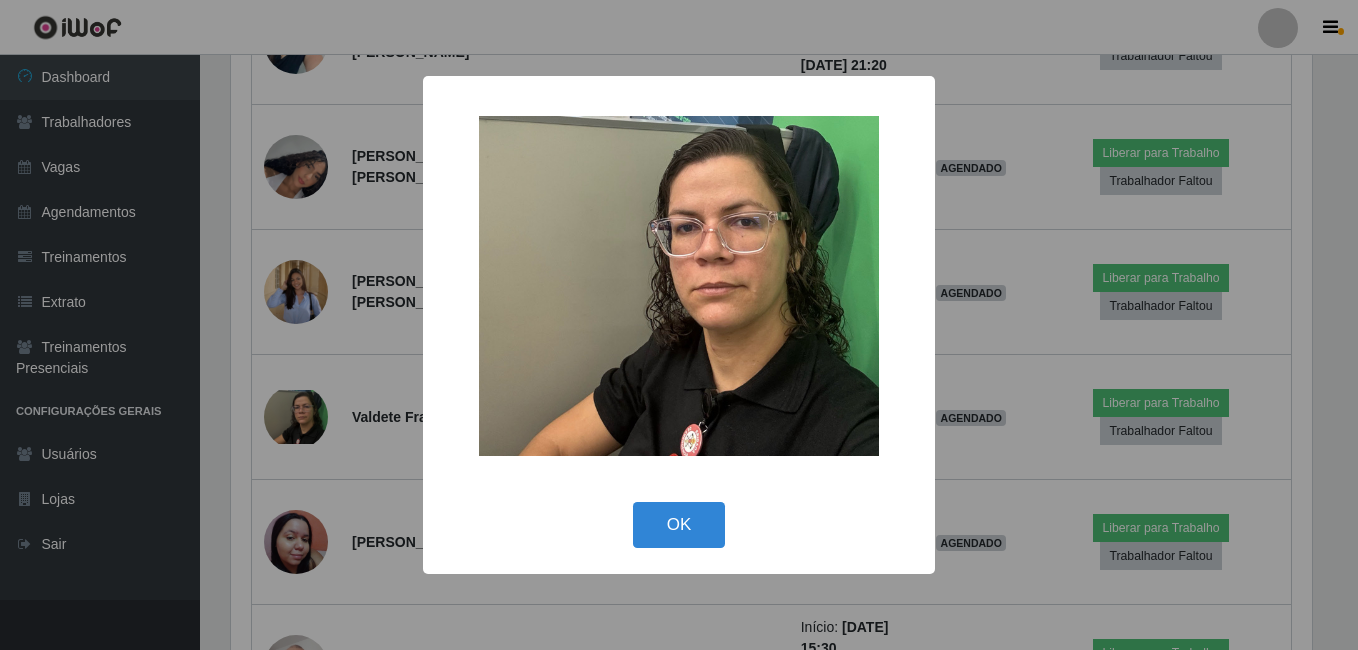 click on "× OK Cancel" at bounding box center (679, 325) 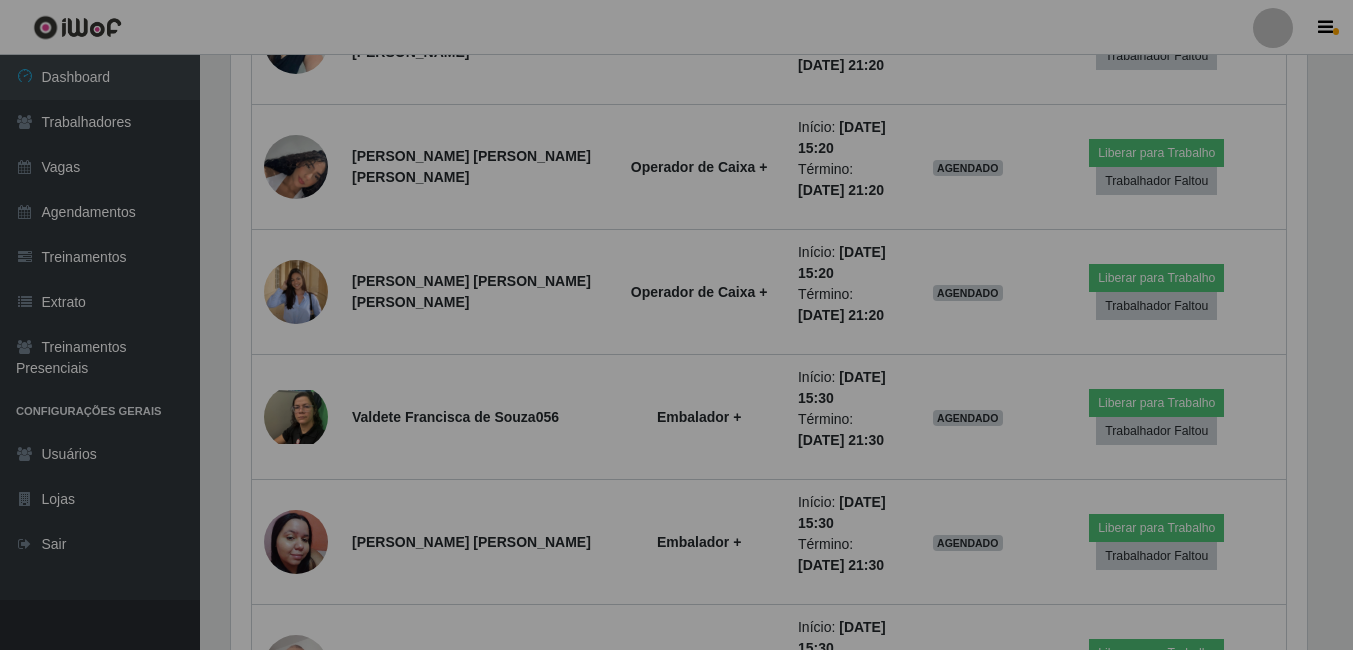 scroll, scrollTop: 999585, scrollLeft: 998909, axis: both 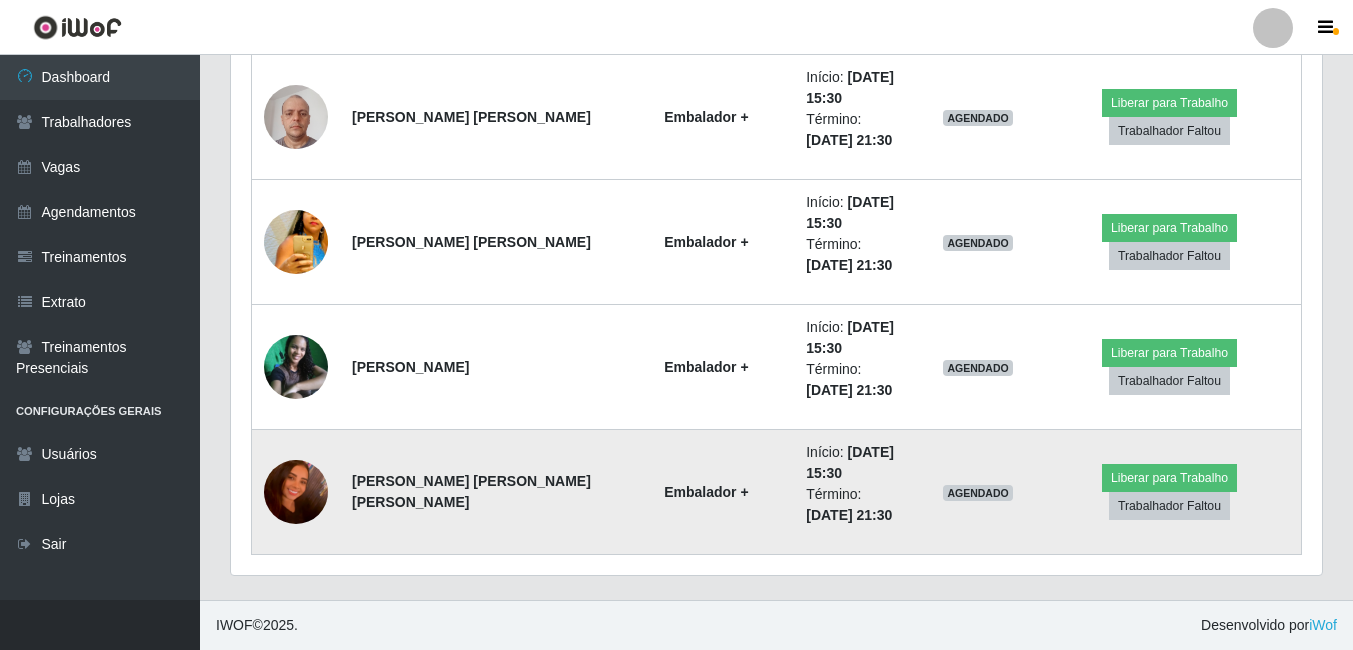 click at bounding box center (296, 492) 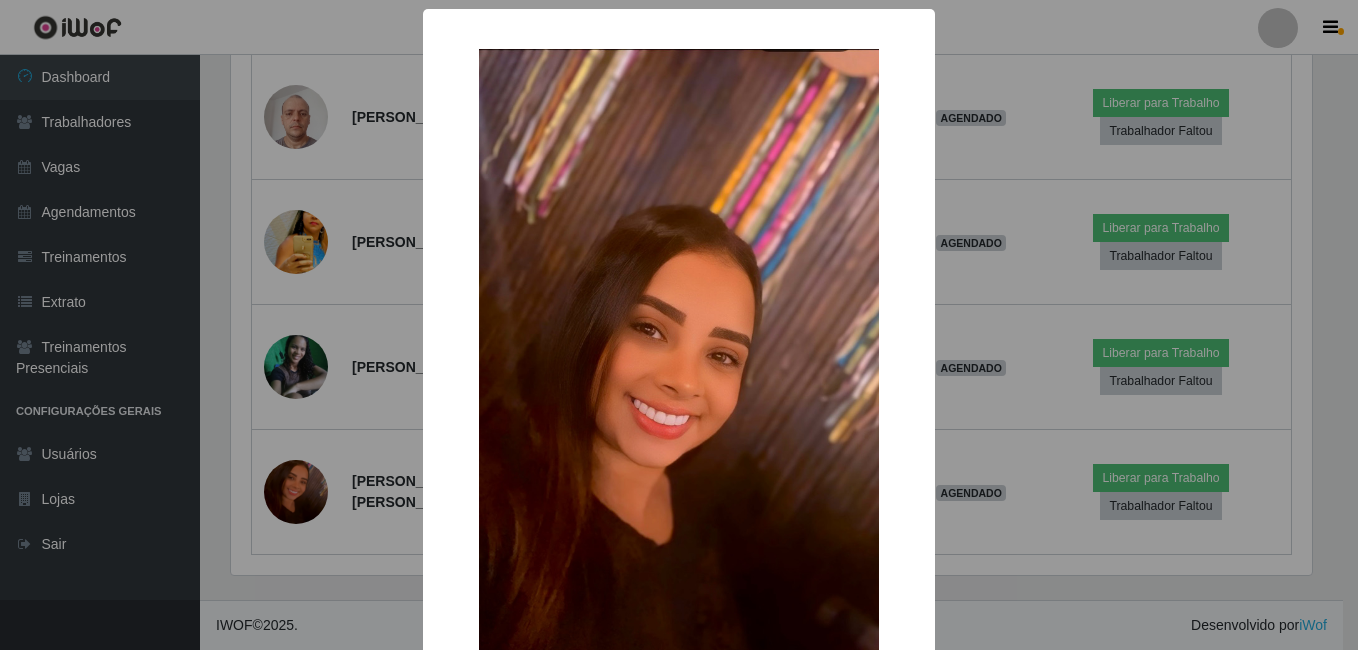 scroll, scrollTop: 999585, scrollLeft: 998919, axis: both 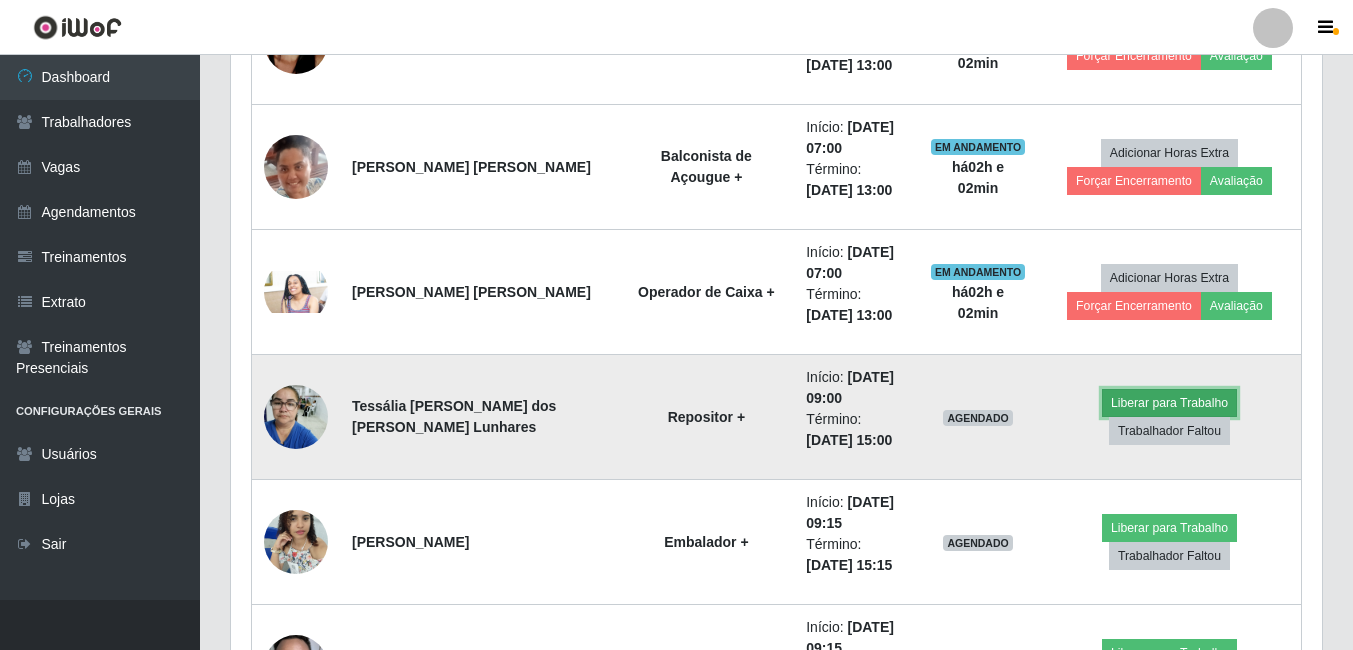 click on "Liberar para Trabalho" at bounding box center [1169, 403] 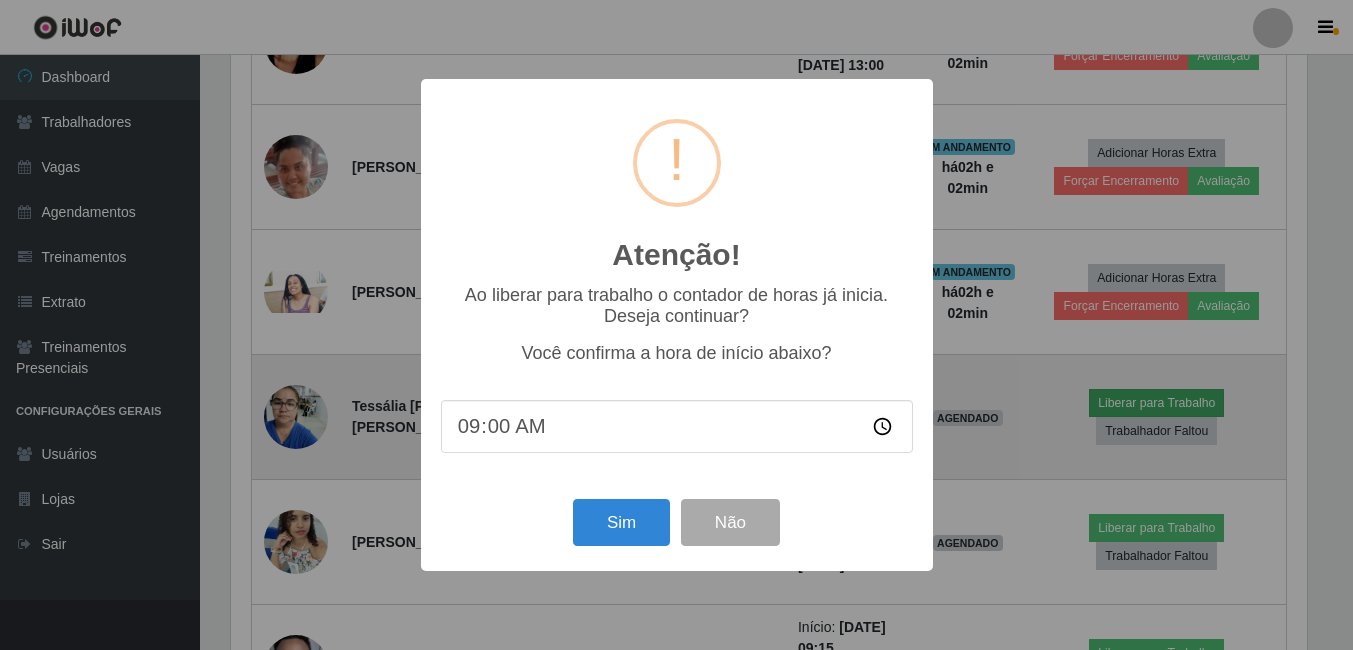 scroll, scrollTop: 999585, scrollLeft: 998919, axis: both 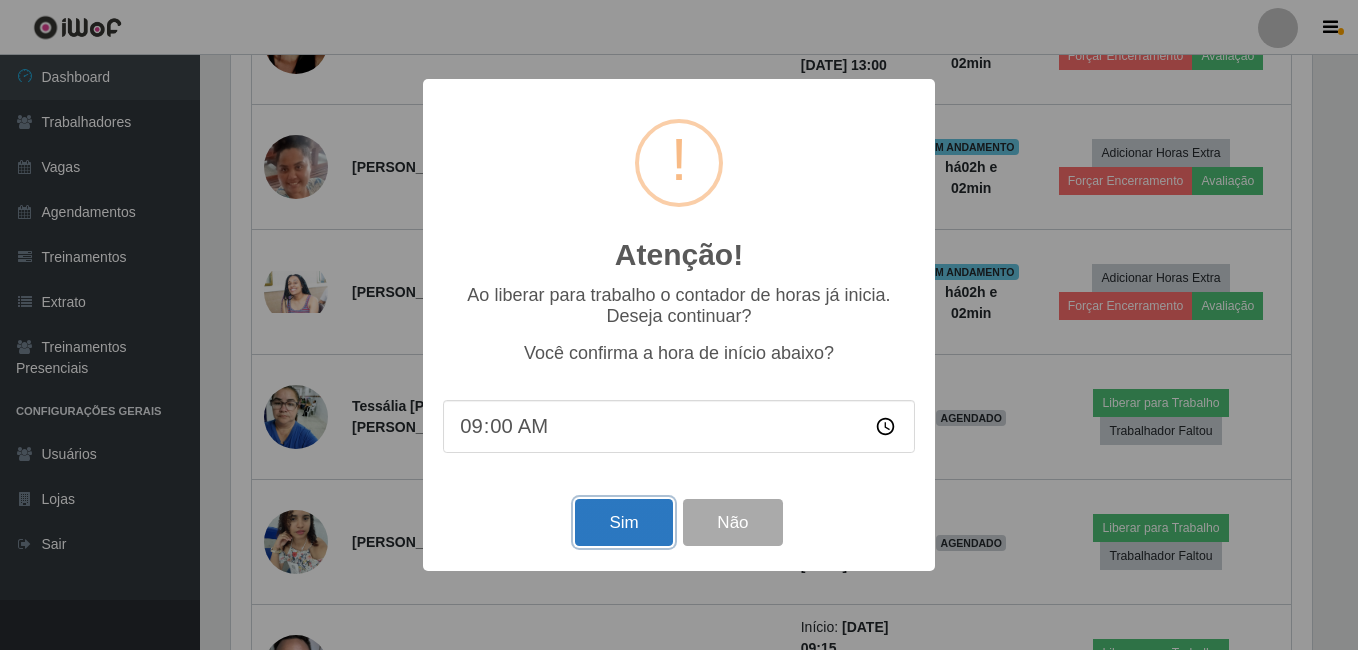click on "Sim" at bounding box center (623, 522) 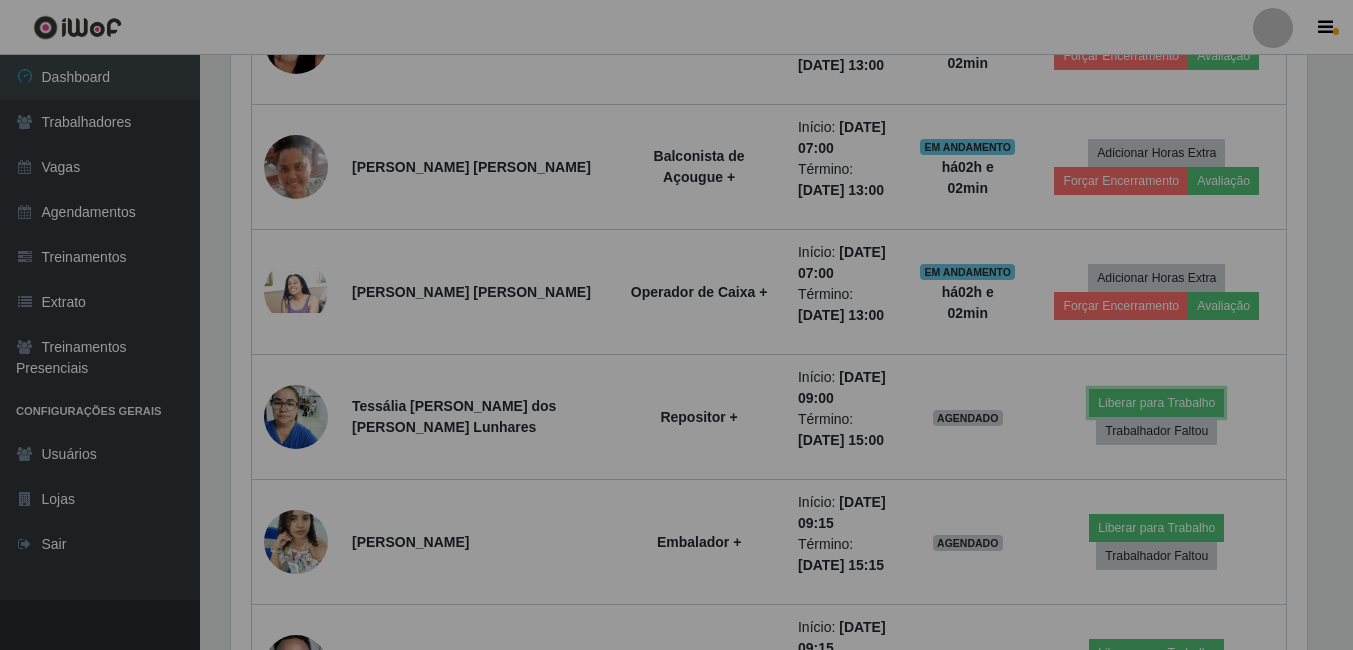 scroll, scrollTop: 999585, scrollLeft: 998909, axis: both 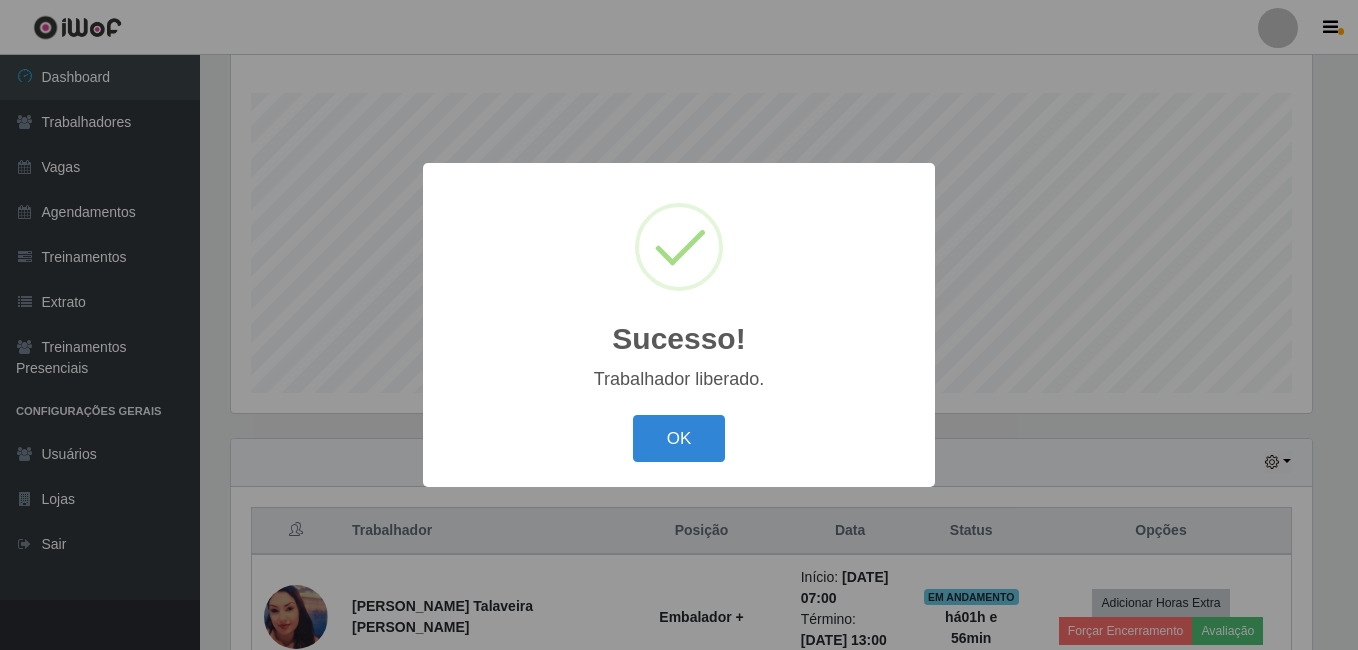 type 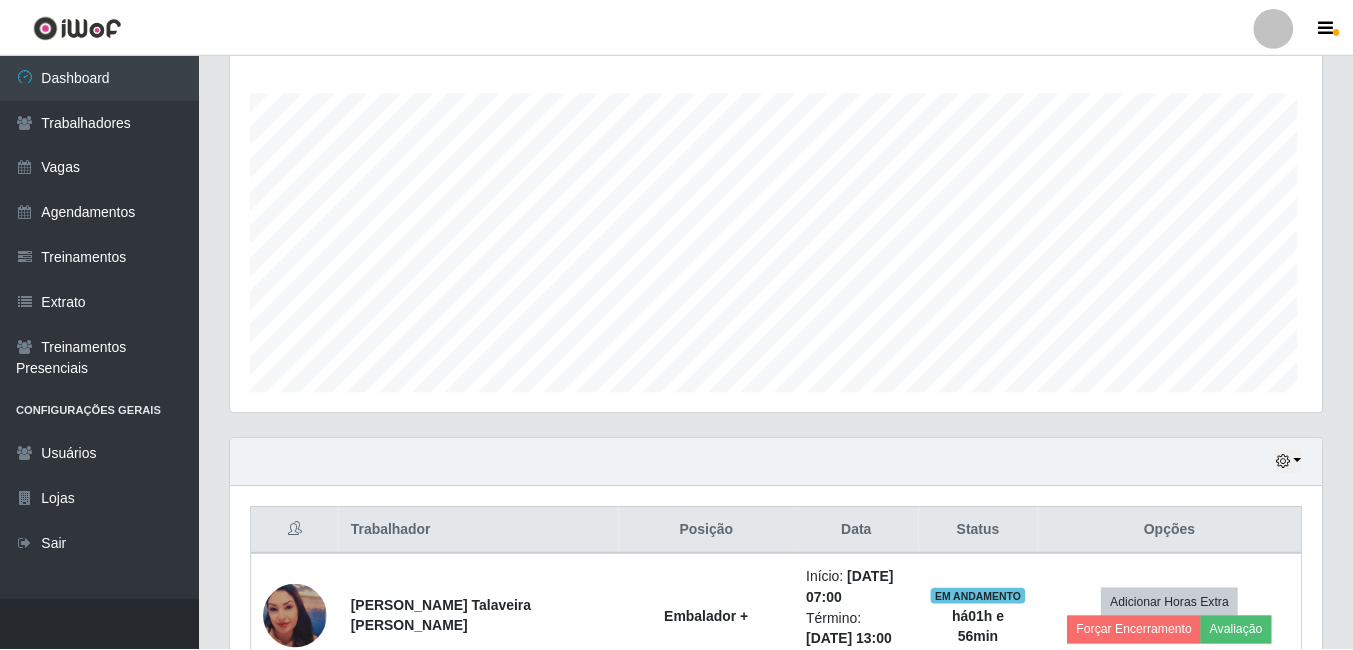 scroll, scrollTop: 999585, scrollLeft: 998909, axis: both 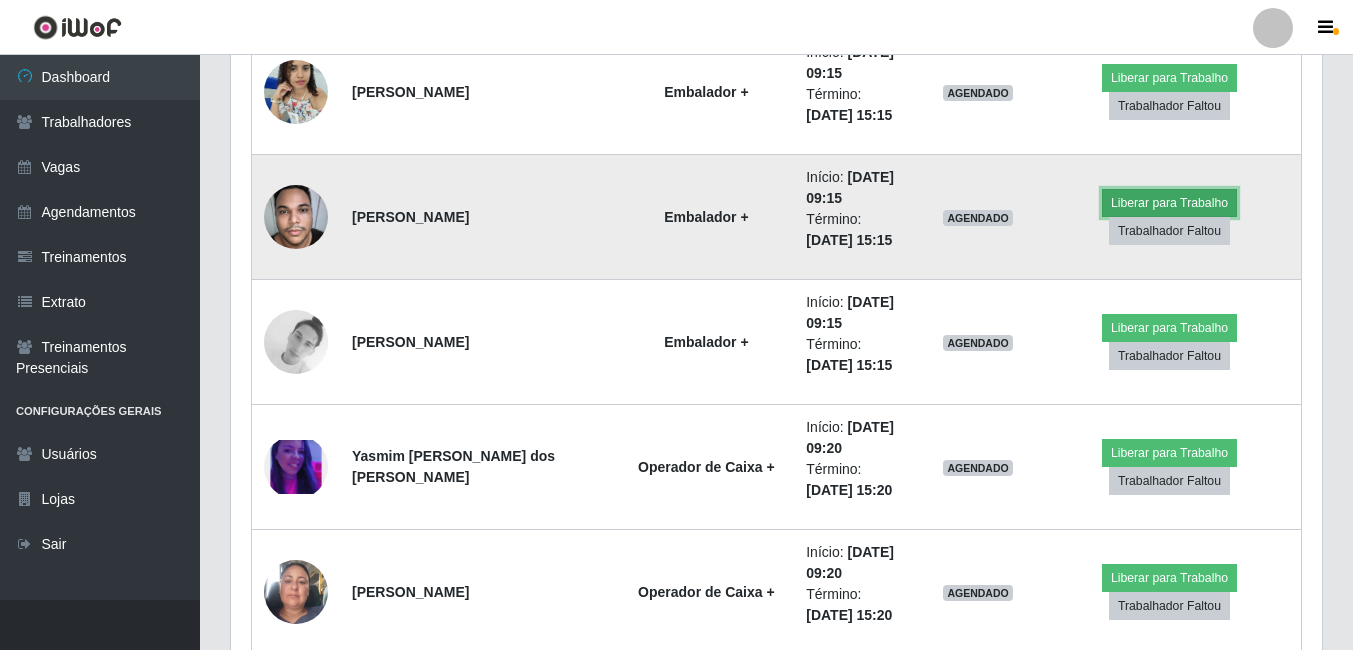 click on "Liberar para Trabalho" at bounding box center [1169, 203] 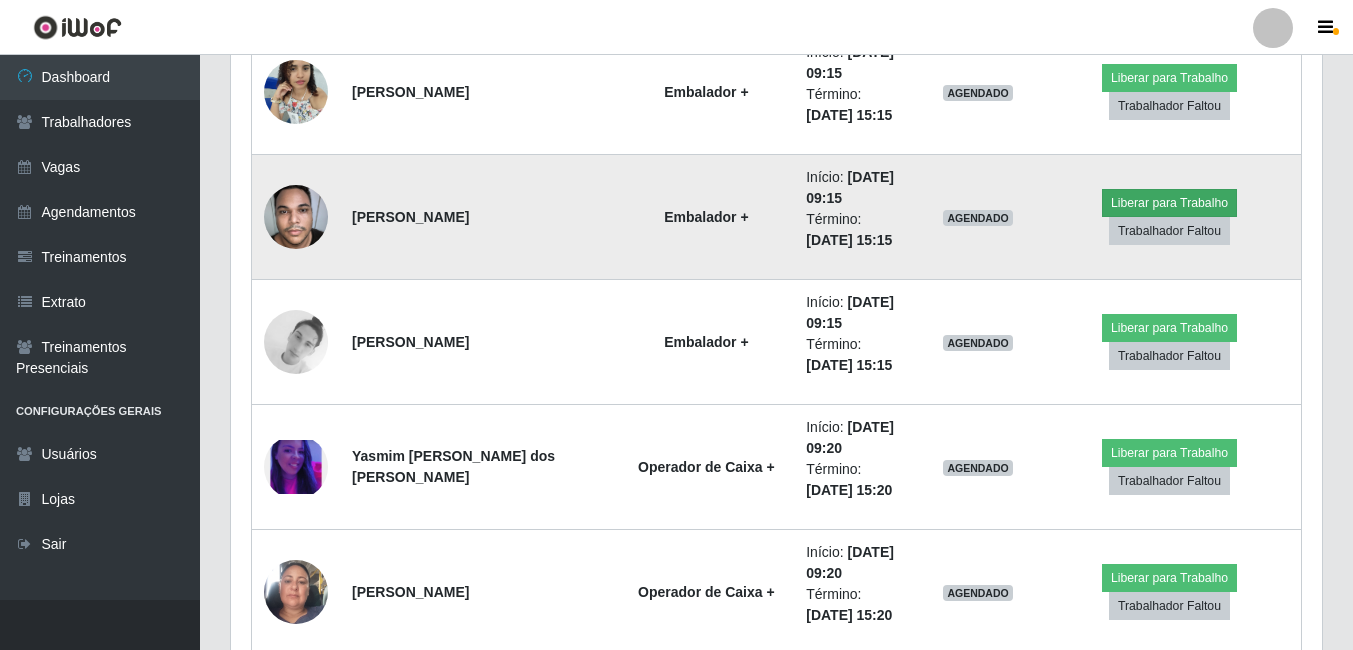 scroll, scrollTop: 999585, scrollLeft: 998919, axis: both 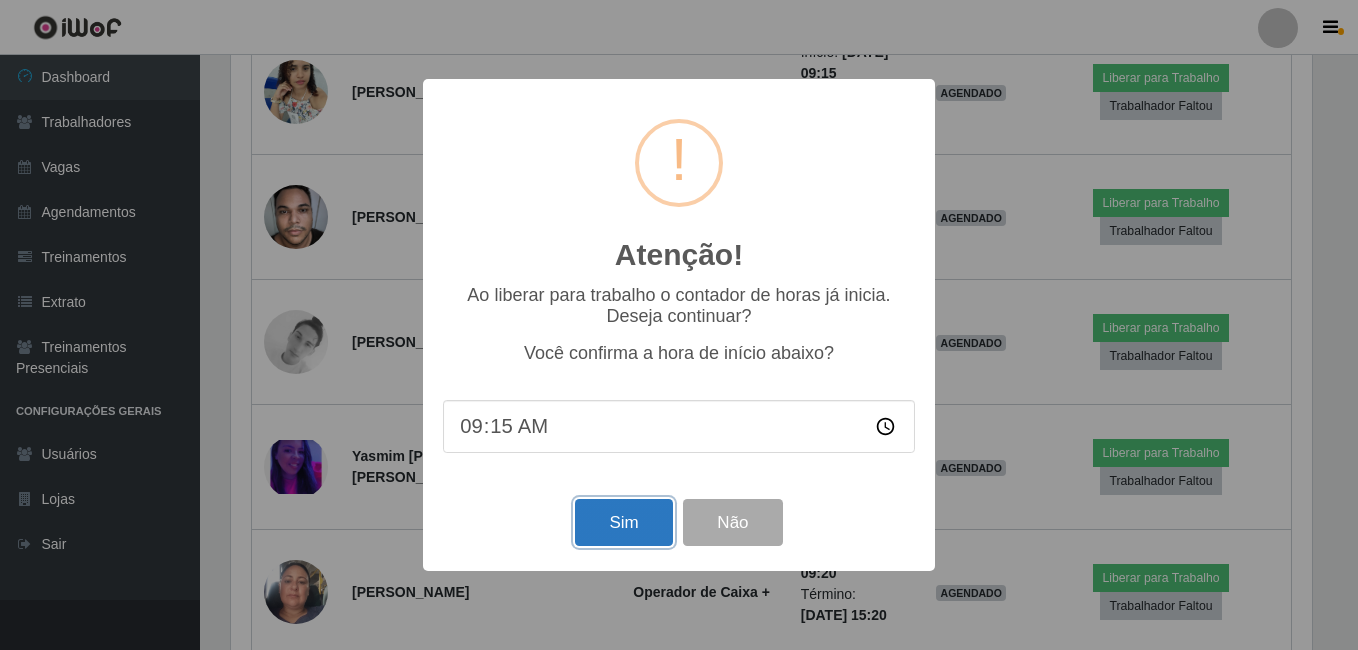 click on "Sim" at bounding box center [623, 522] 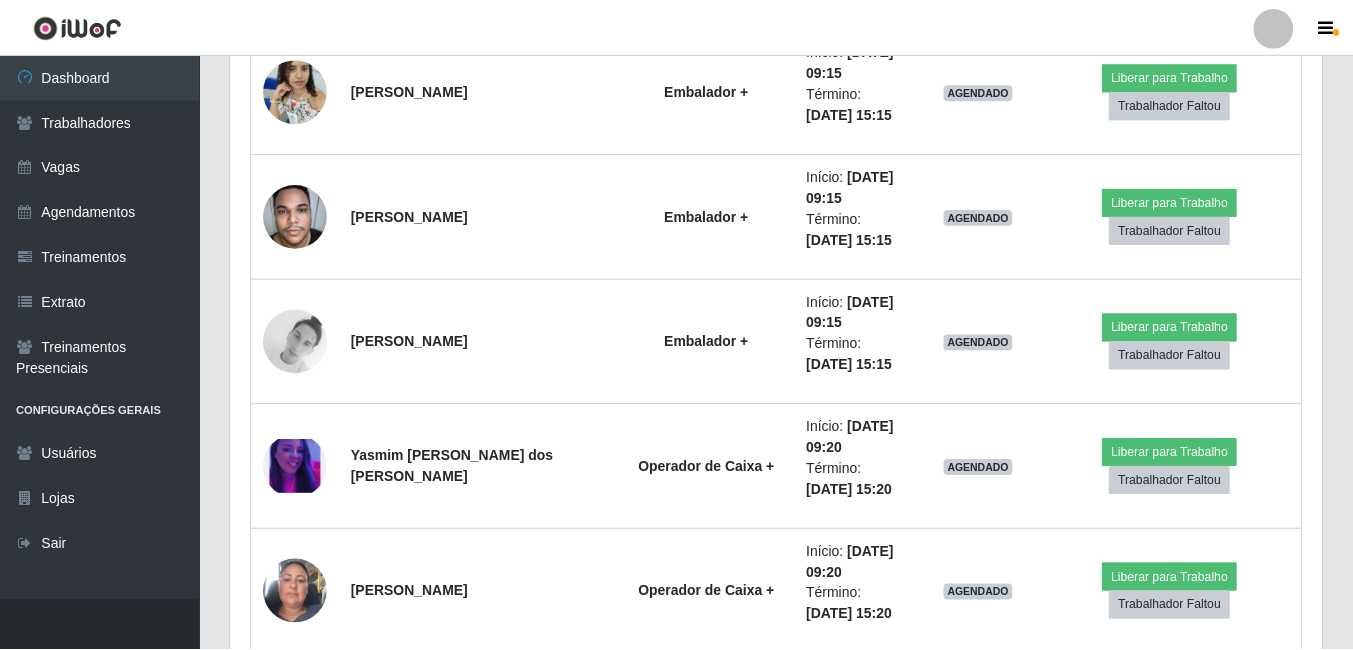 scroll, scrollTop: 999585, scrollLeft: 998909, axis: both 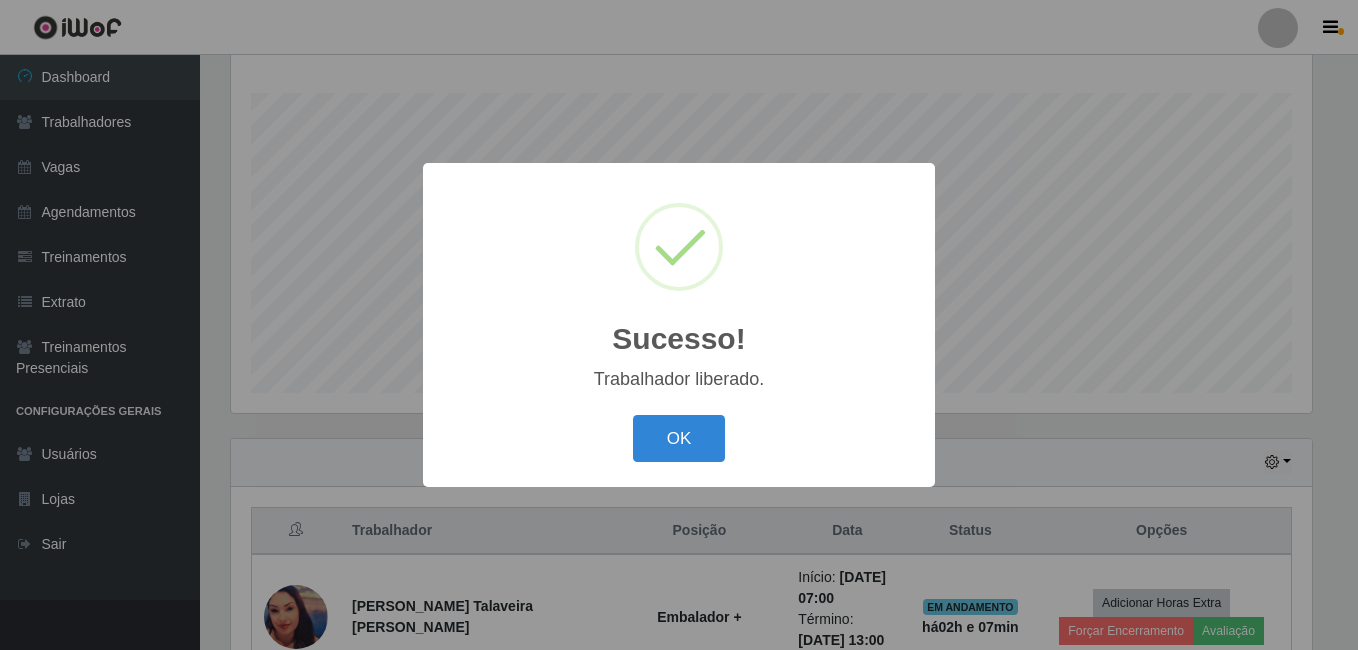 type 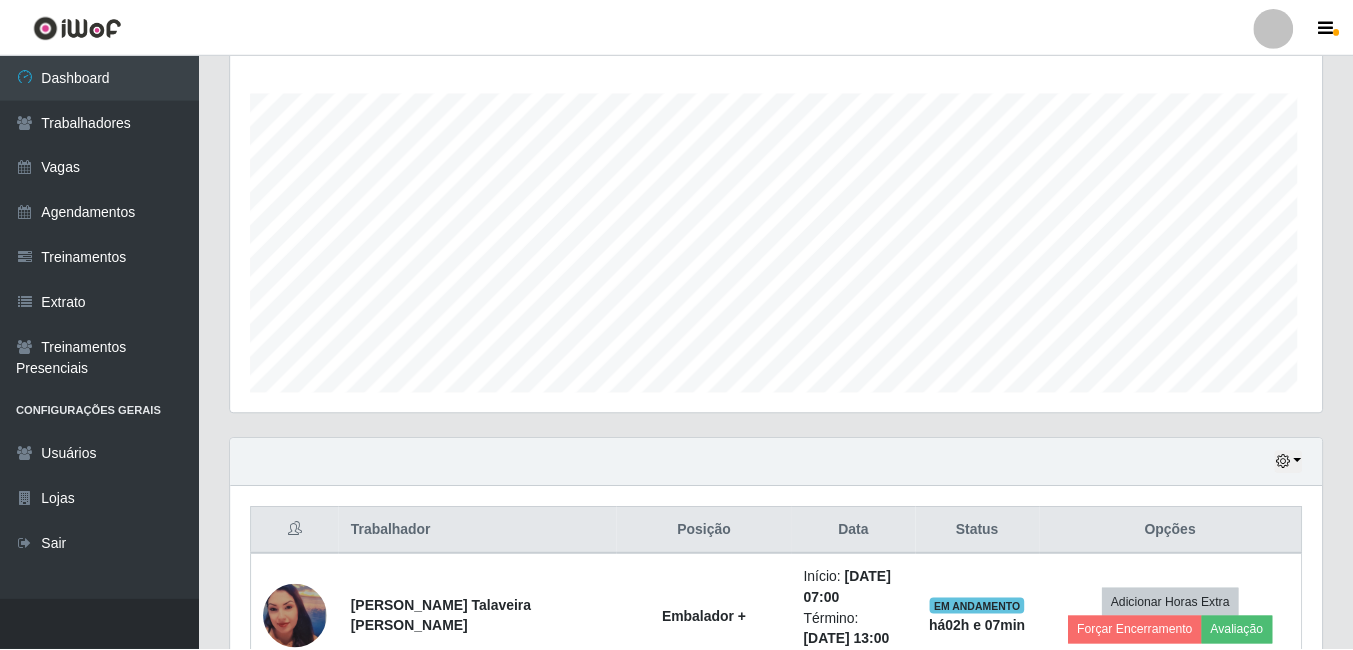 scroll, scrollTop: 999585, scrollLeft: 998909, axis: both 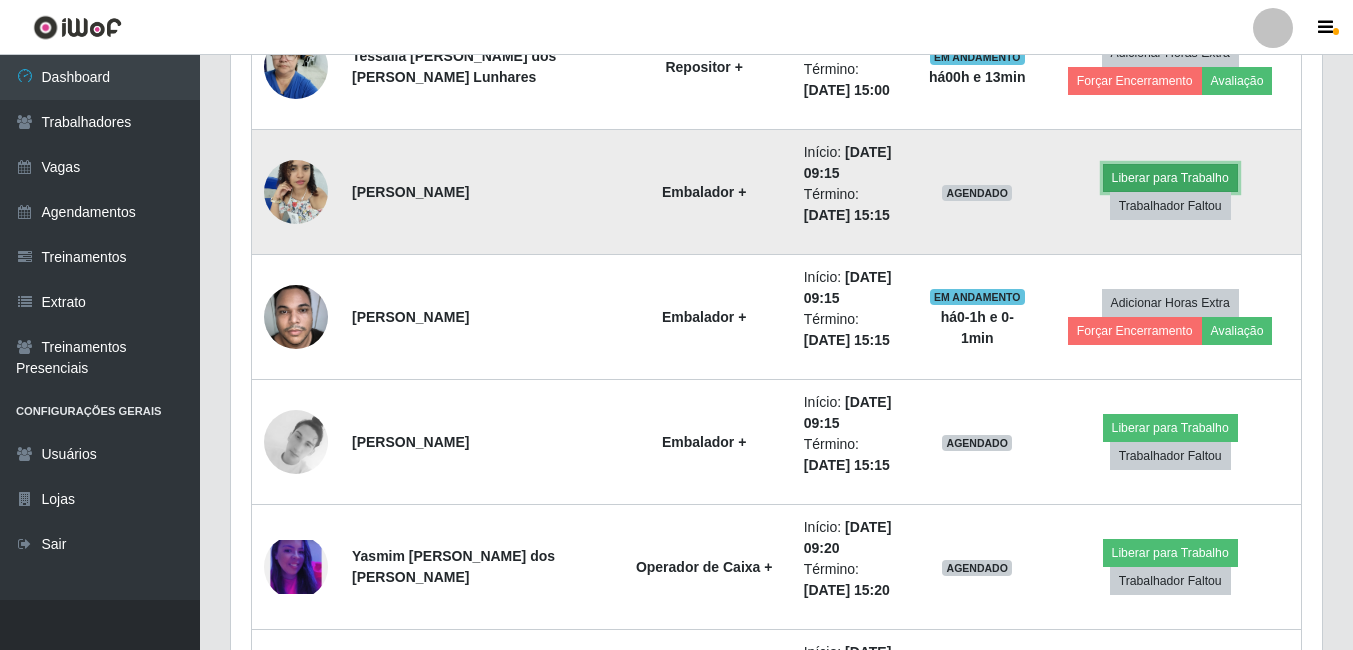 click on "Liberar para Trabalho" at bounding box center [1170, 178] 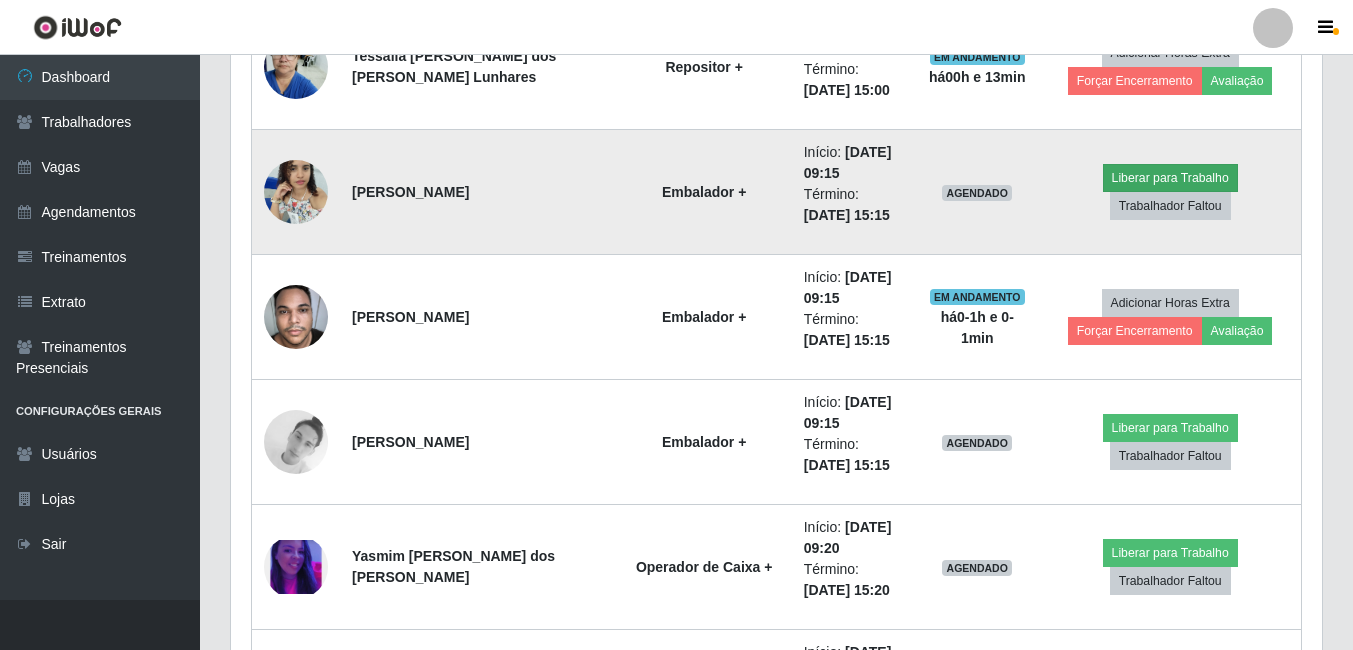 scroll, scrollTop: 999585, scrollLeft: 998919, axis: both 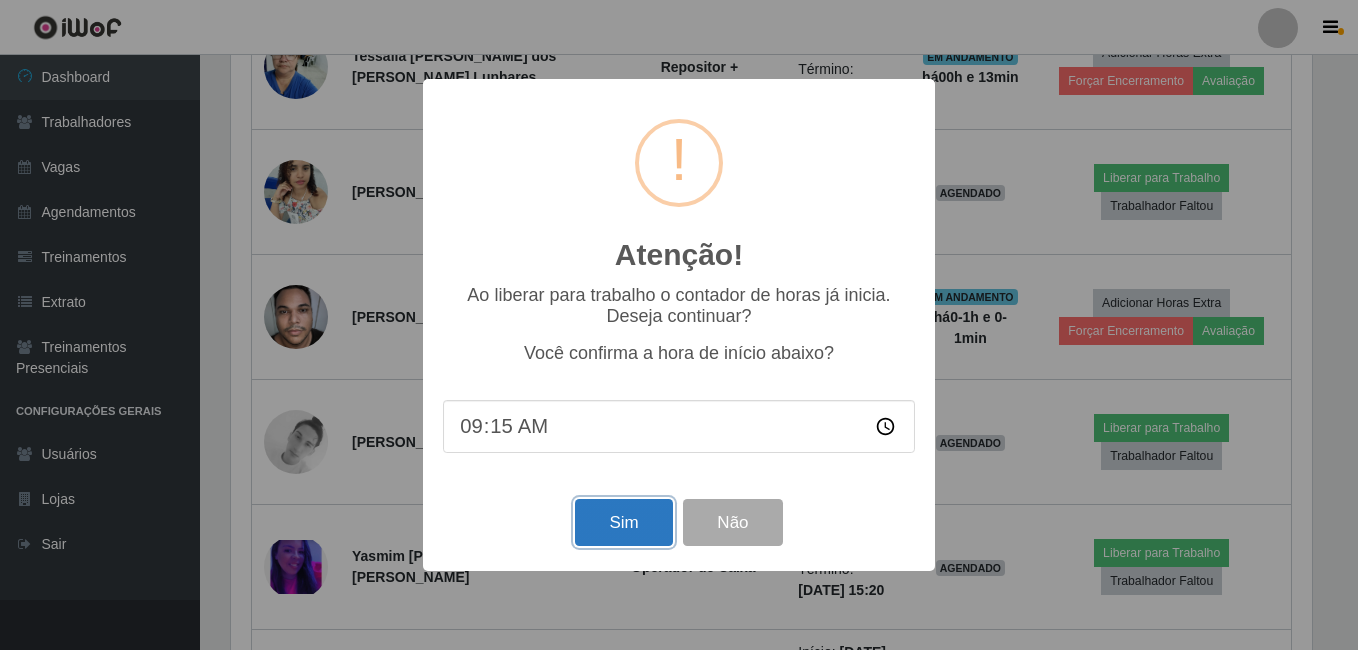click on "Sim" at bounding box center [623, 522] 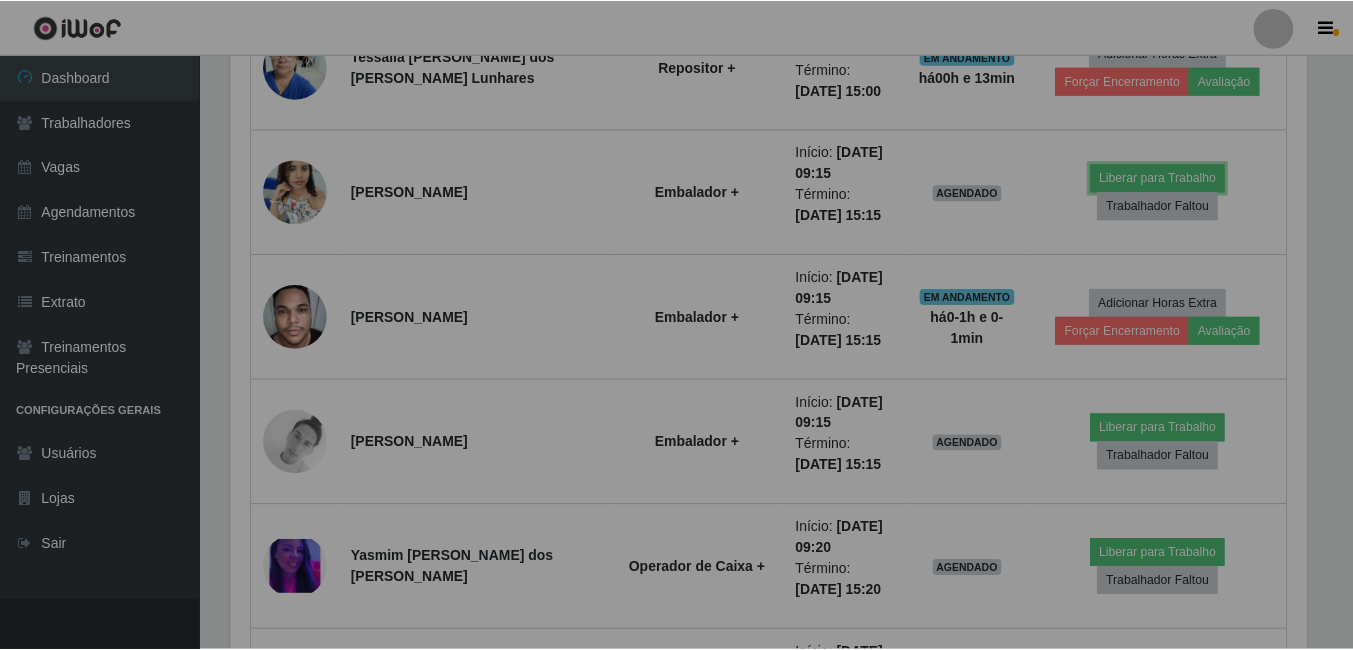 scroll, scrollTop: 999585, scrollLeft: 998909, axis: both 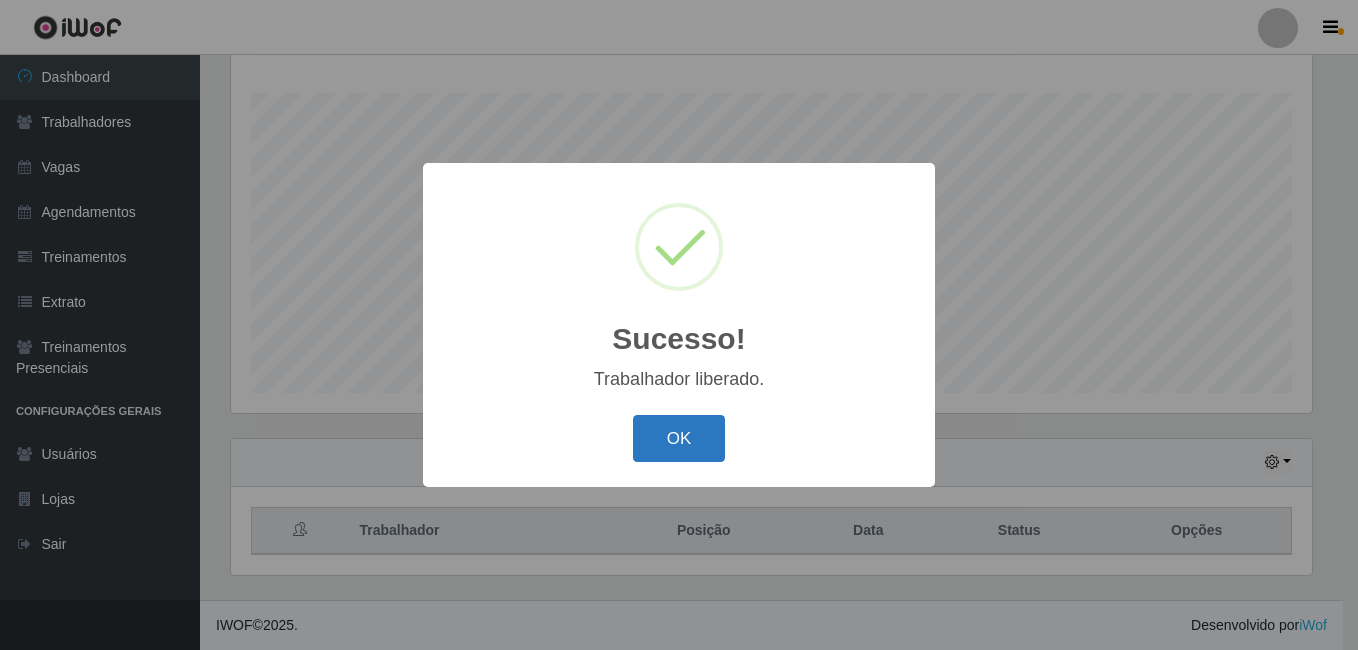 click on "OK" at bounding box center (679, 438) 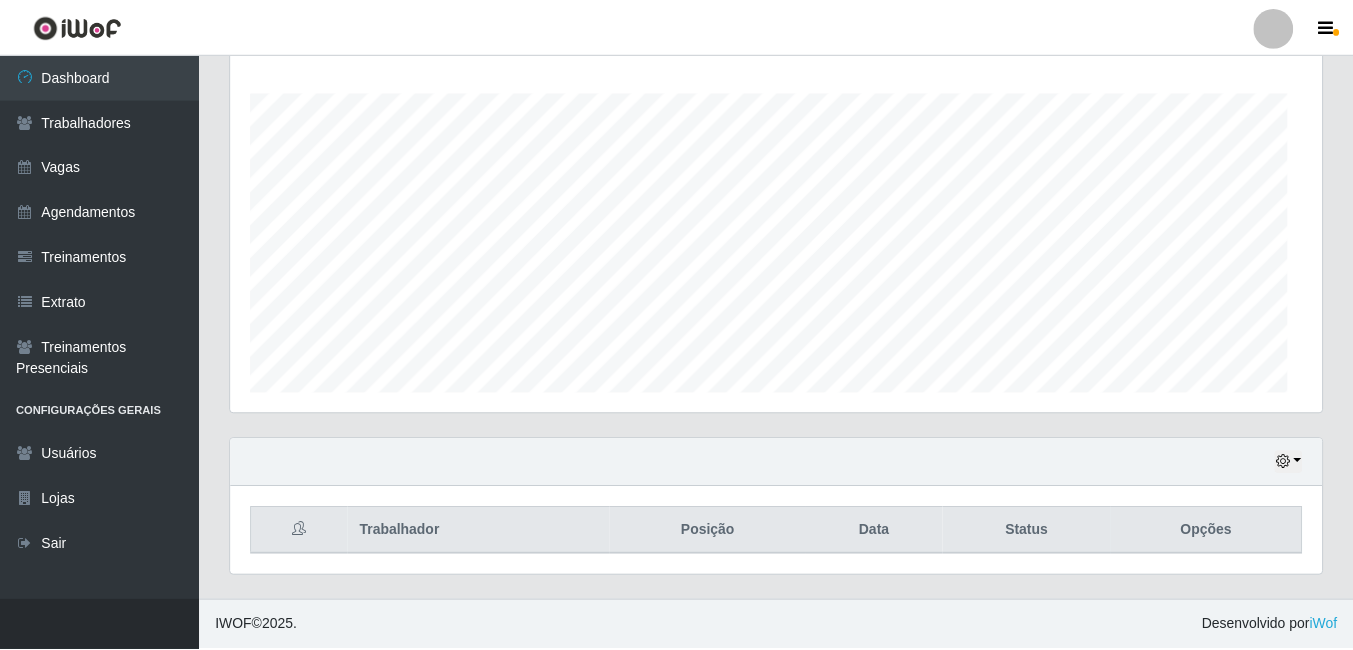 scroll, scrollTop: 999585, scrollLeft: 998909, axis: both 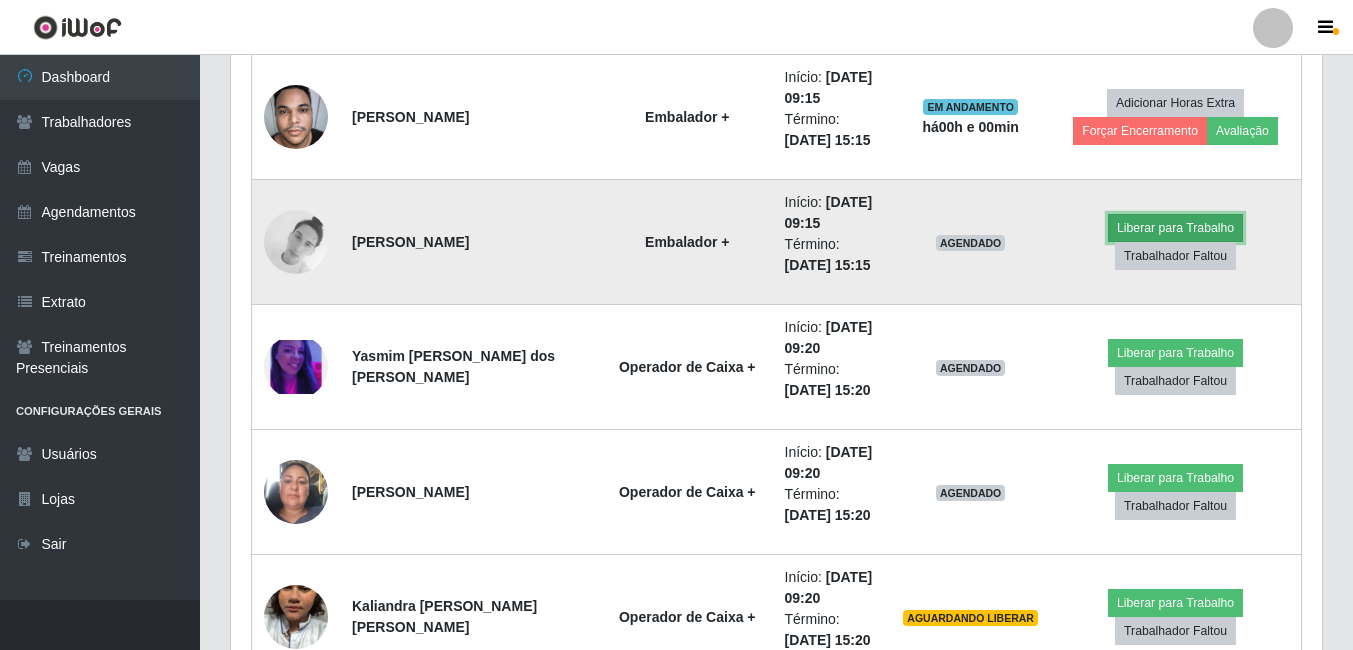 click on "Liberar para Trabalho" at bounding box center [1175, 228] 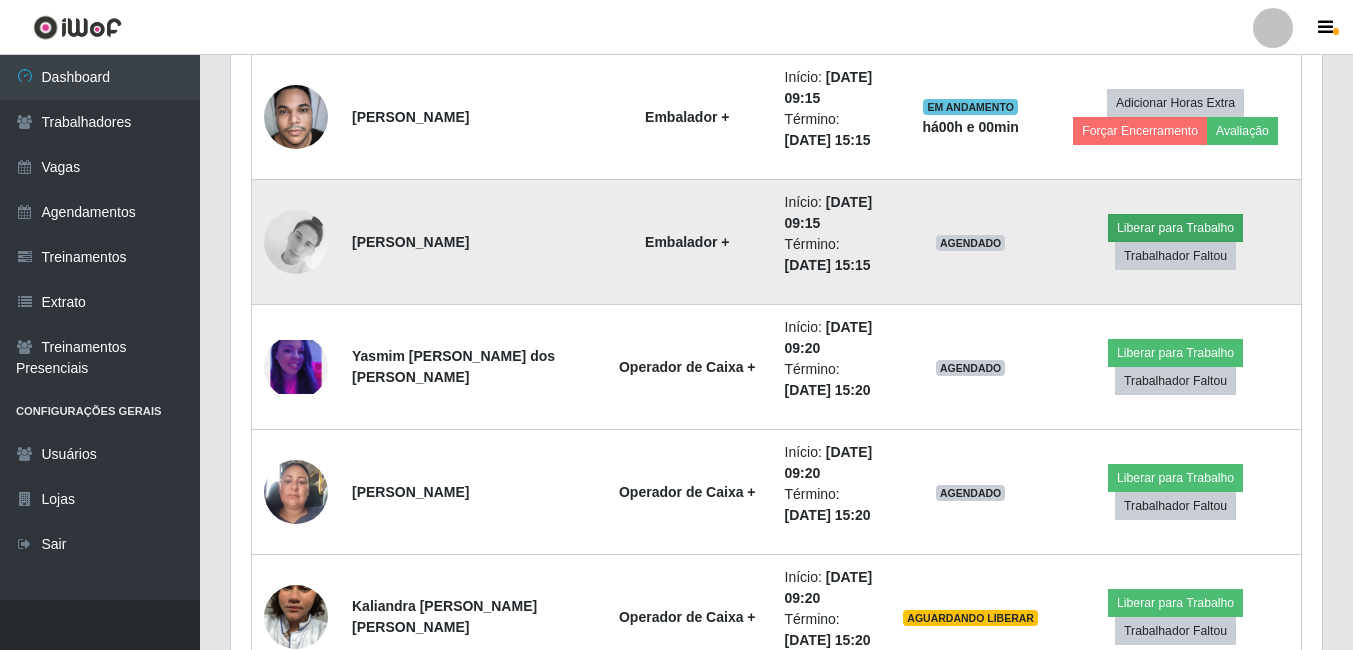 scroll, scrollTop: 999585, scrollLeft: 998919, axis: both 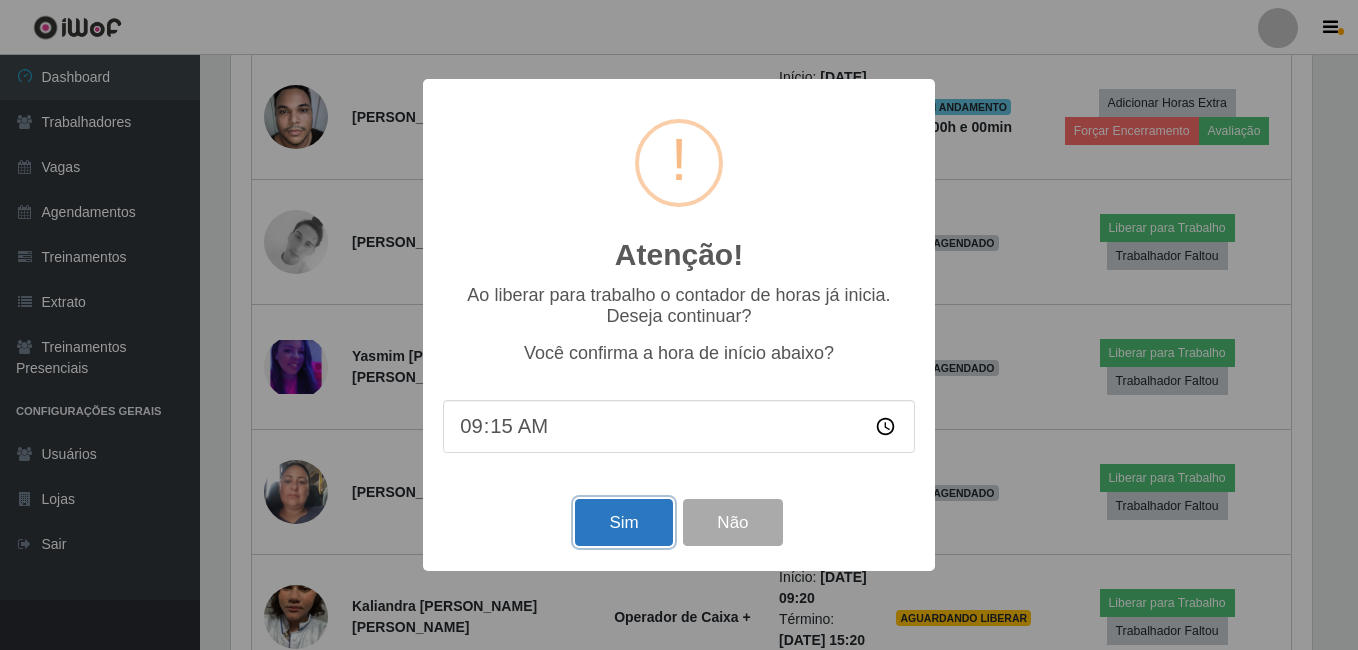 click on "Sim" at bounding box center (623, 522) 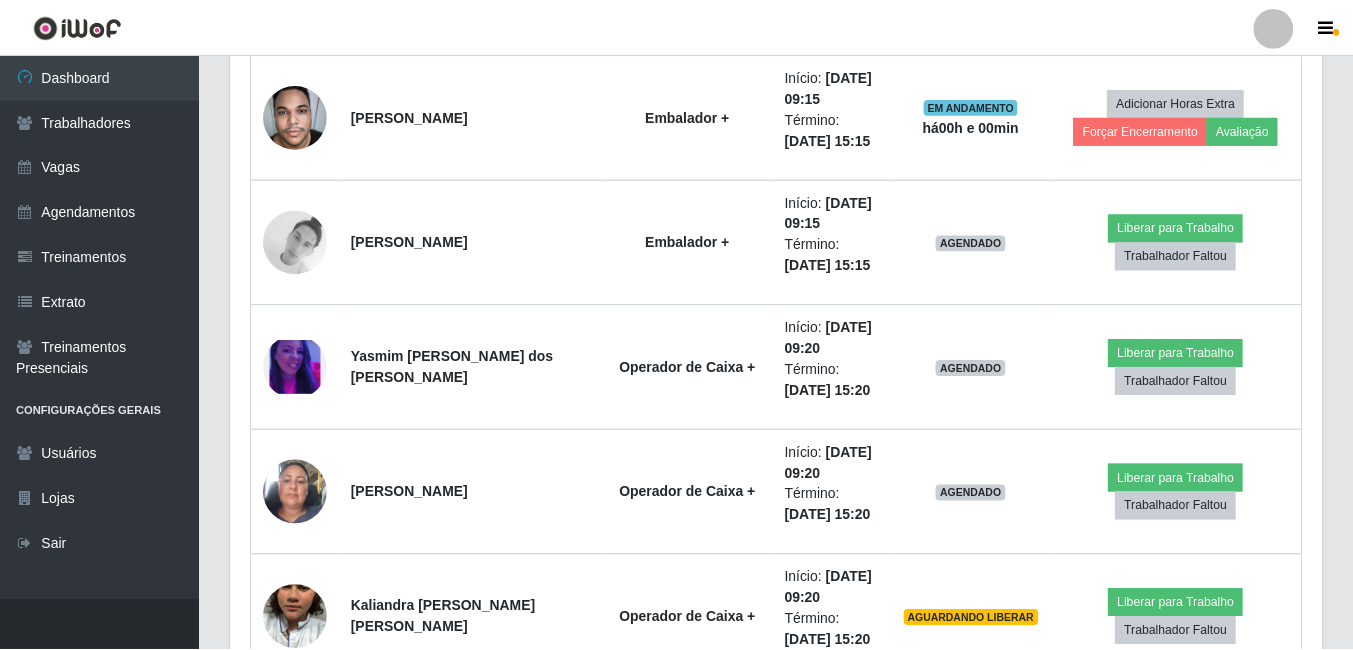 scroll, scrollTop: 999585, scrollLeft: 998909, axis: both 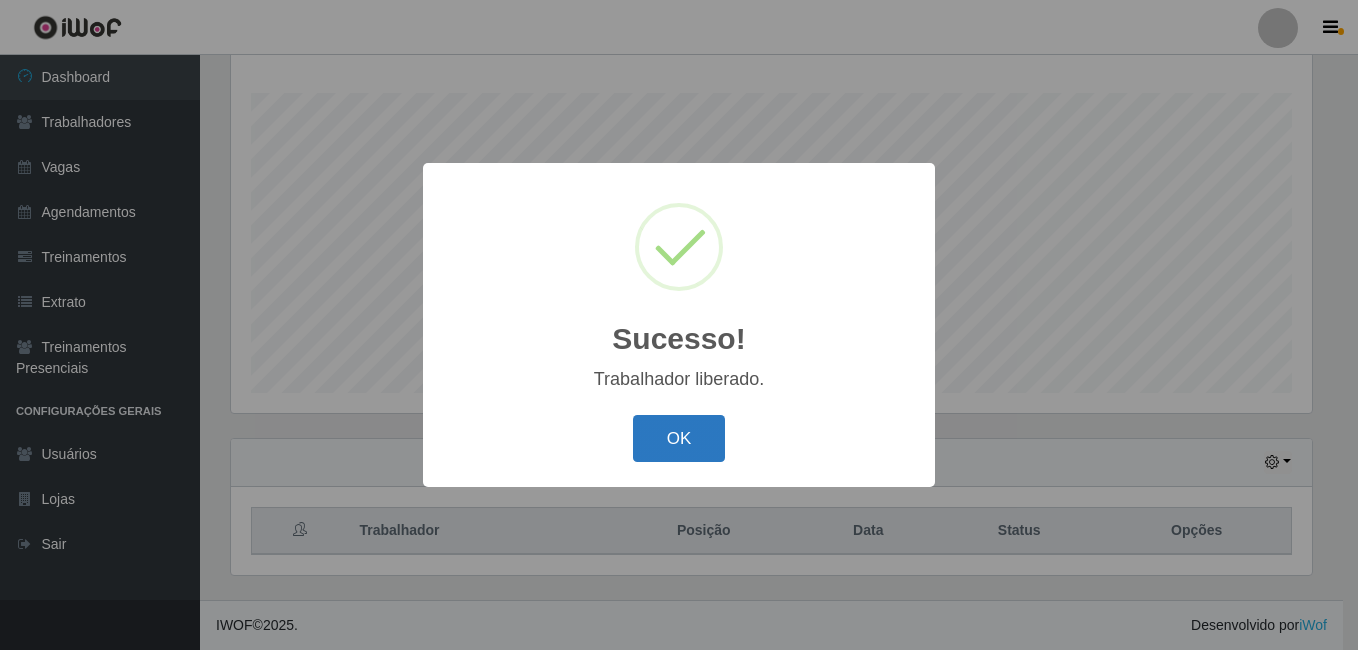 click on "OK" at bounding box center (679, 438) 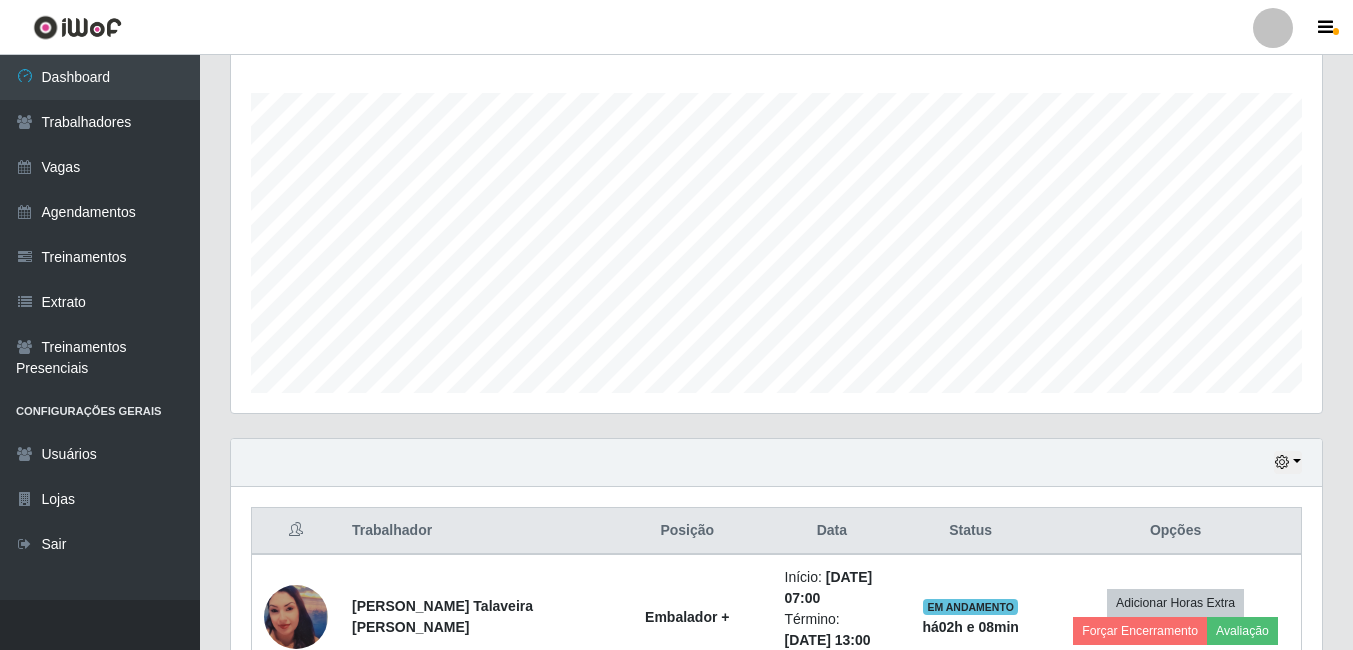 scroll, scrollTop: 492, scrollLeft: 0, axis: vertical 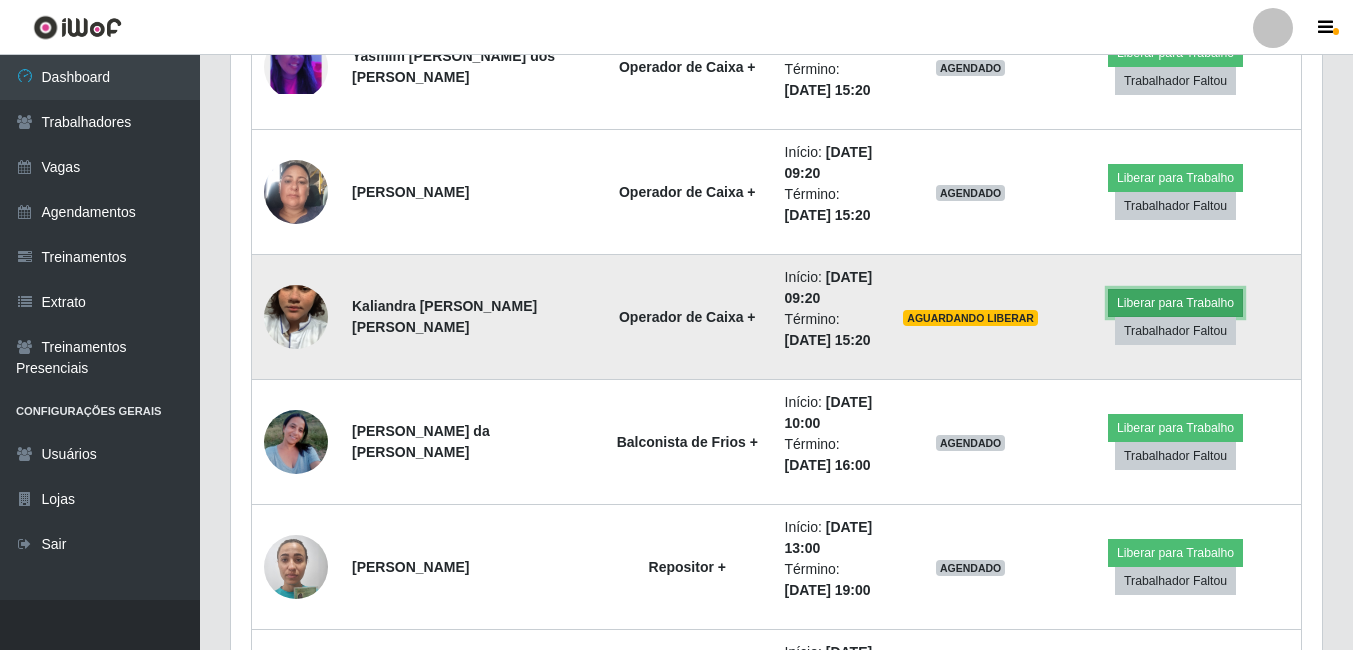 click on "Liberar para Trabalho" at bounding box center (1175, 303) 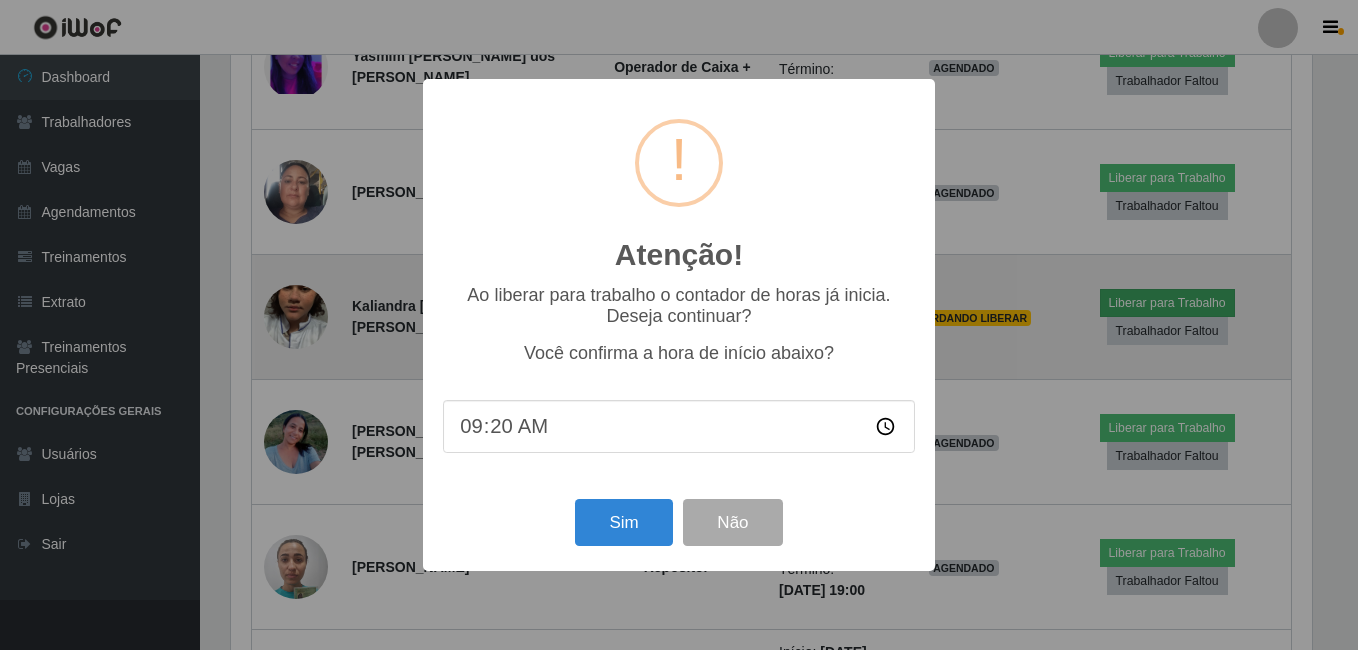 scroll, scrollTop: 999585, scrollLeft: 998919, axis: both 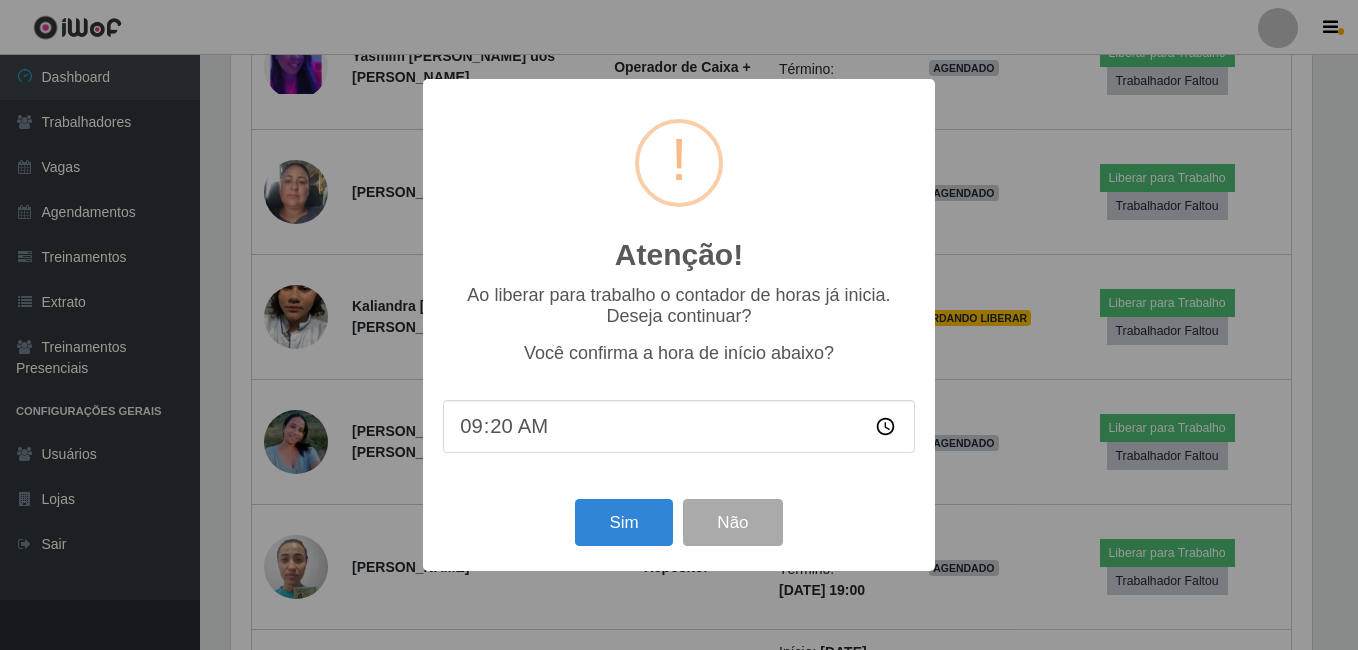 click on "Atenção! × Ao liberar para trabalho o contador de
horas [PERSON_NAME] inicia. Deseja continuar?
Você confirma a hora de início abaixo?
09:20
Sim Não" at bounding box center (679, 325) 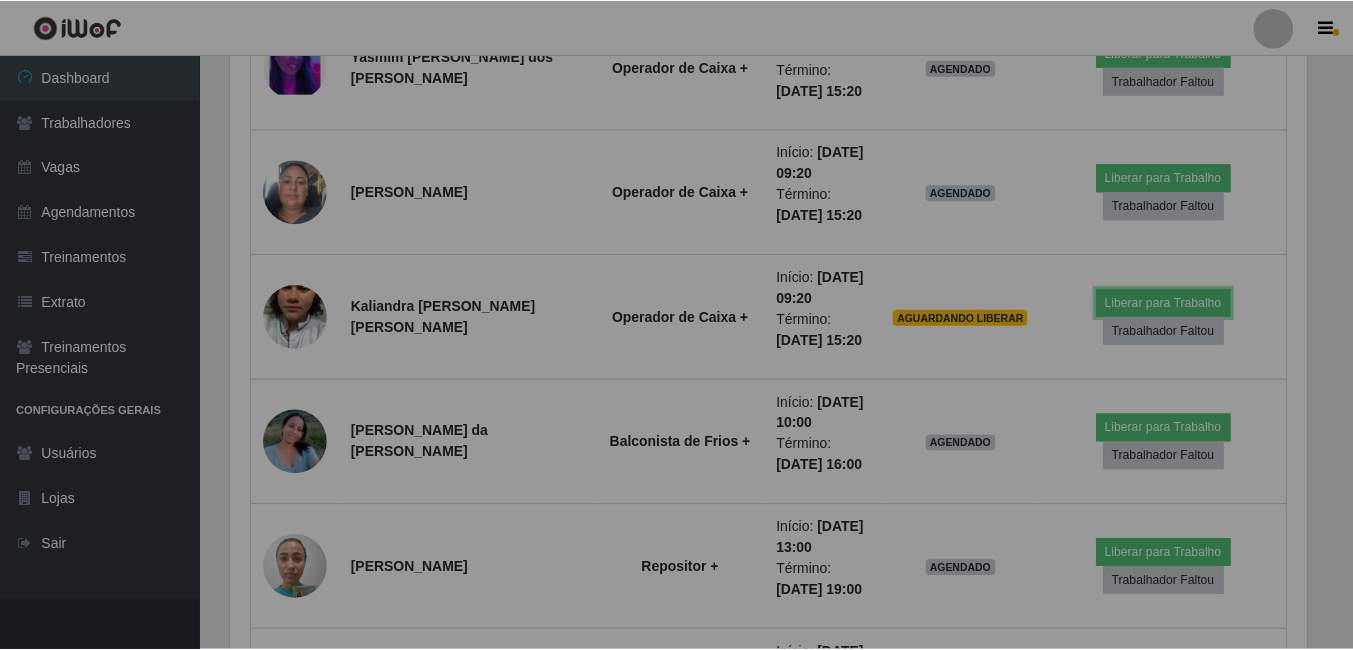 scroll, scrollTop: 999585, scrollLeft: 998909, axis: both 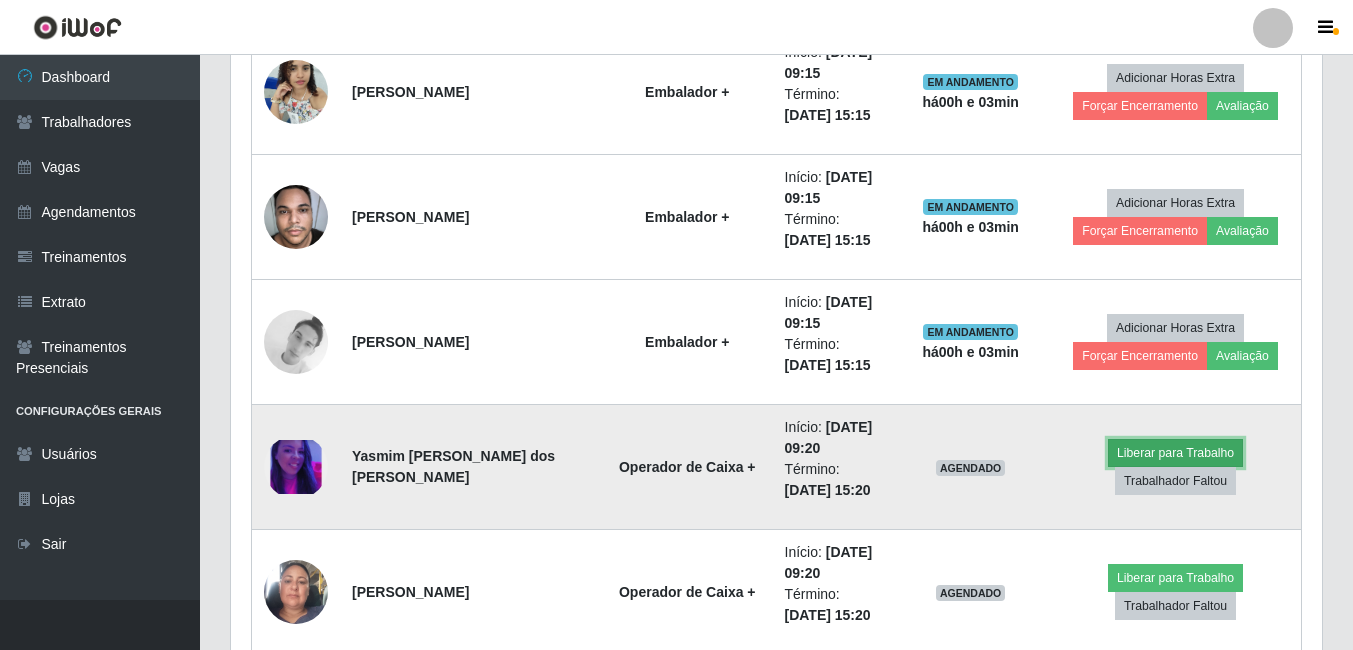 click on "Liberar para Trabalho" at bounding box center (1175, 453) 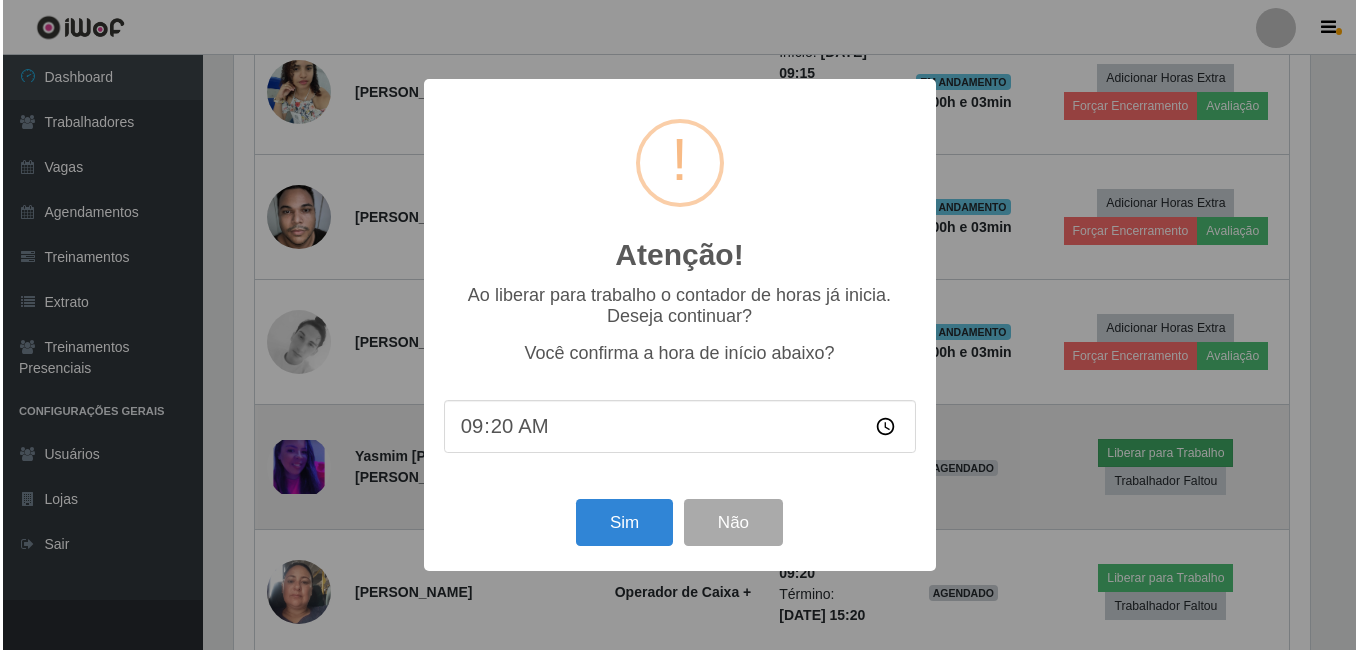 scroll, scrollTop: 999585, scrollLeft: 998919, axis: both 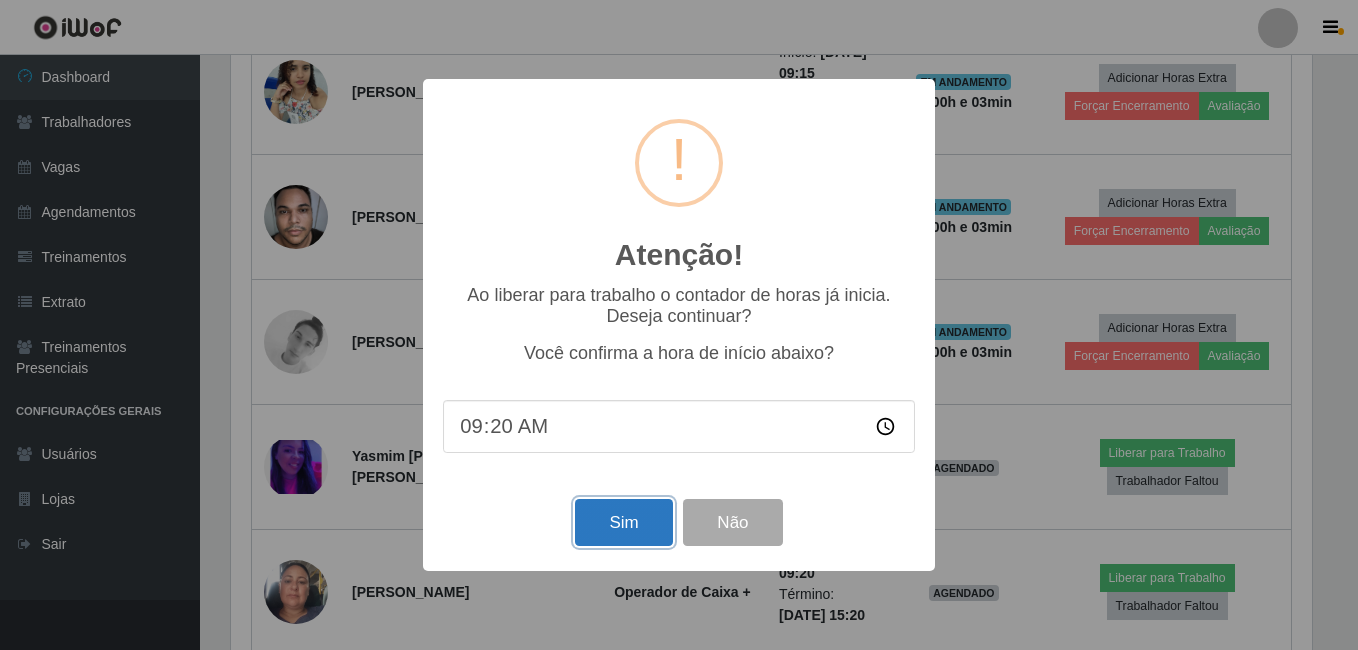 click on "Sim" at bounding box center [623, 522] 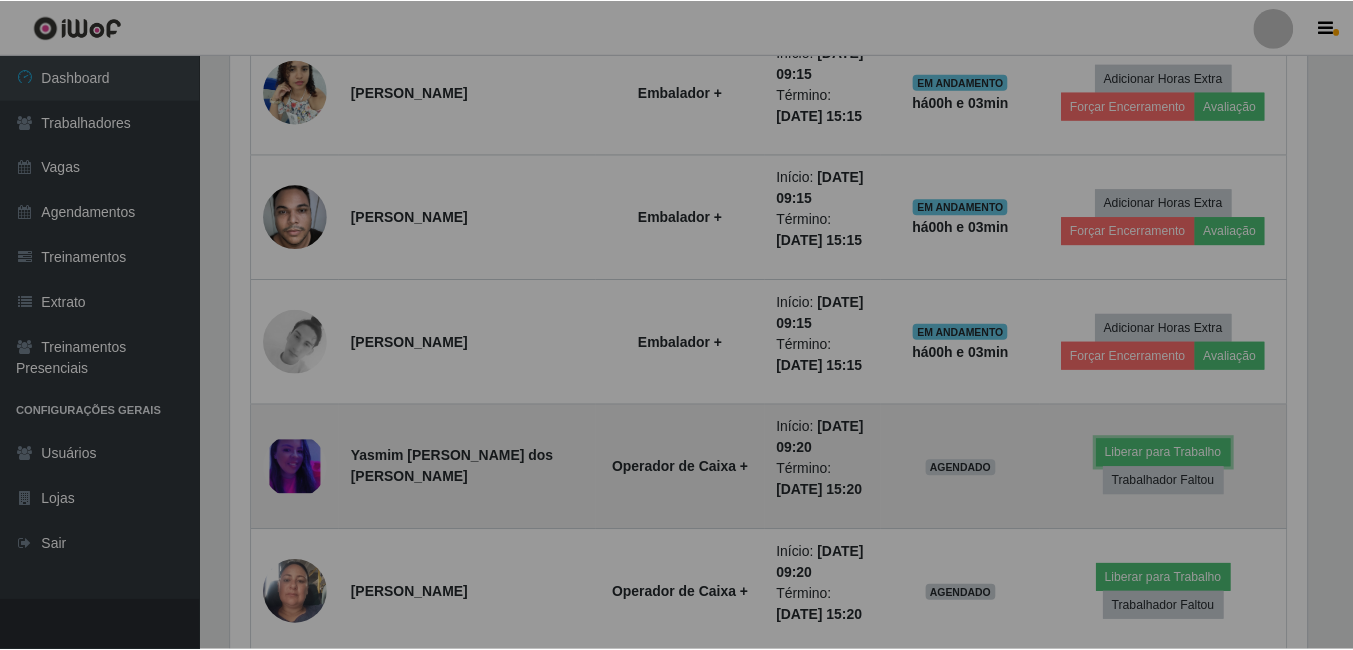 scroll, scrollTop: 999585, scrollLeft: 998909, axis: both 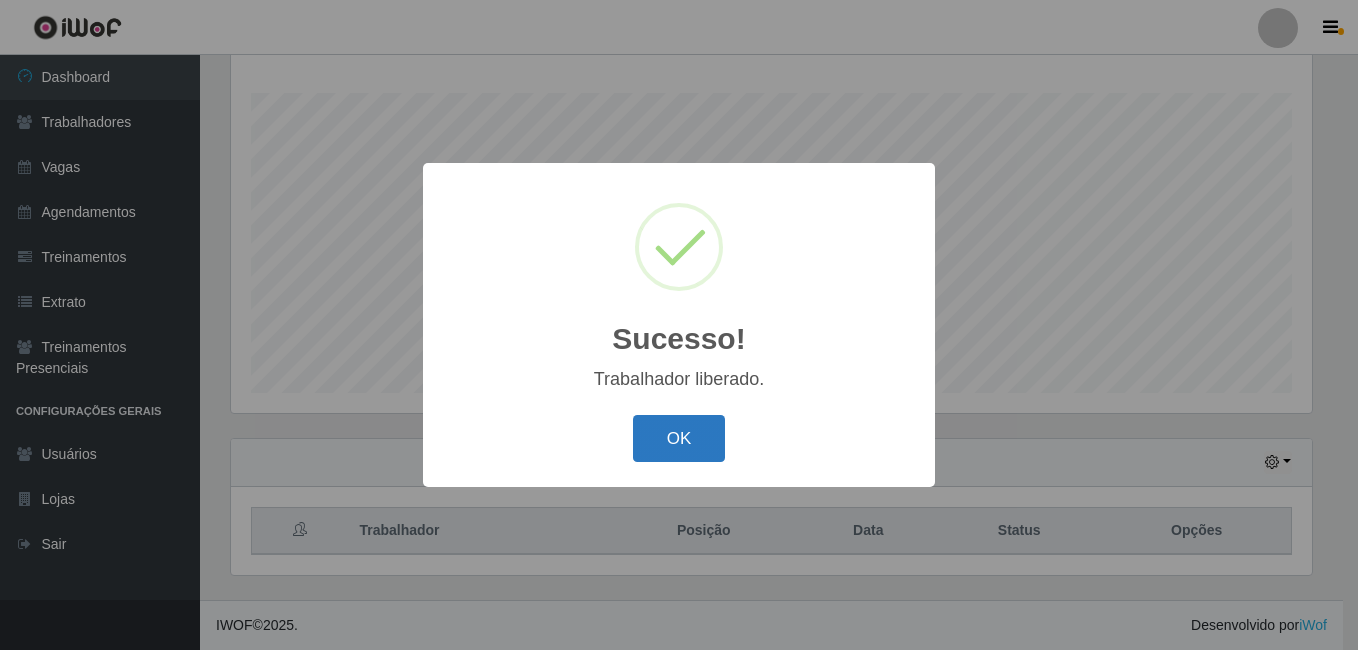click on "OK" at bounding box center (679, 438) 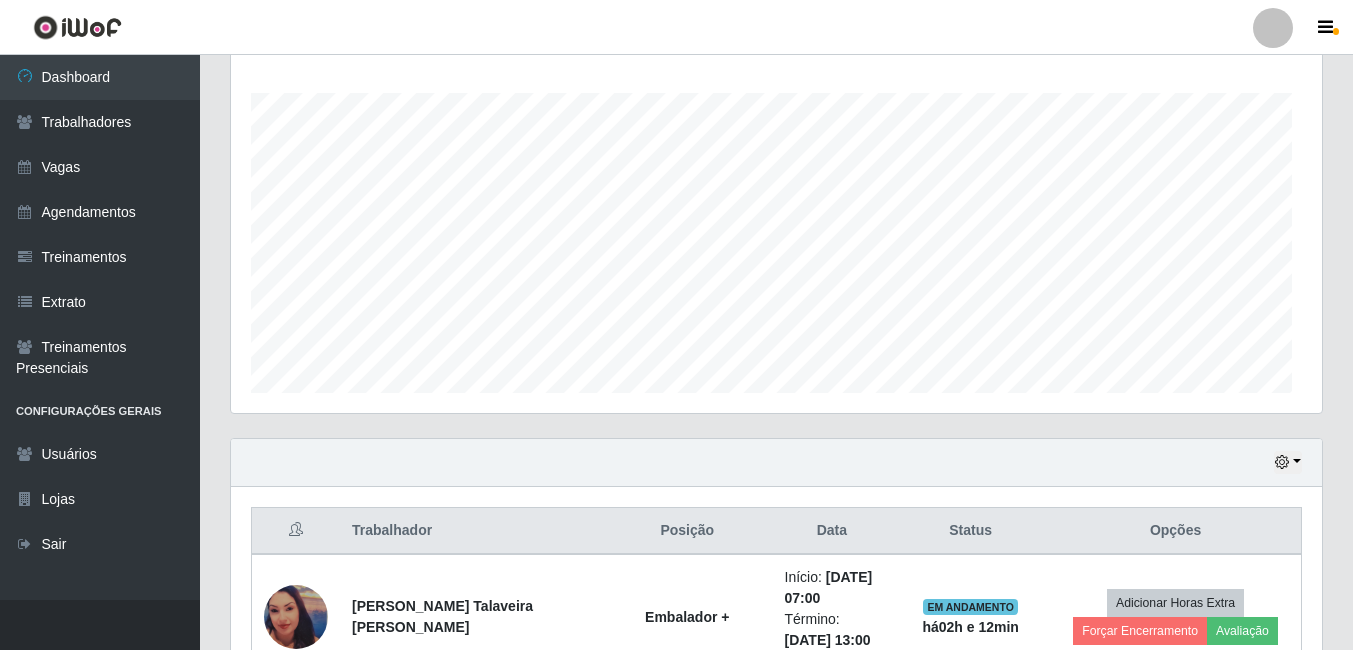 scroll, scrollTop: 999585, scrollLeft: 998909, axis: both 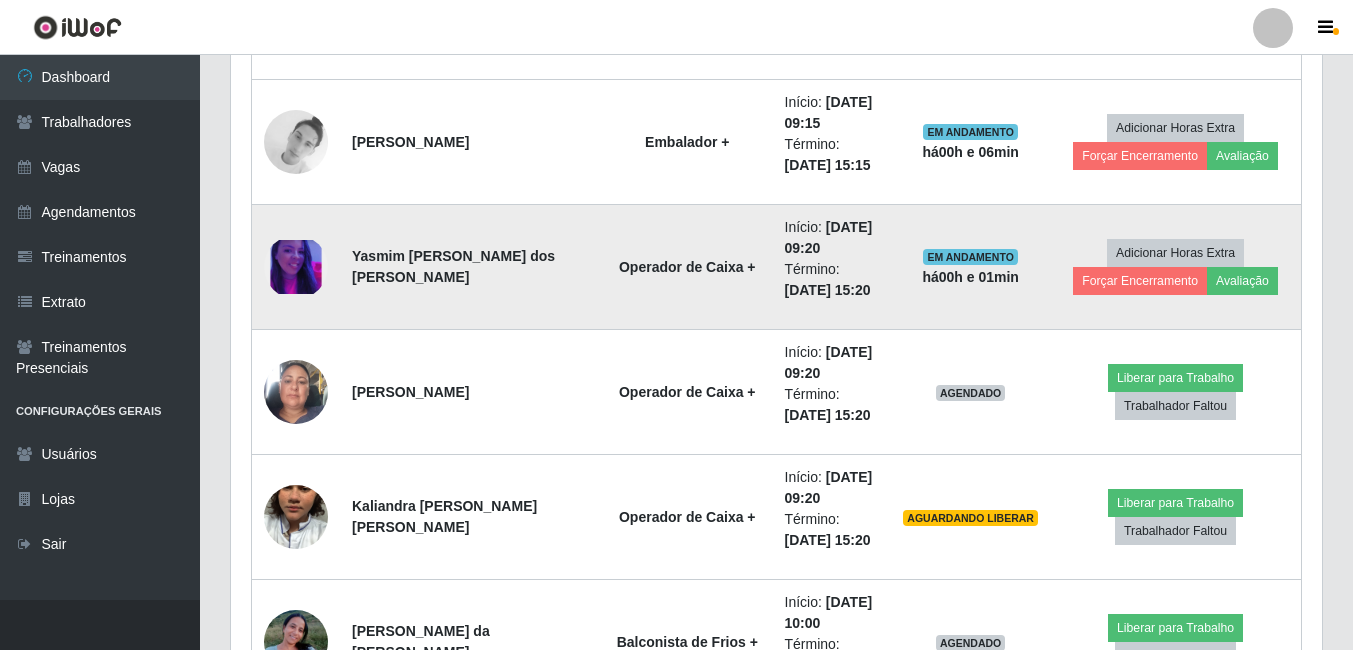 click at bounding box center [296, 267] 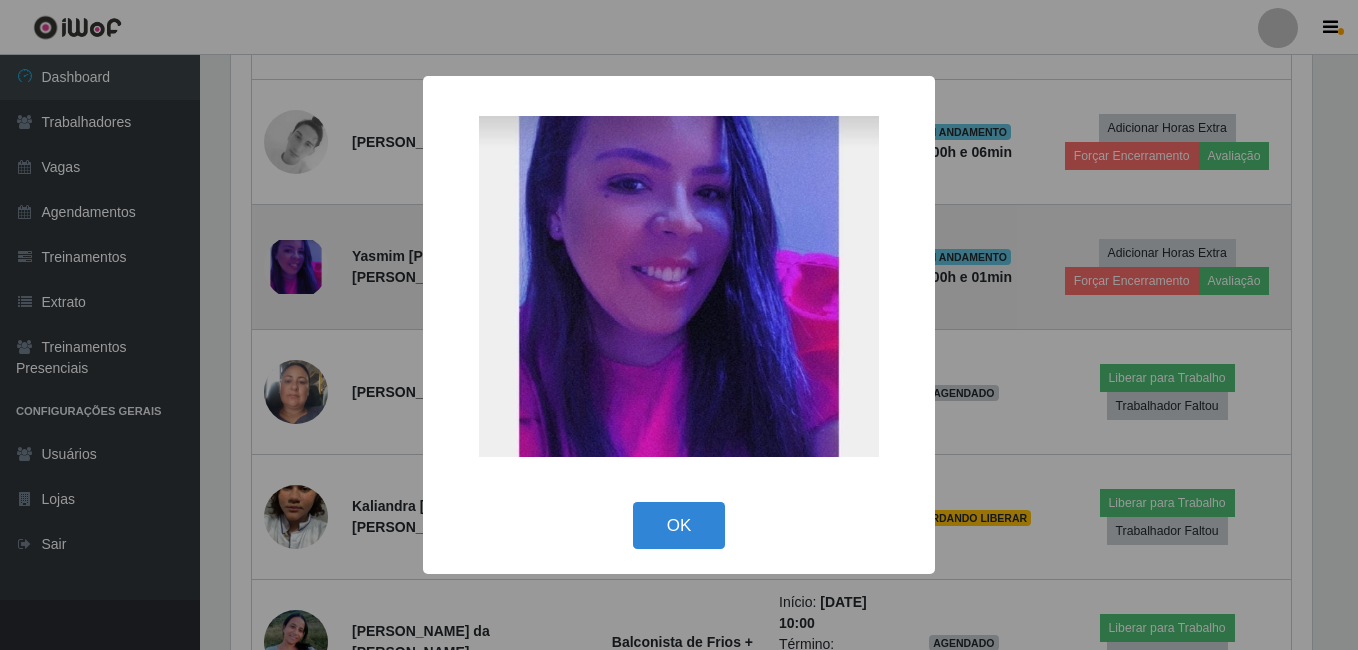 scroll, scrollTop: 999585, scrollLeft: 998919, axis: both 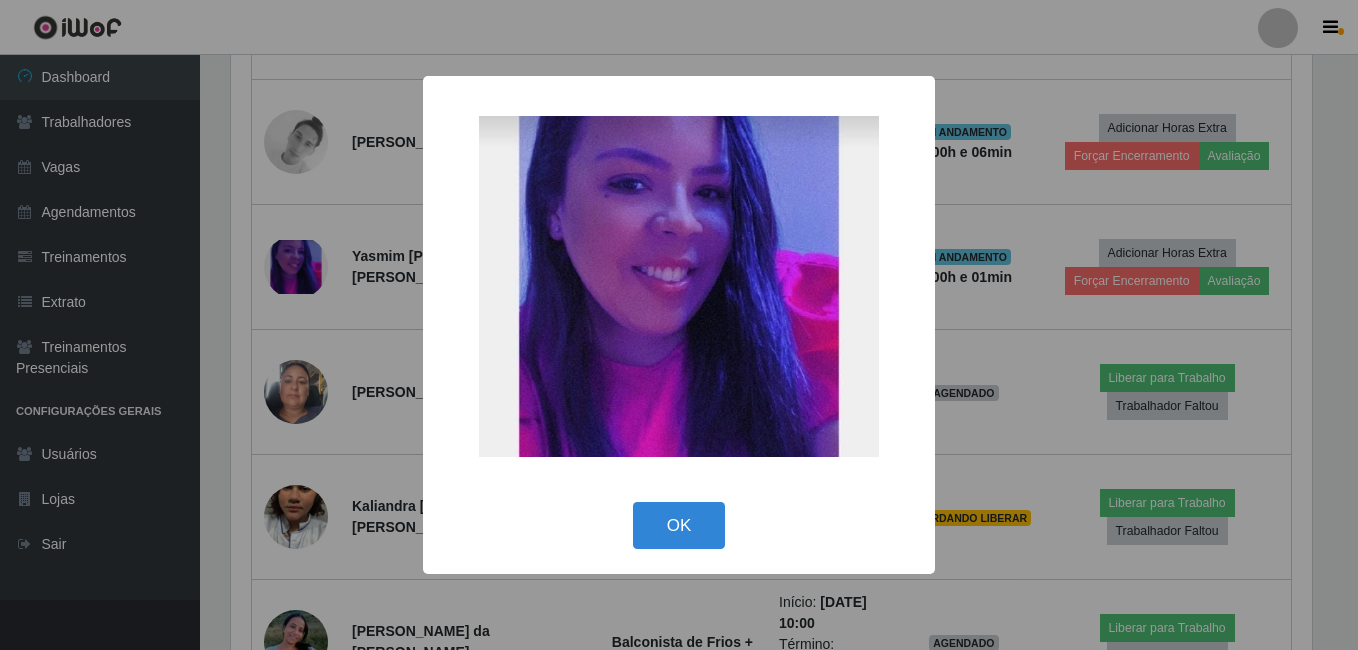 click on "× OK Cancel" at bounding box center (679, 325) 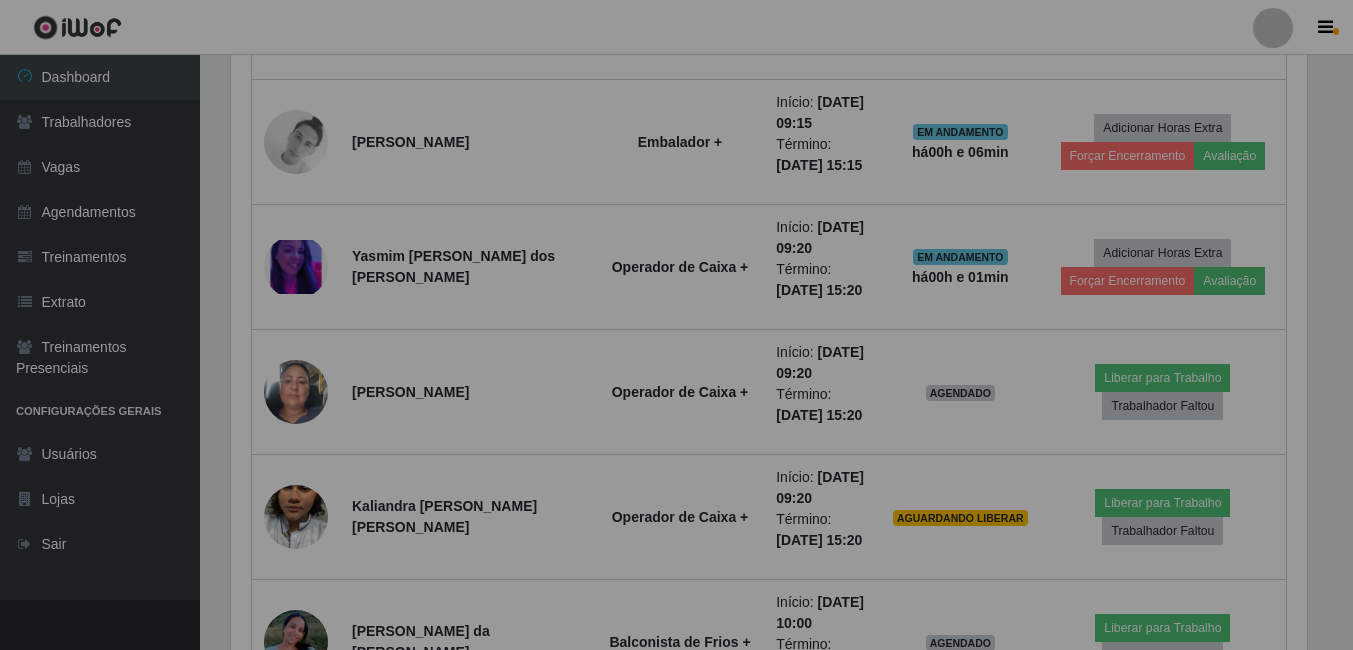 scroll, scrollTop: 999585, scrollLeft: 998909, axis: both 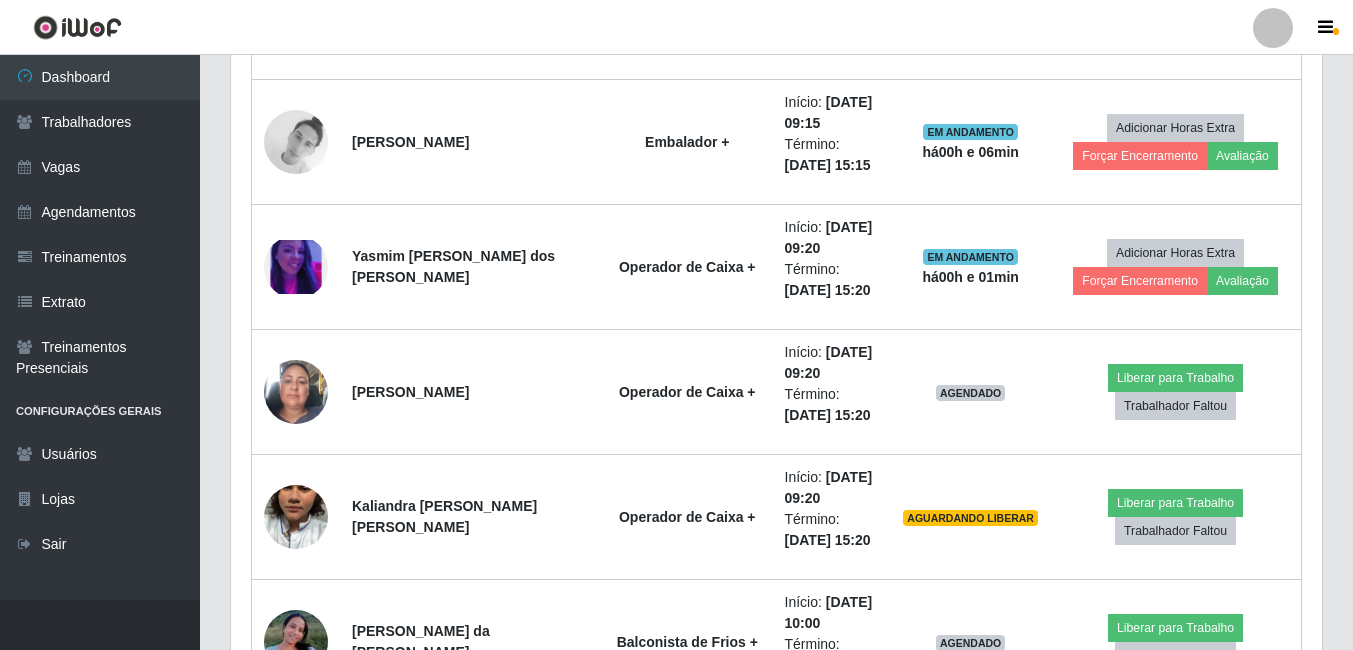 click on "Trabalhador Posição Data Status Opções [PERSON_NAME] Talaveira [PERSON_NAME]  Embalador +   Início:   [DATE] 07:00 Término:   [DATE] 13:00 EM ANDAMENTO há  02 h e   15  min   Adicionar Horas Extra Forçar Encerramento Avaliação [PERSON_NAME] Gonzaga da [PERSON_NAME]  Auxiliar de Estacionamento +   Início:   [DATE] 07:00 Término:   [DATE] 13:00 EM ANDAMENTO há  02 h e   21  min   Adicionar Horas Extra Forçar Encerramento Avaliação Camila Kasuy [PERSON_NAME] dos [PERSON_NAME]  ASG +   Início:   [DATE] 07:00 Término:   [DATE] 13:00 EM ANDAMENTO há  02 h e   21  min   Adicionar Horas Extra Forçar Encerramento Avaliação [PERSON_NAME] [PERSON_NAME] +   Início:   [DATE] 07:00 Término:   [DATE] 13:00 EM ANDAMENTO há  02 h e   21  min   Adicionar Horas Extra Forçar Encerramento Avaliação [PERSON_NAME] [PERSON_NAME] Balconista de Açougue +   Início:   [DATE] 07:00 Término:   [DATE] 13:00 EM ANDAMENTO há  02 h e   21  min   Adicionar Horas Extra Avaliação" at bounding box center (776, 806) 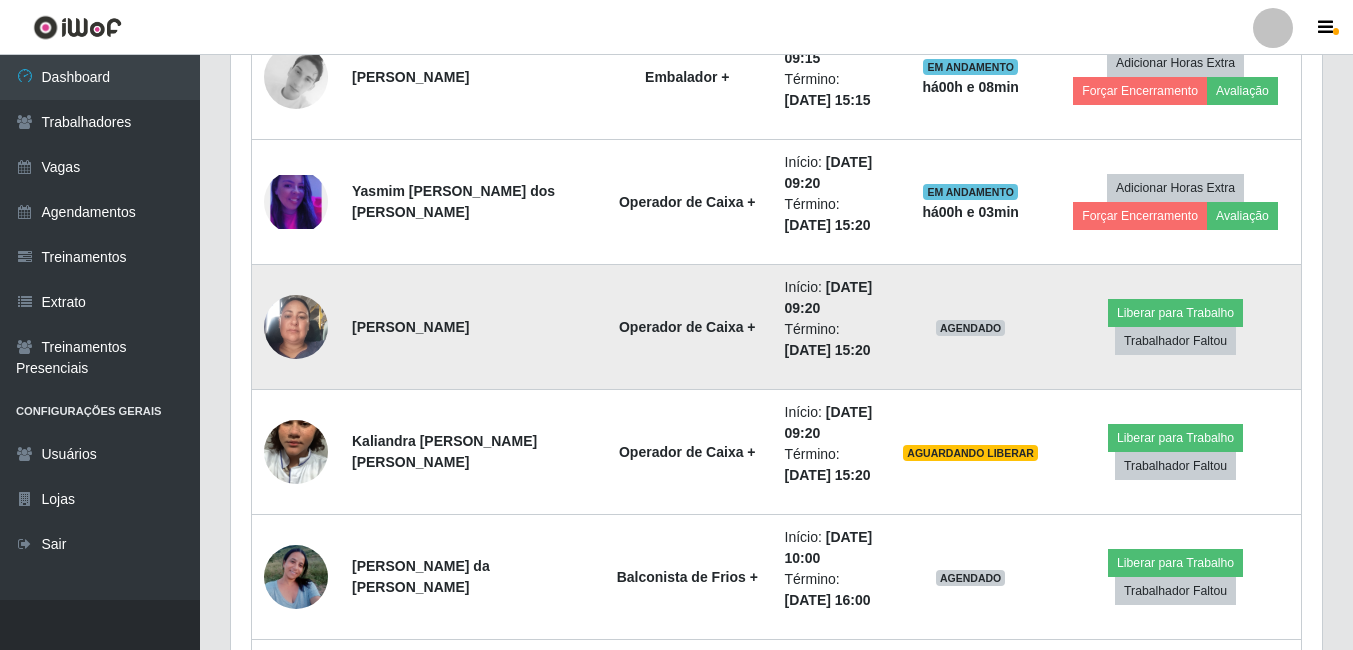 scroll, scrollTop: 2022, scrollLeft: 0, axis: vertical 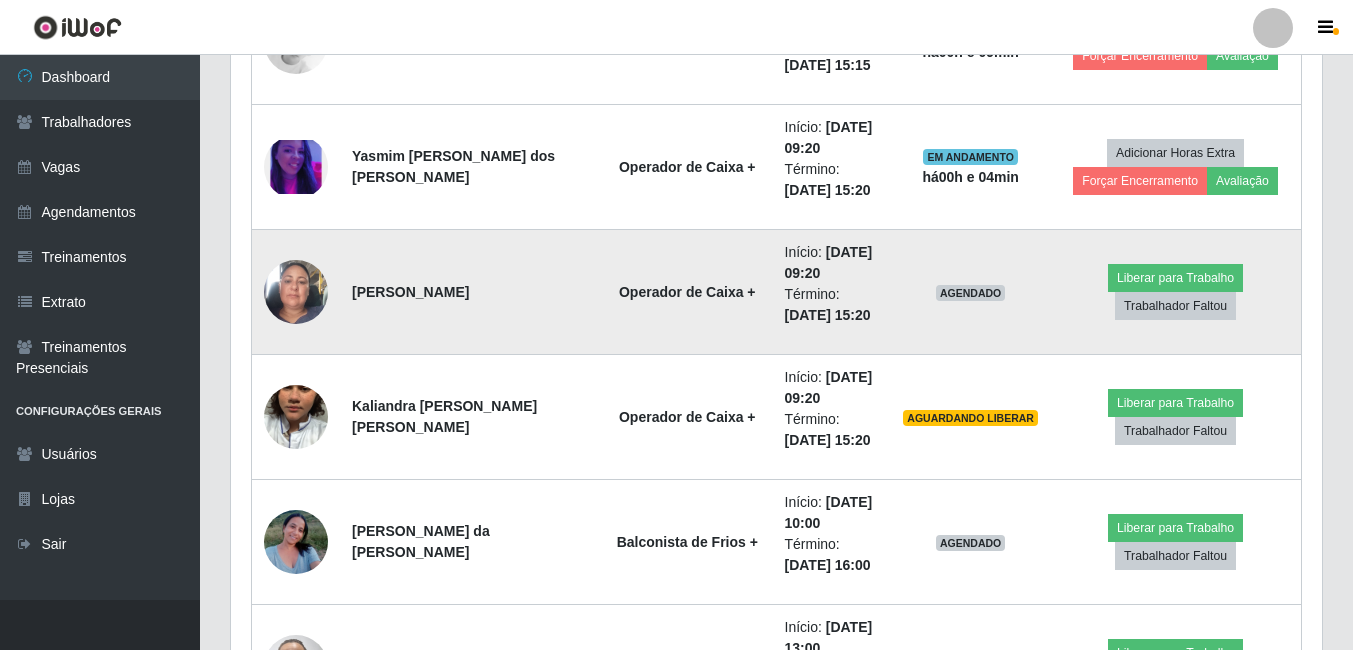 click on "[DATE] 09:20" at bounding box center [829, 262] 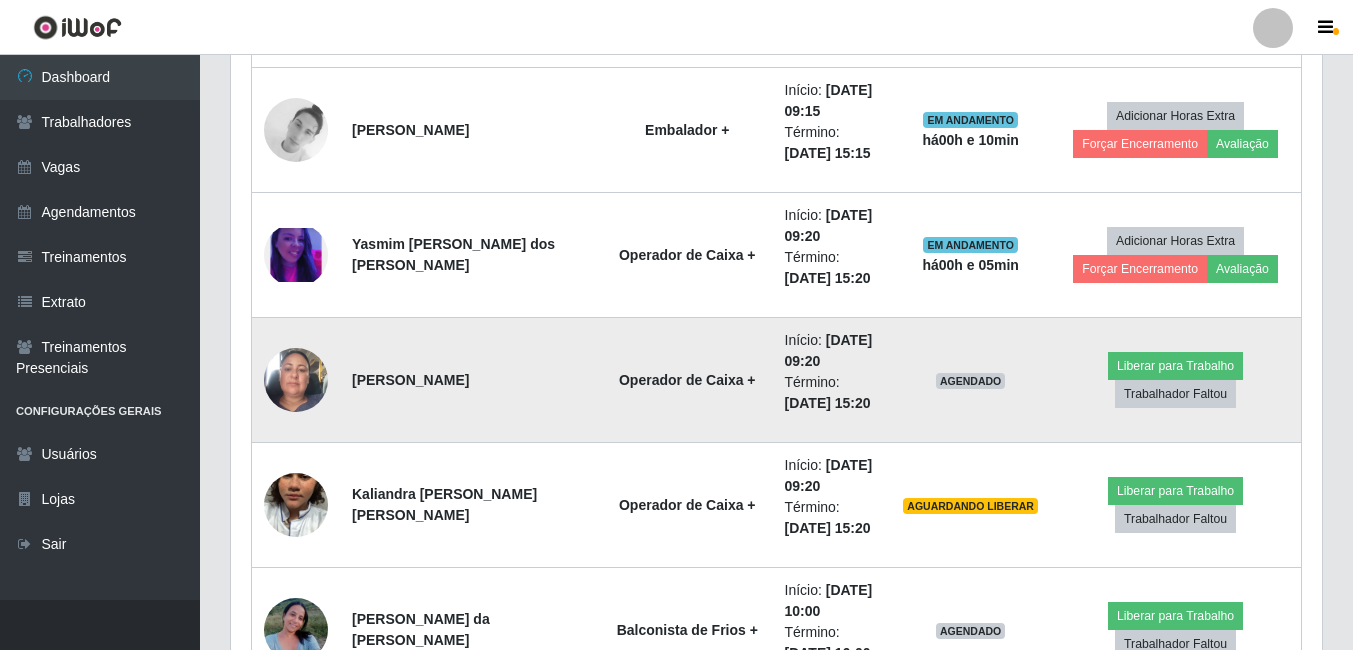 scroll, scrollTop: 1922, scrollLeft: 0, axis: vertical 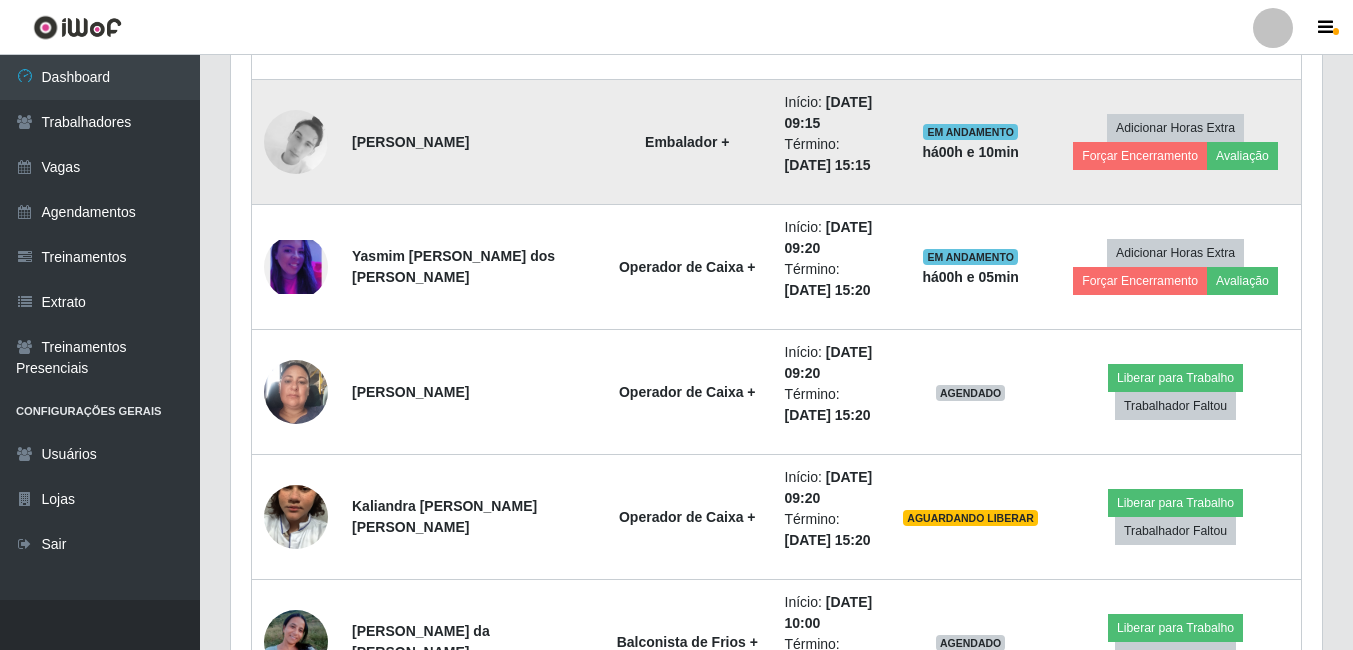 click on "Início:   [DATE] 09:15 Término:   [DATE] 15:15" at bounding box center (832, 142) 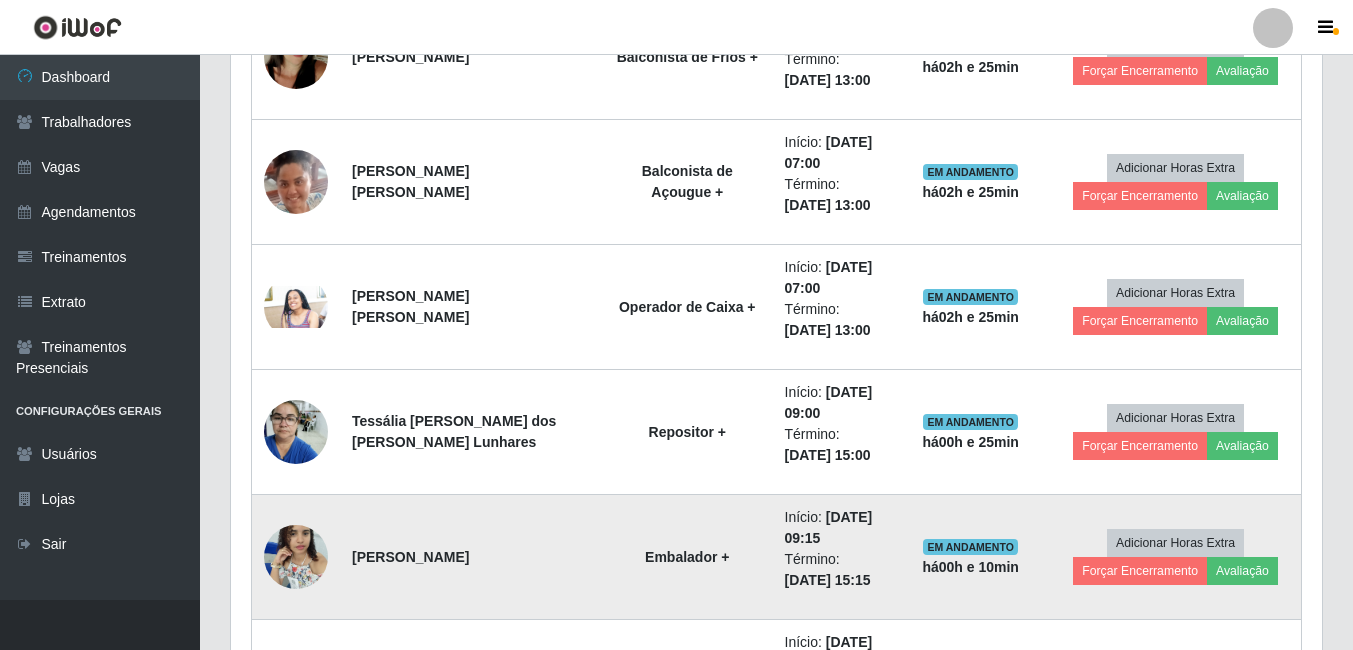 scroll, scrollTop: 1222, scrollLeft: 0, axis: vertical 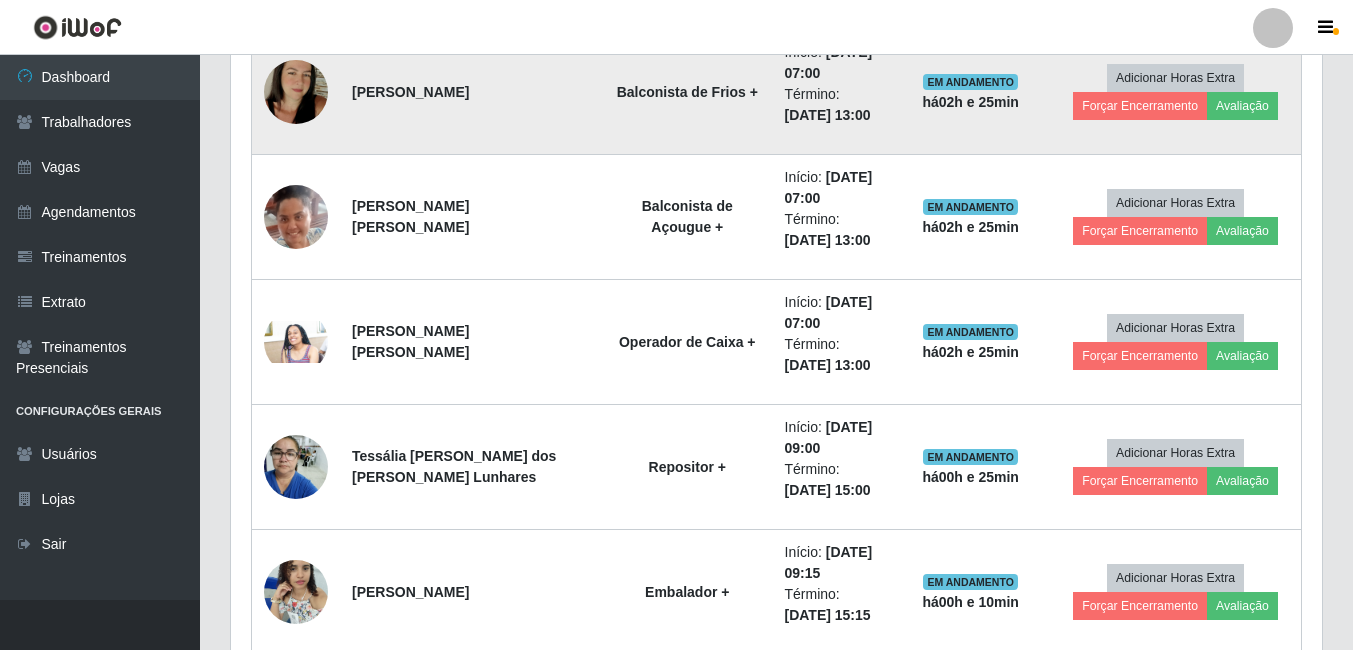 click on "Balconista de Frios +" at bounding box center [687, 92] 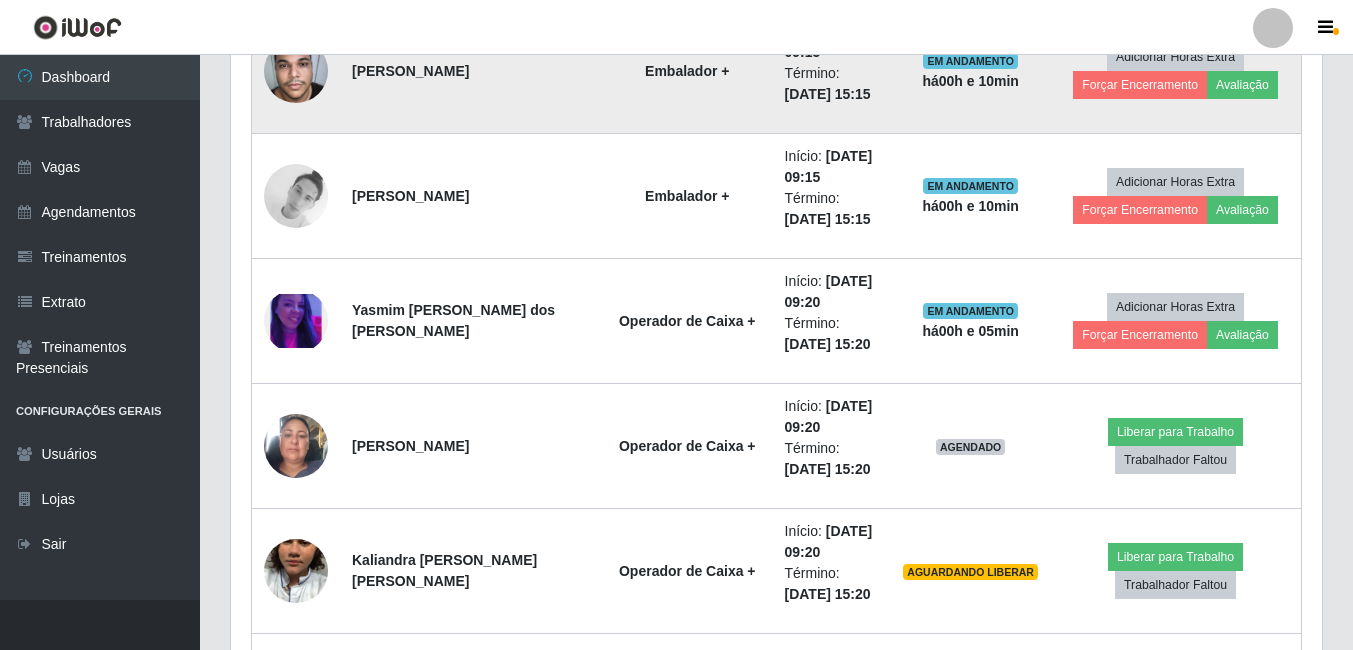 scroll, scrollTop: 1922, scrollLeft: 0, axis: vertical 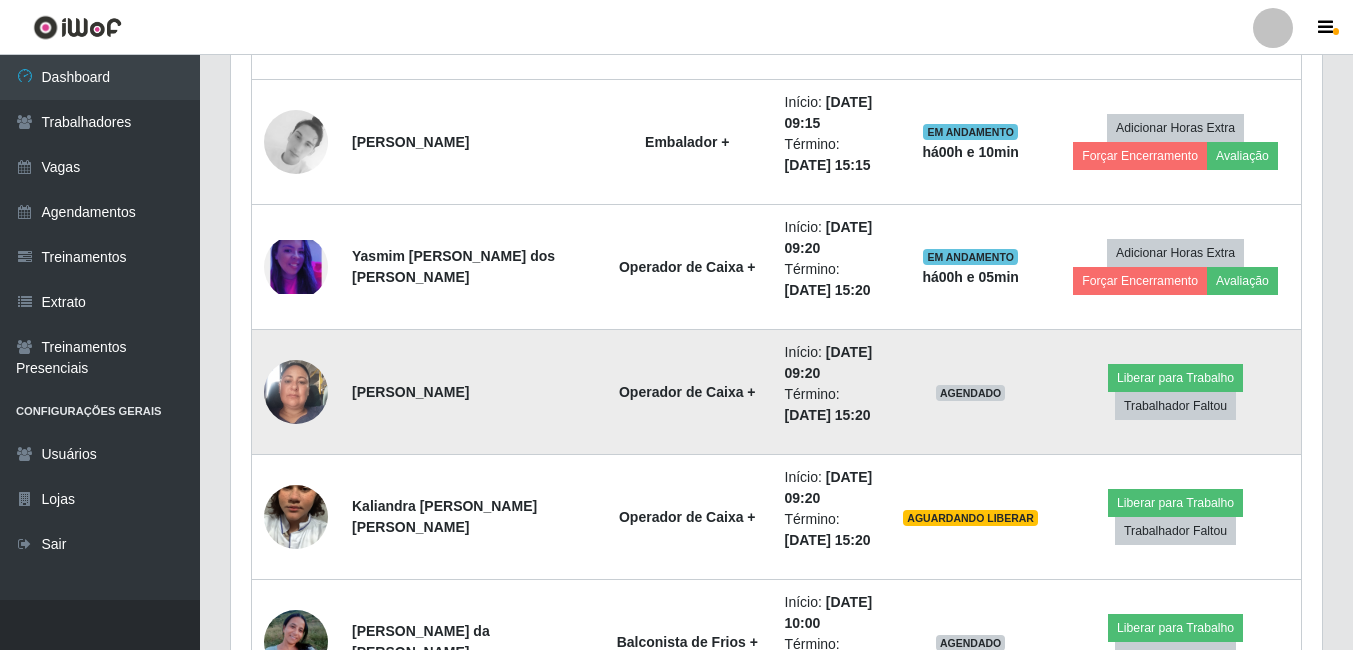 click on "Operador de Caixa +" at bounding box center (687, 392) 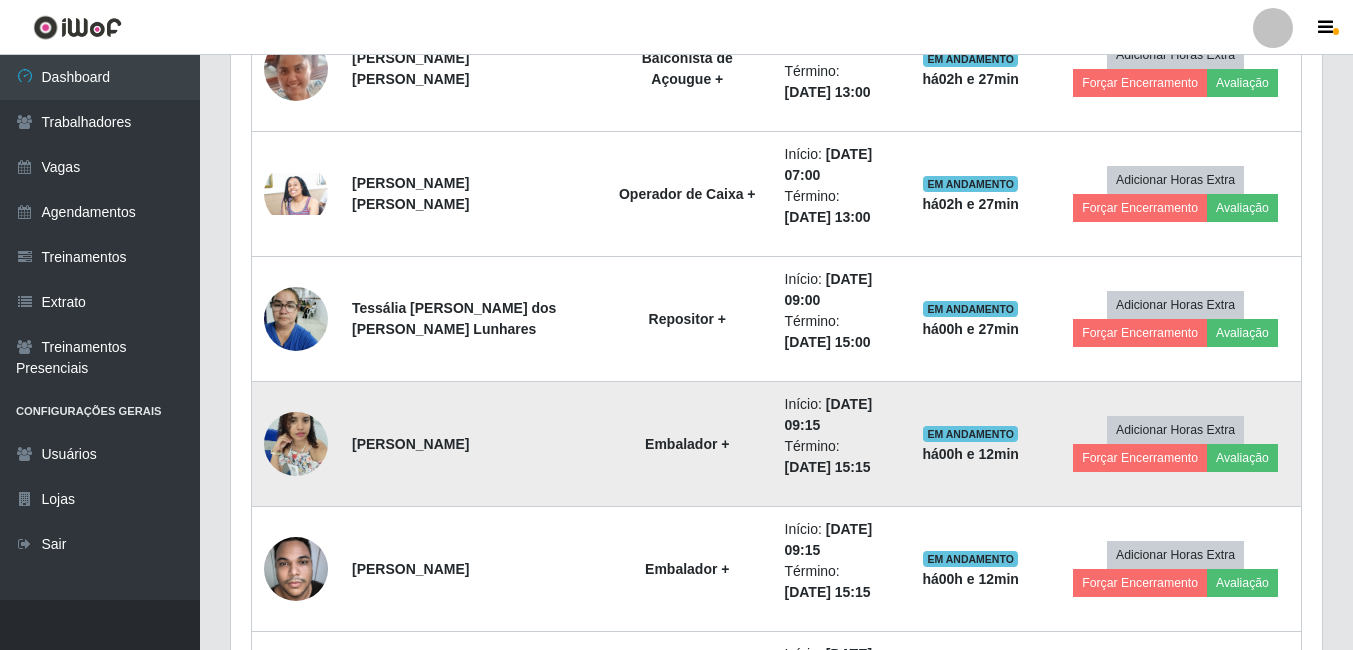 scroll, scrollTop: 1322, scrollLeft: 0, axis: vertical 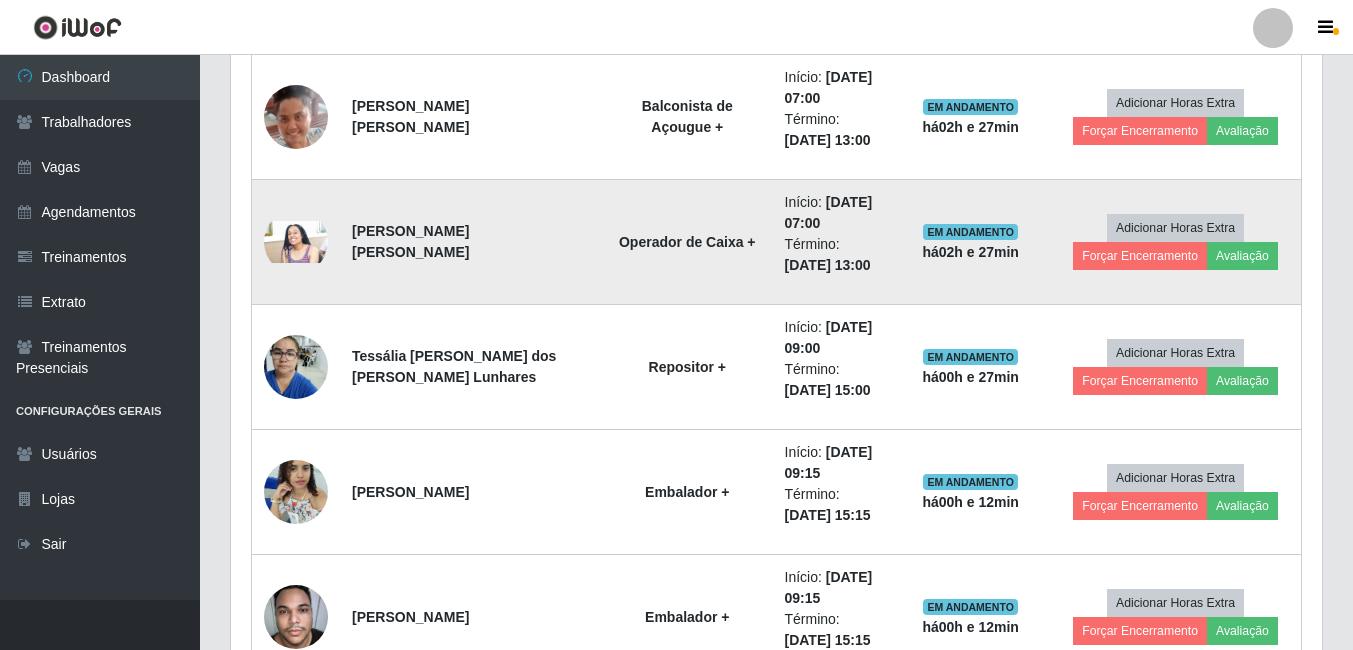 click at bounding box center (296, 242) 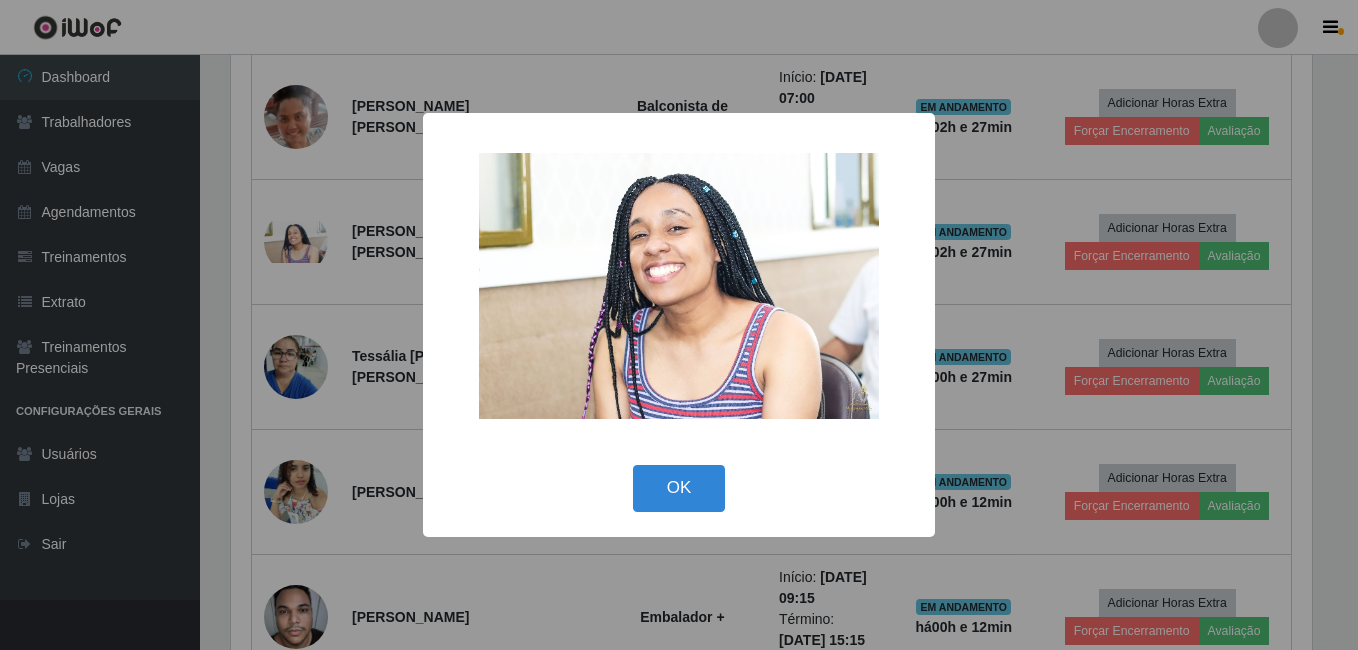 click on "× OK Cancel" at bounding box center [679, 325] 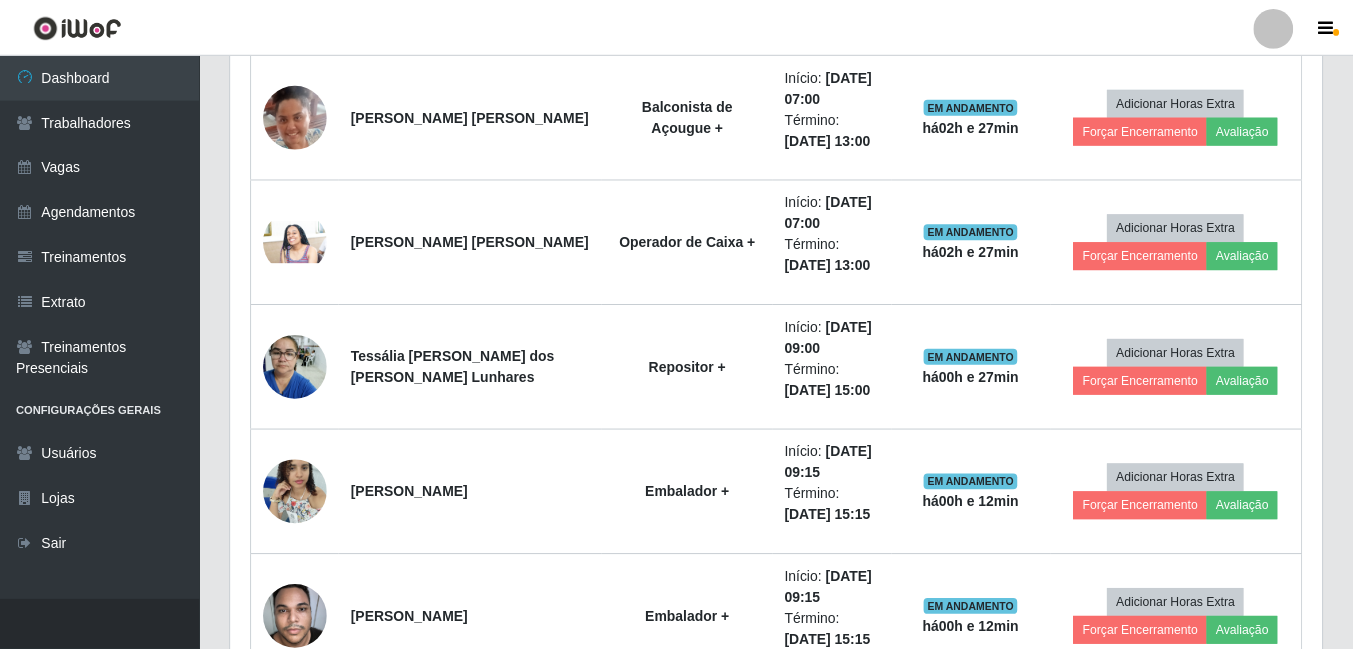 scroll, scrollTop: 999585, scrollLeft: 998909, axis: both 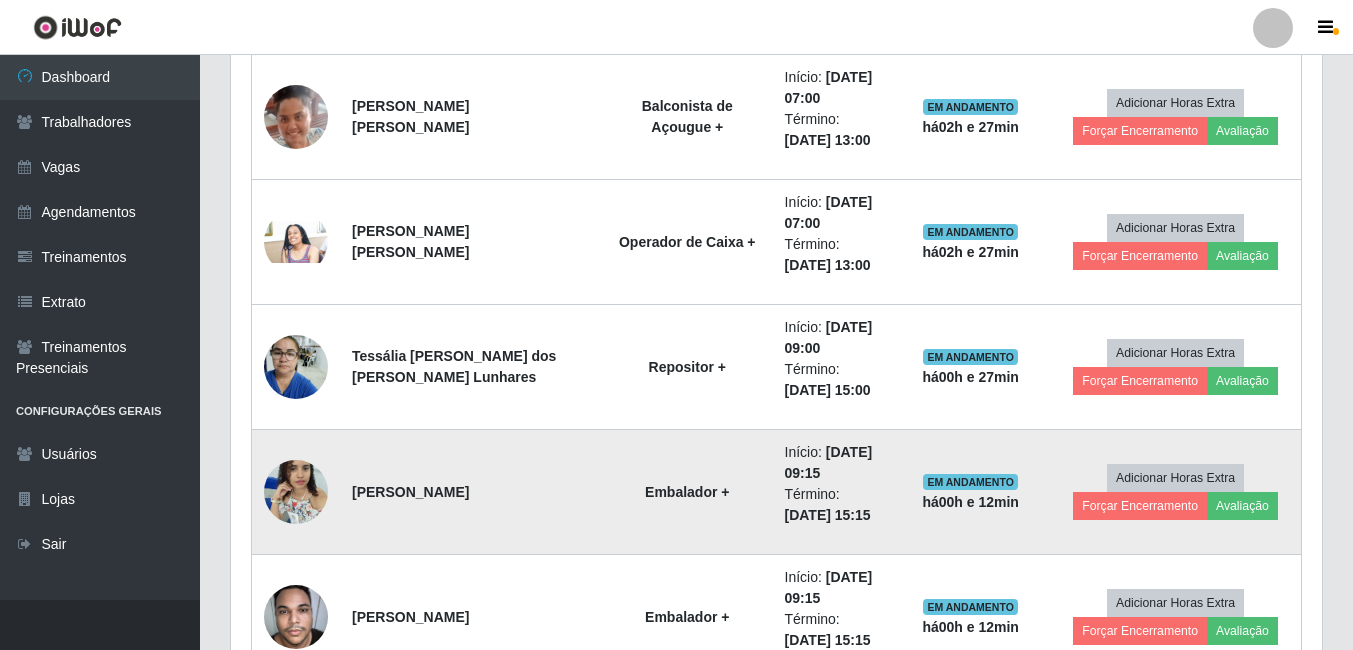 click at bounding box center (296, 491) 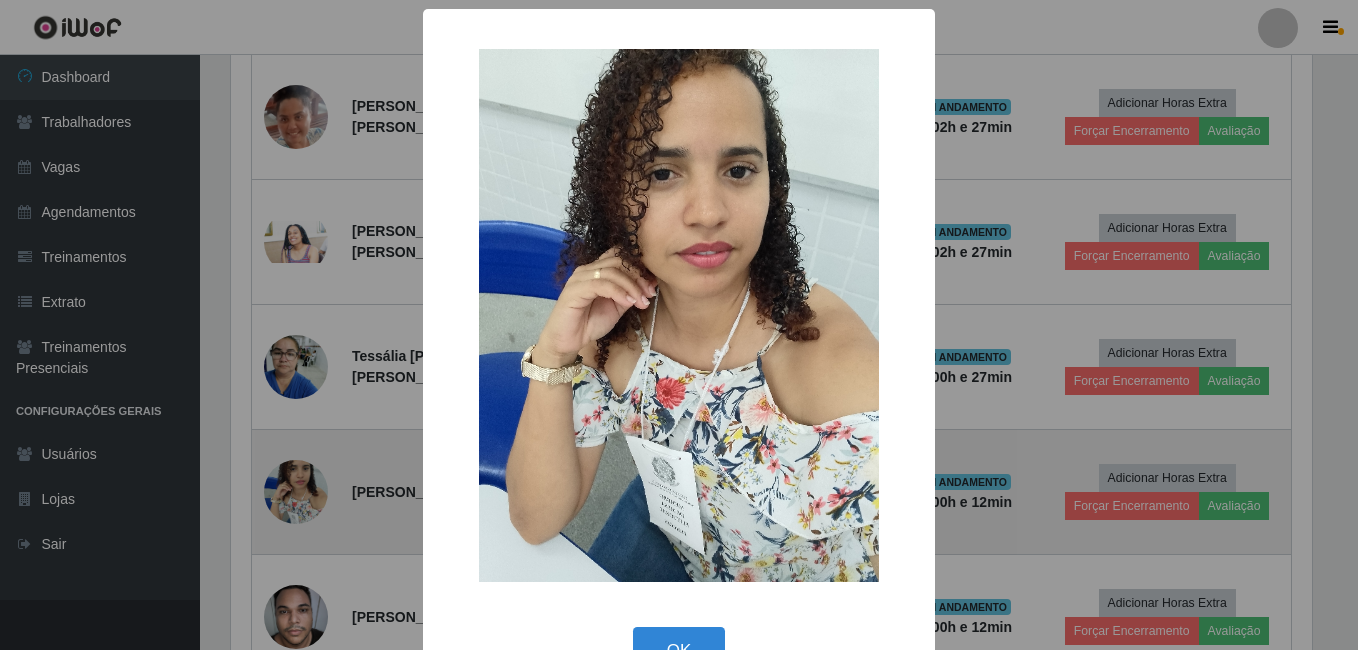 scroll, scrollTop: 999585, scrollLeft: 998919, axis: both 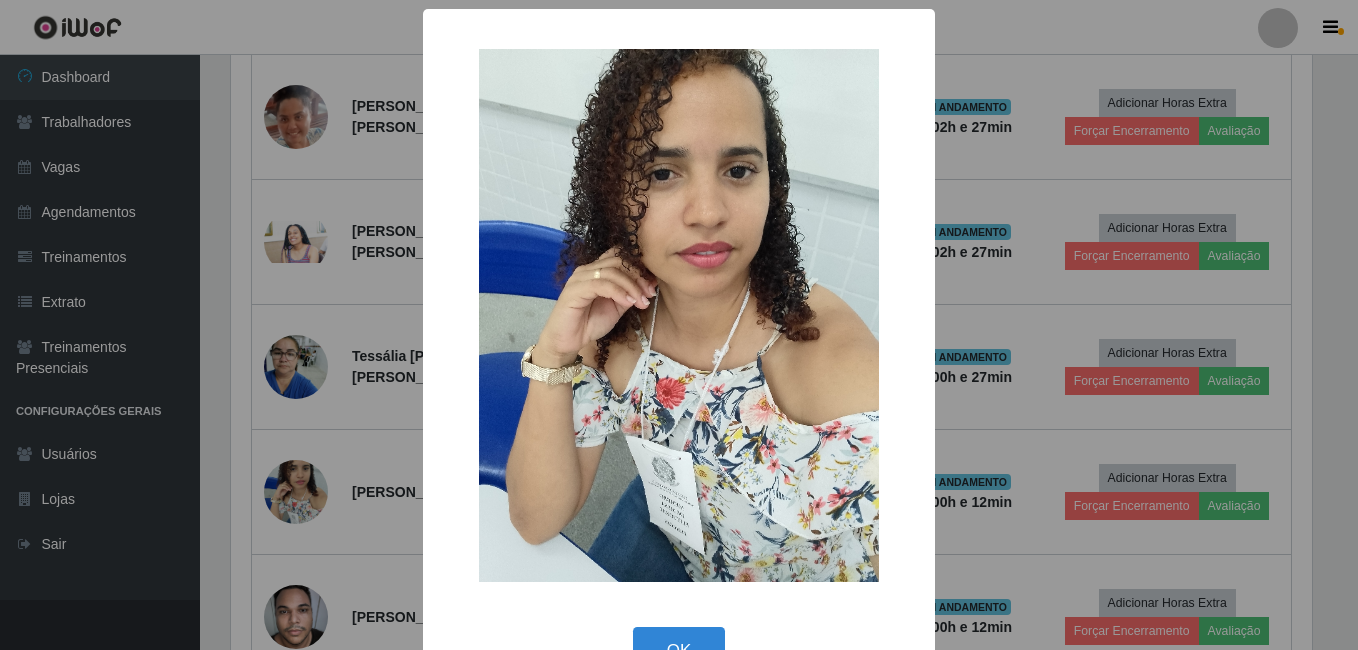 click on "× OK Cancel" at bounding box center [679, 325] 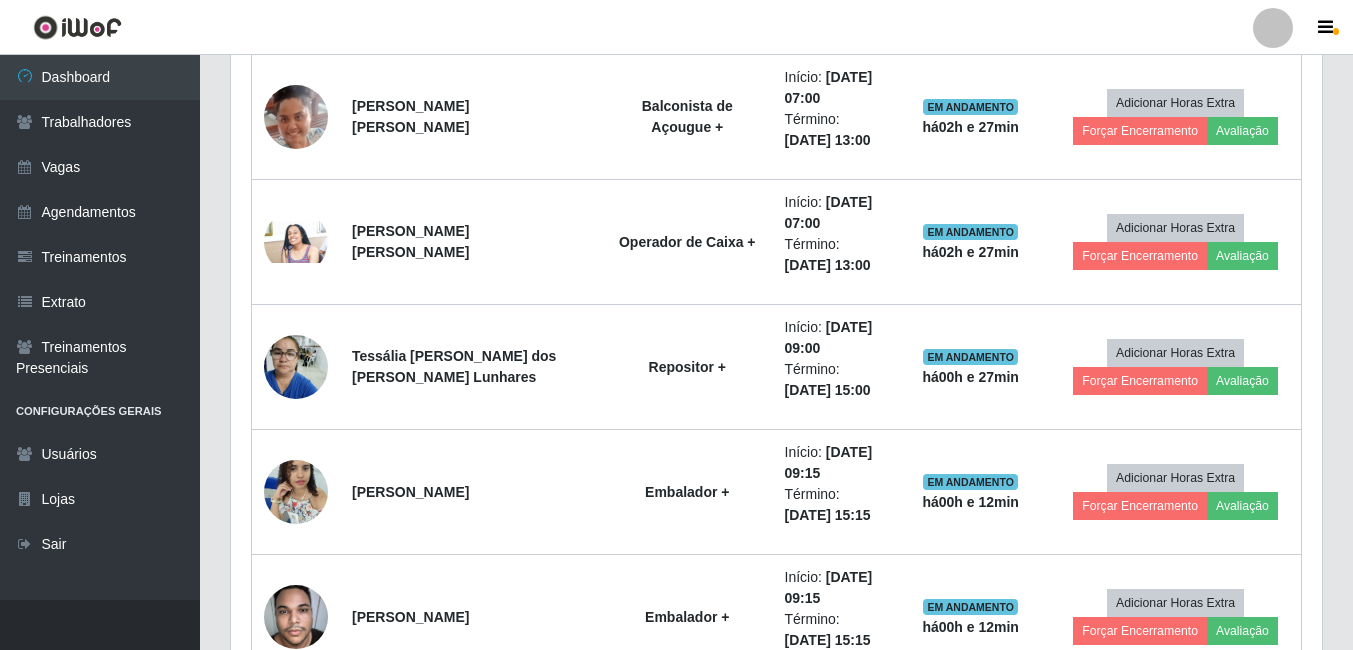 scroll, scrollTop: 999585, scrollLeft: 998909, axis: both 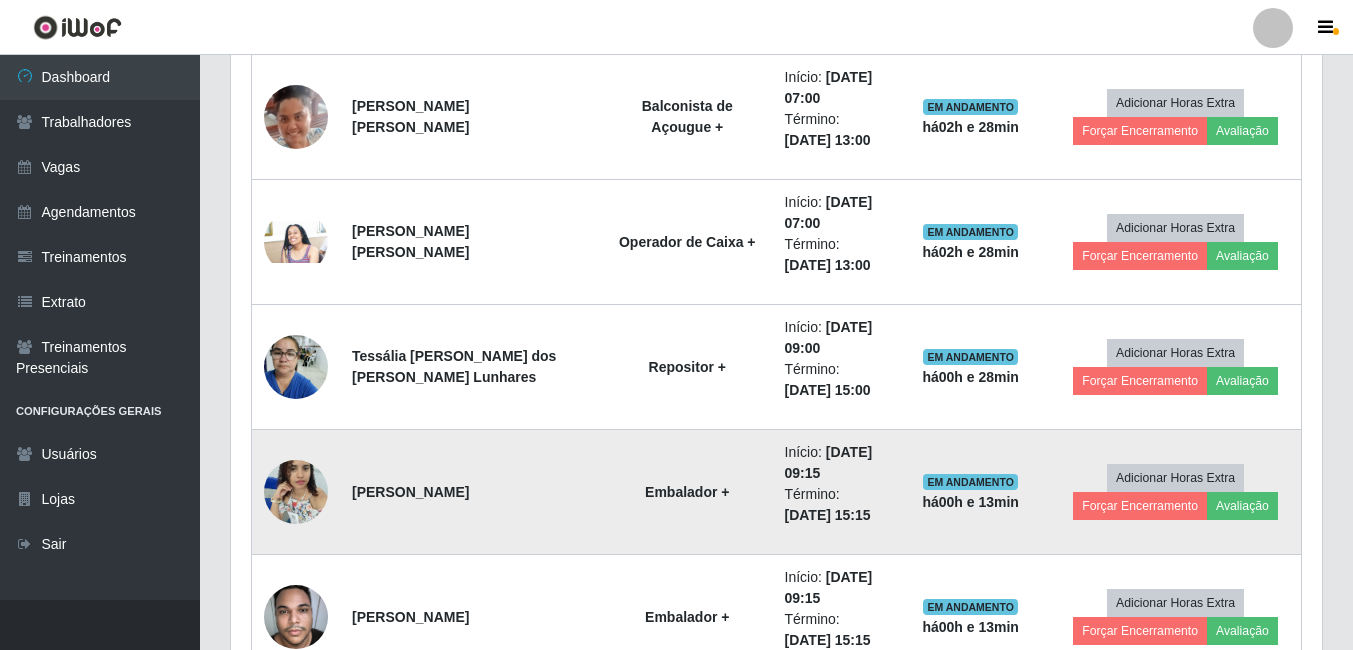 click at bounding box center [296, 491] 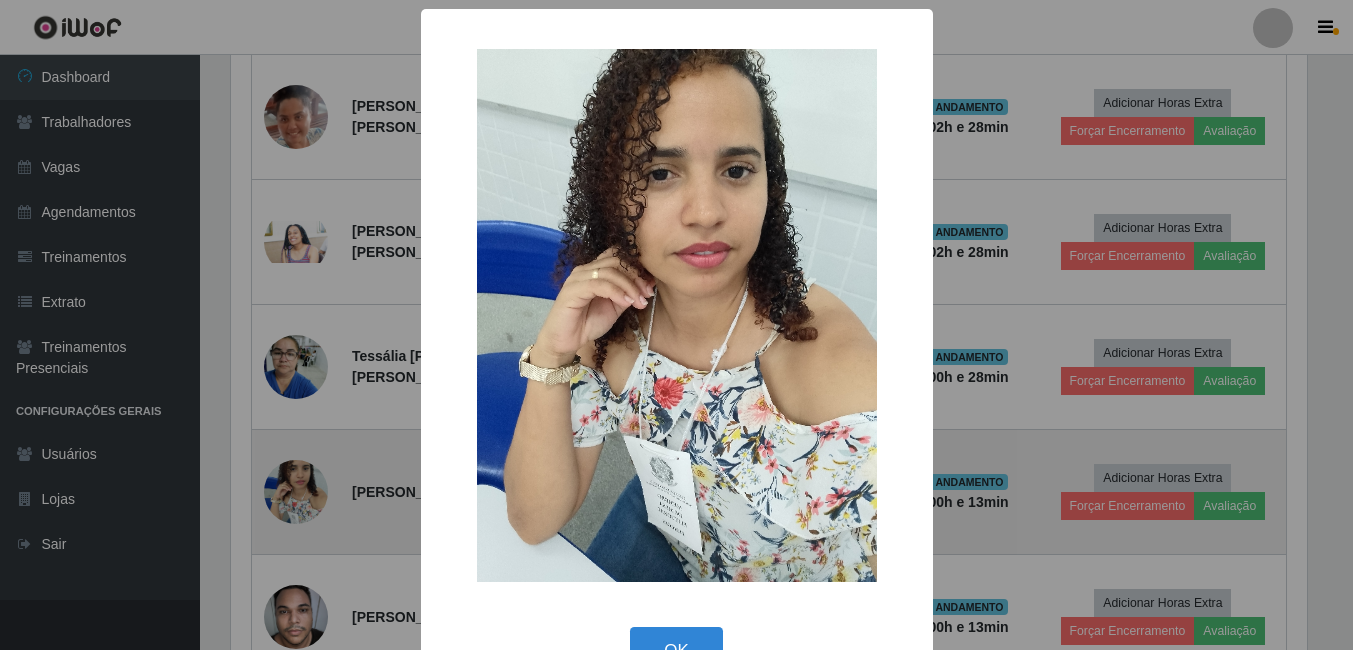 scroll, scrollTop: 999585, scrollLeft: 998919, axis: both 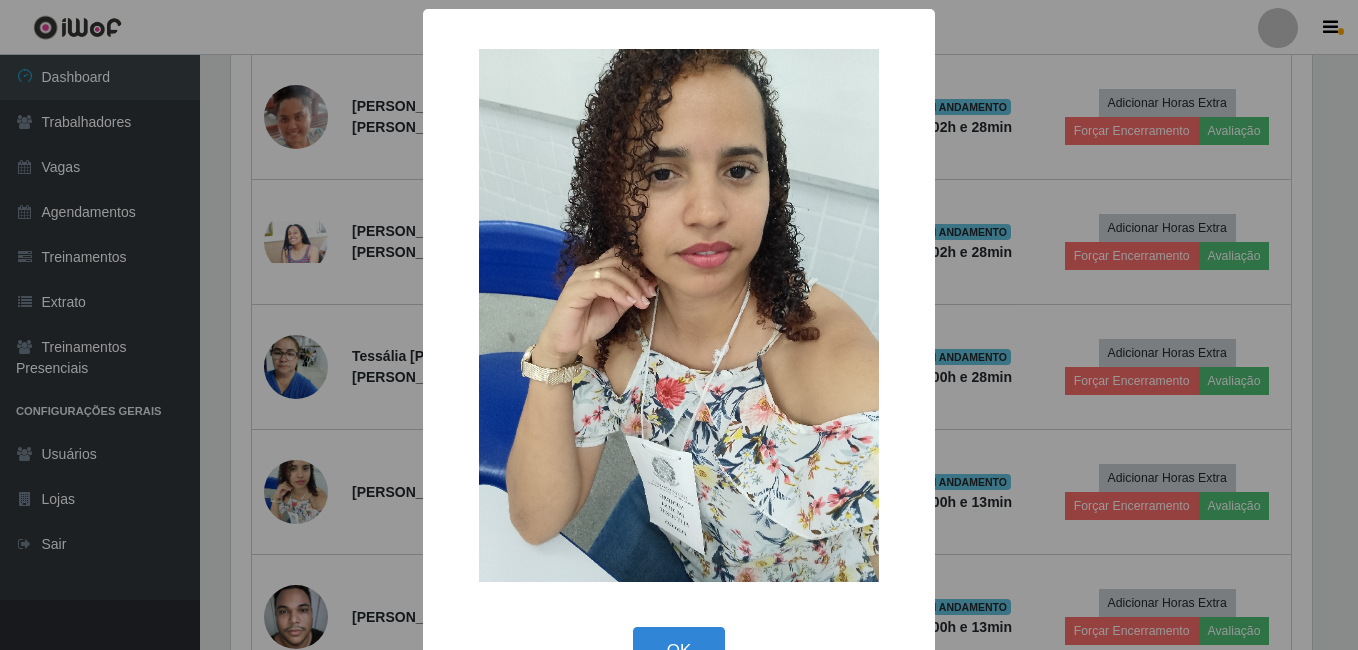 click on "× OK Cancel" at bounding box center [679, 325] 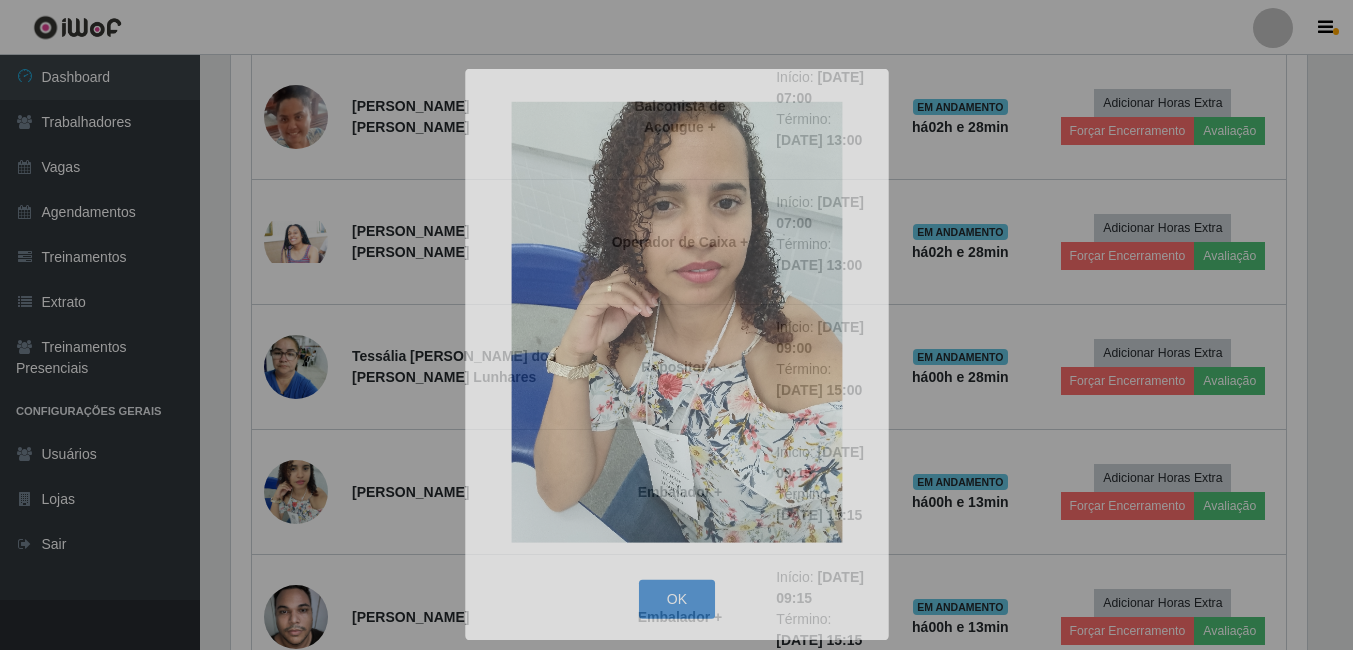 scroll, scrollTop: 999585, scrollLeft: 998909, axis: both 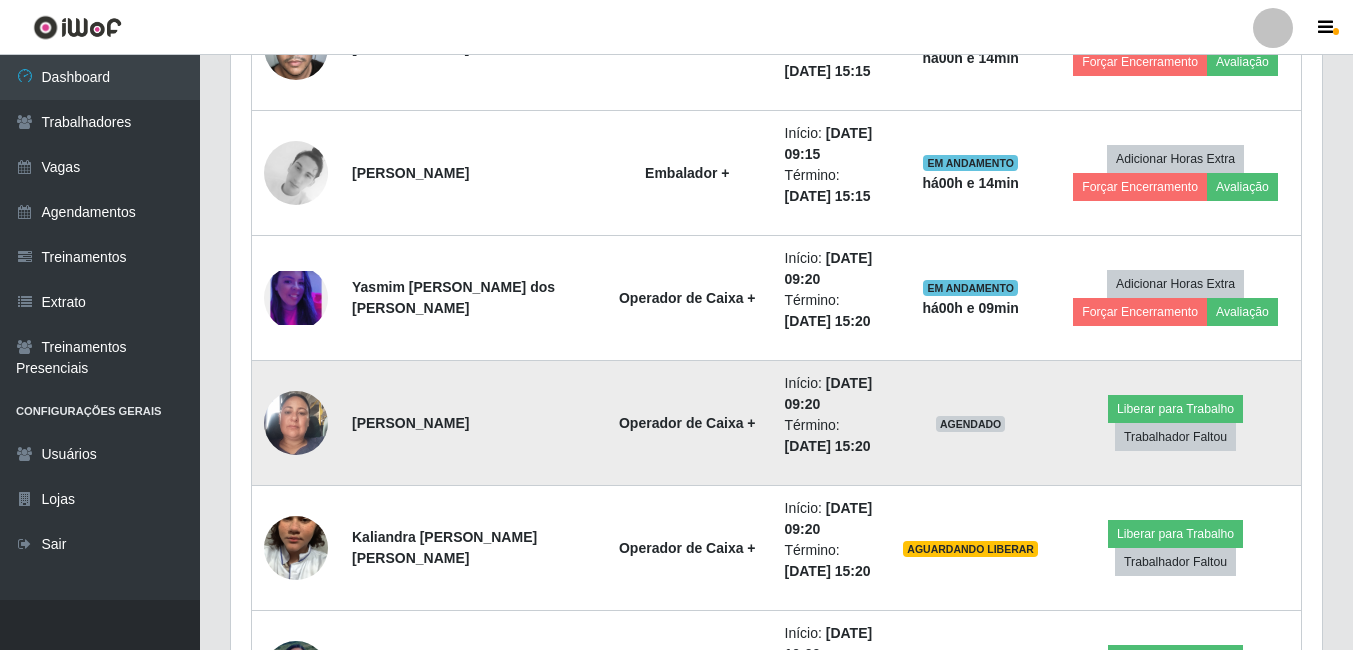 click at bounding box center [296, 423] 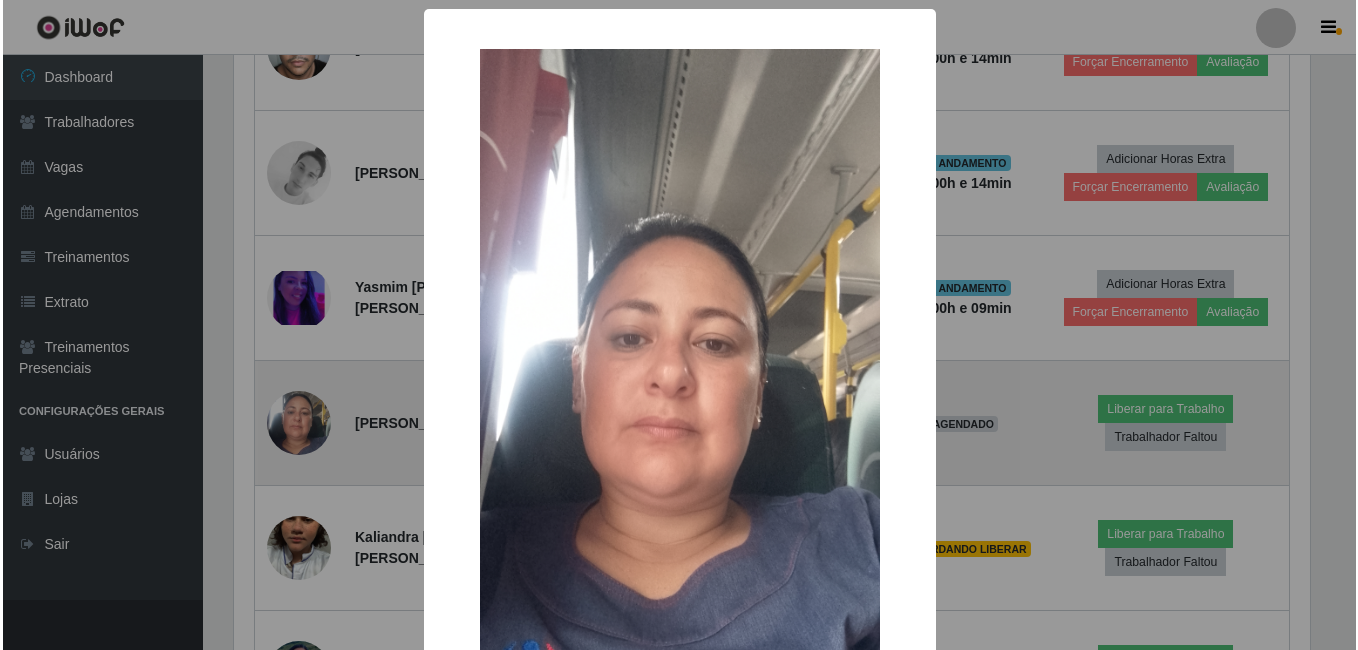 scroll, scrollTop: 999585, scrollLeft: 998919, axis: both 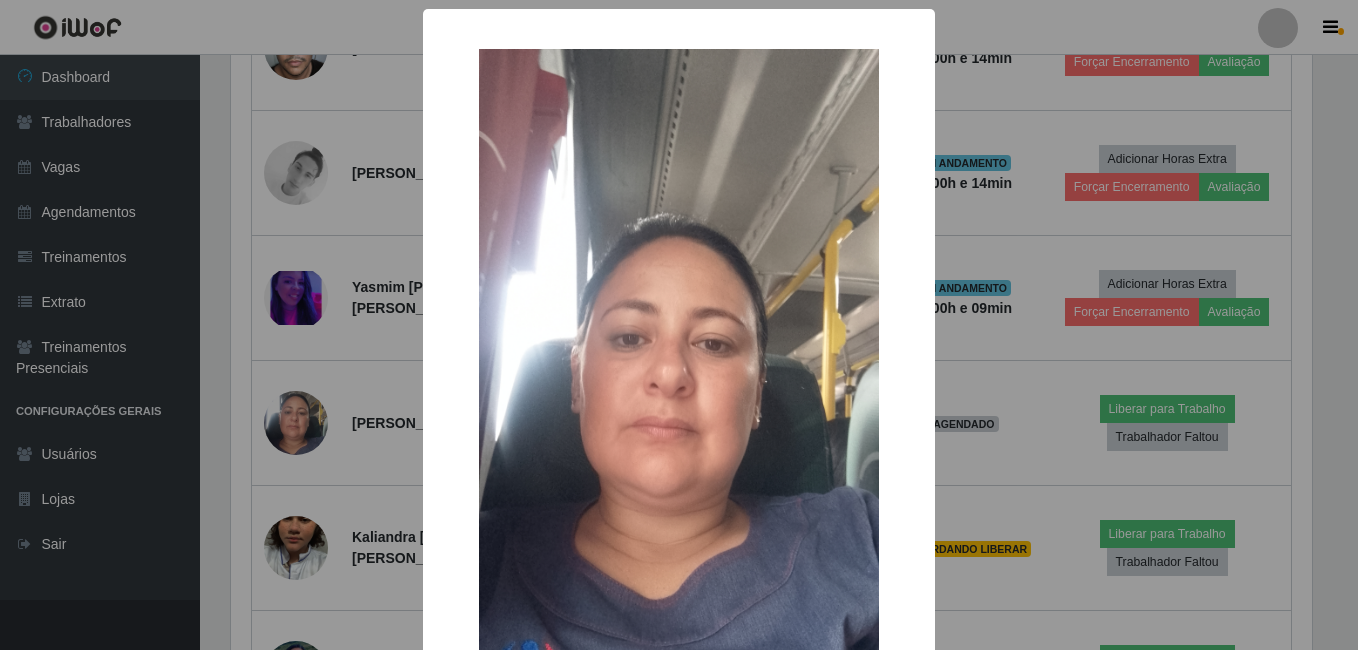 click on "× OK Cancel" at bounding box center [679, 325] 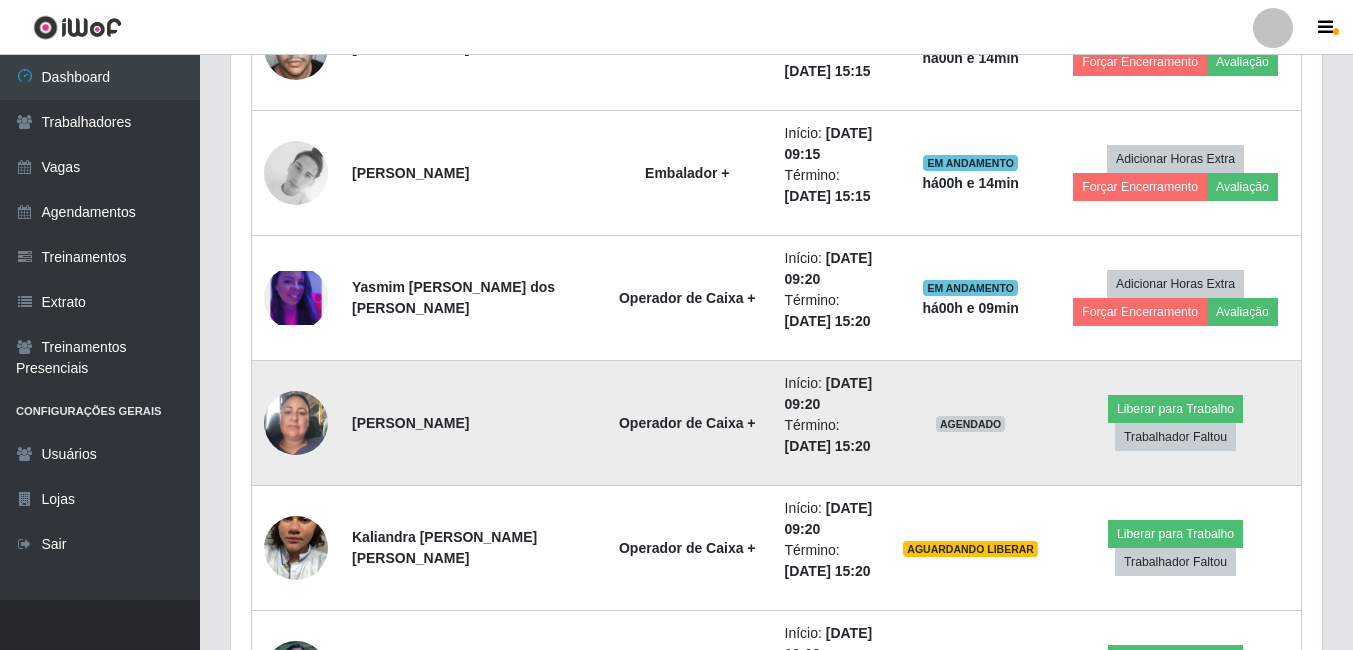 scroll, scrollTop: 999585, scrollLeft: 998909, axis: both 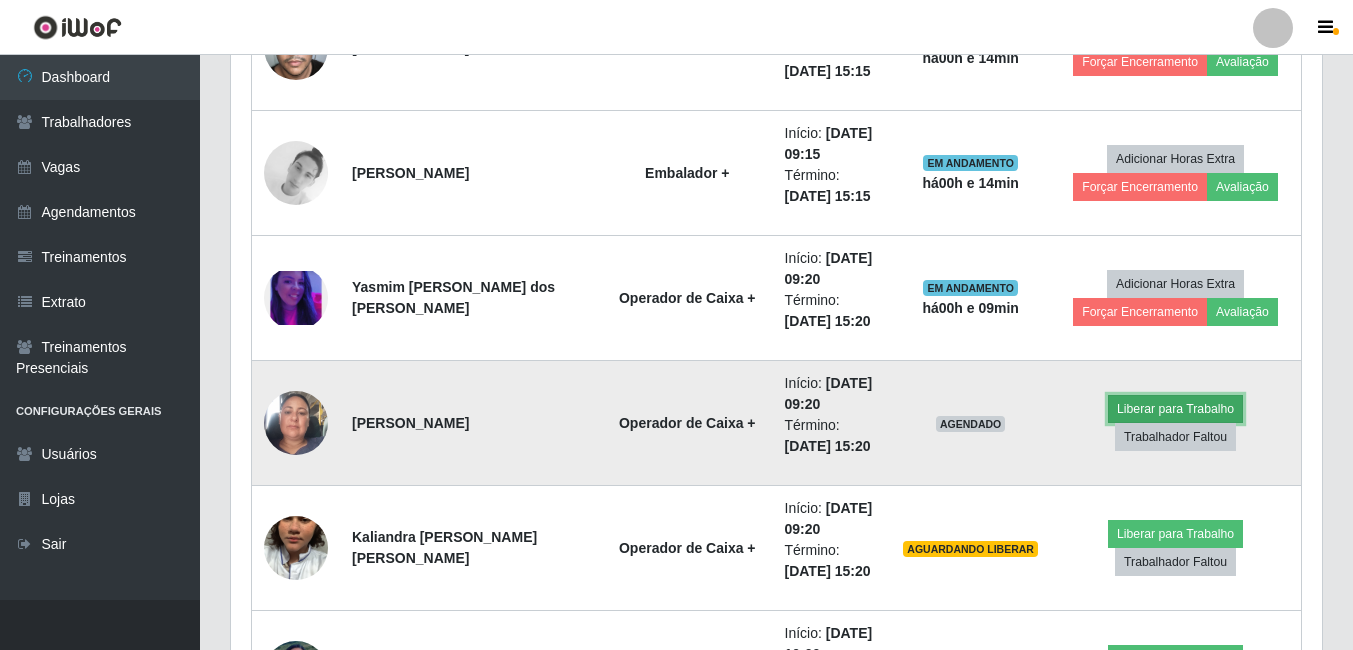 click on "Liberar para Trabalho" at bounding box center (1175, 409) 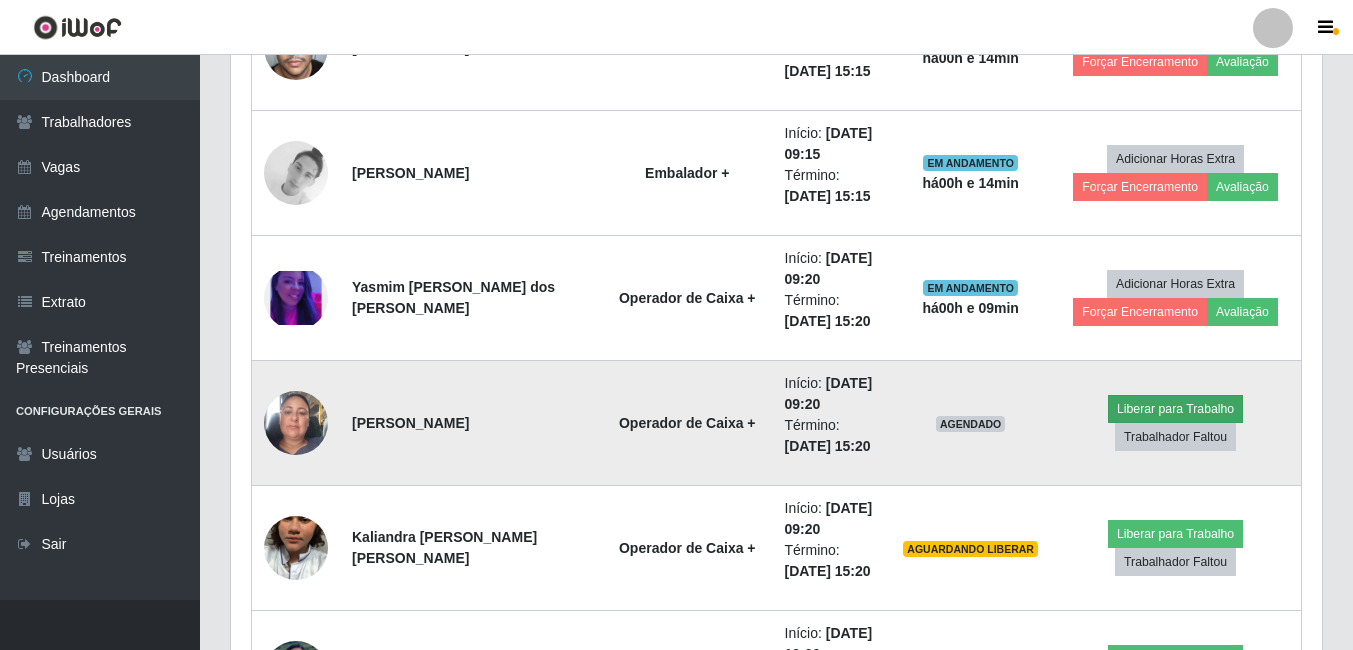 scroll, scrollTop: 999585, scrollLeft: 998919, axis: both 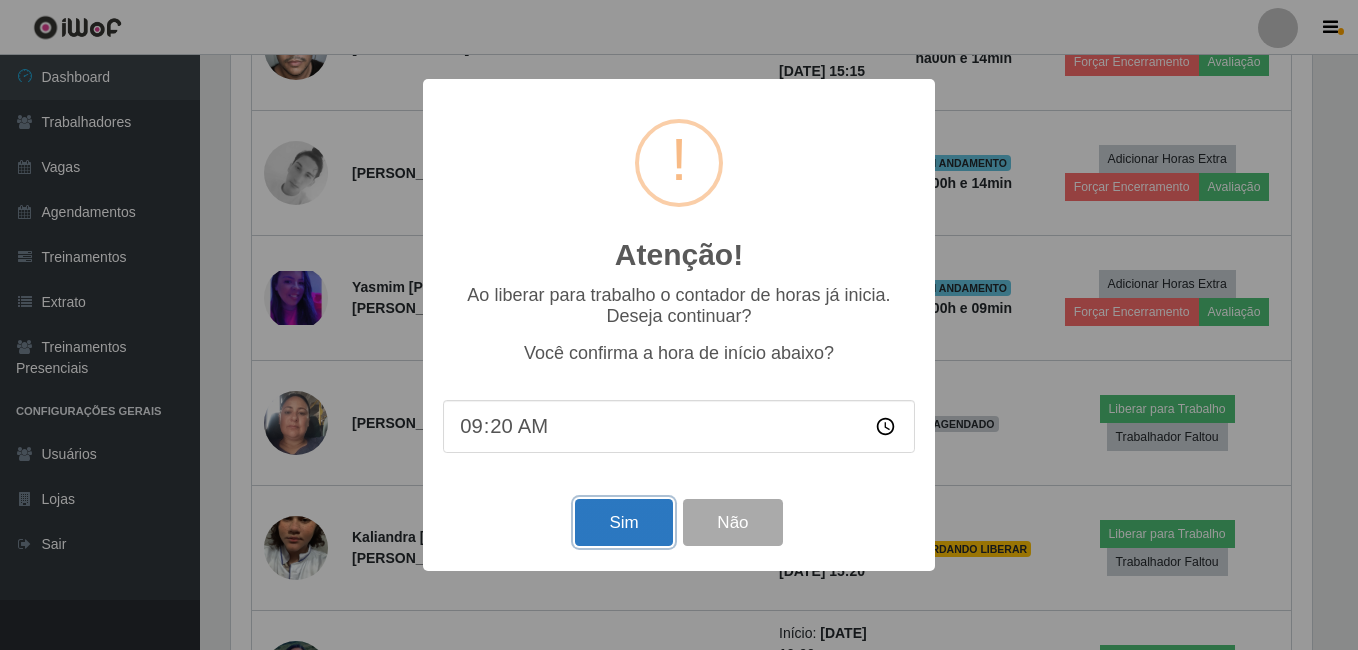 click on "Sim" at bounding box center (623, 522) 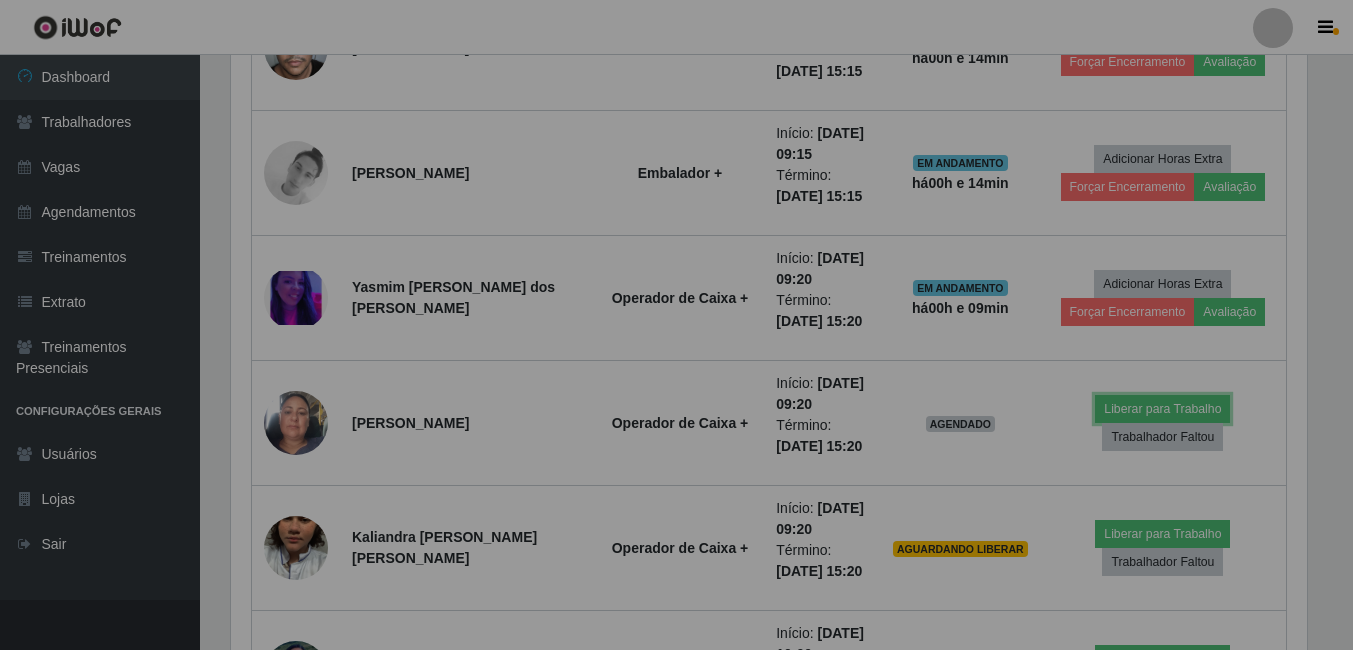scroll, scrollTop: 999585, scrollLeft: 998909, axis: both 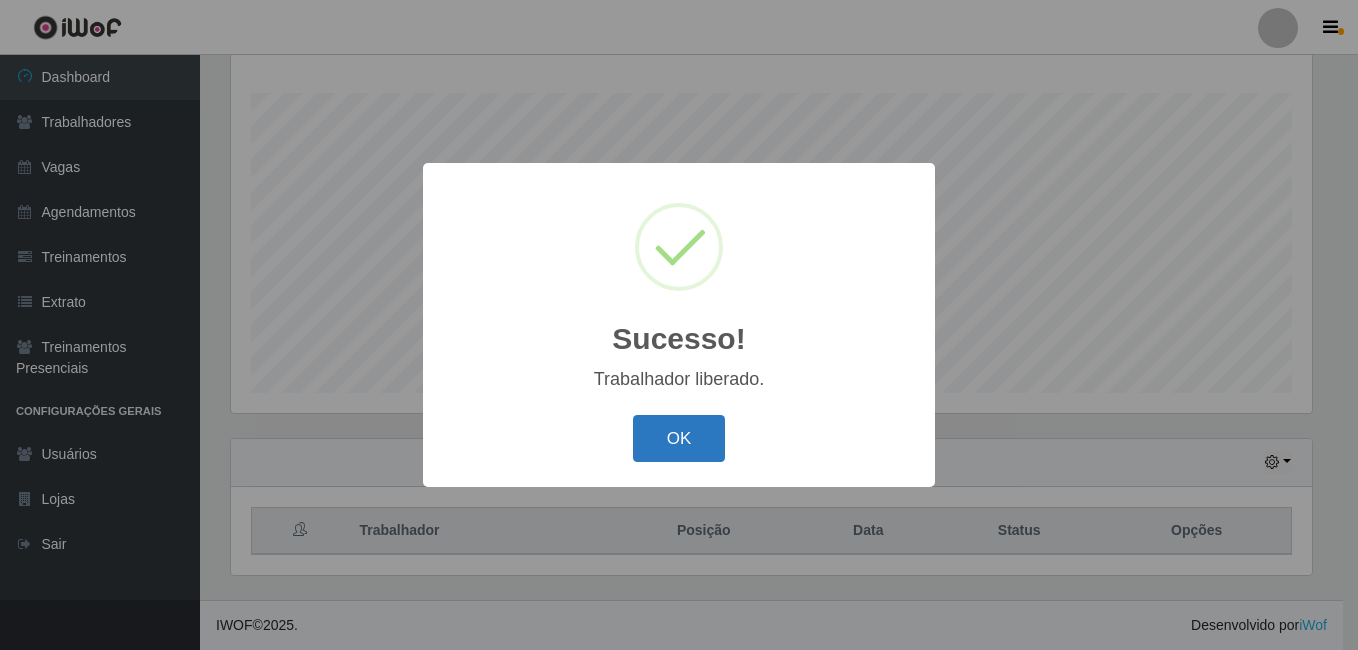 click on "OK" at bounding box center [679, 438] 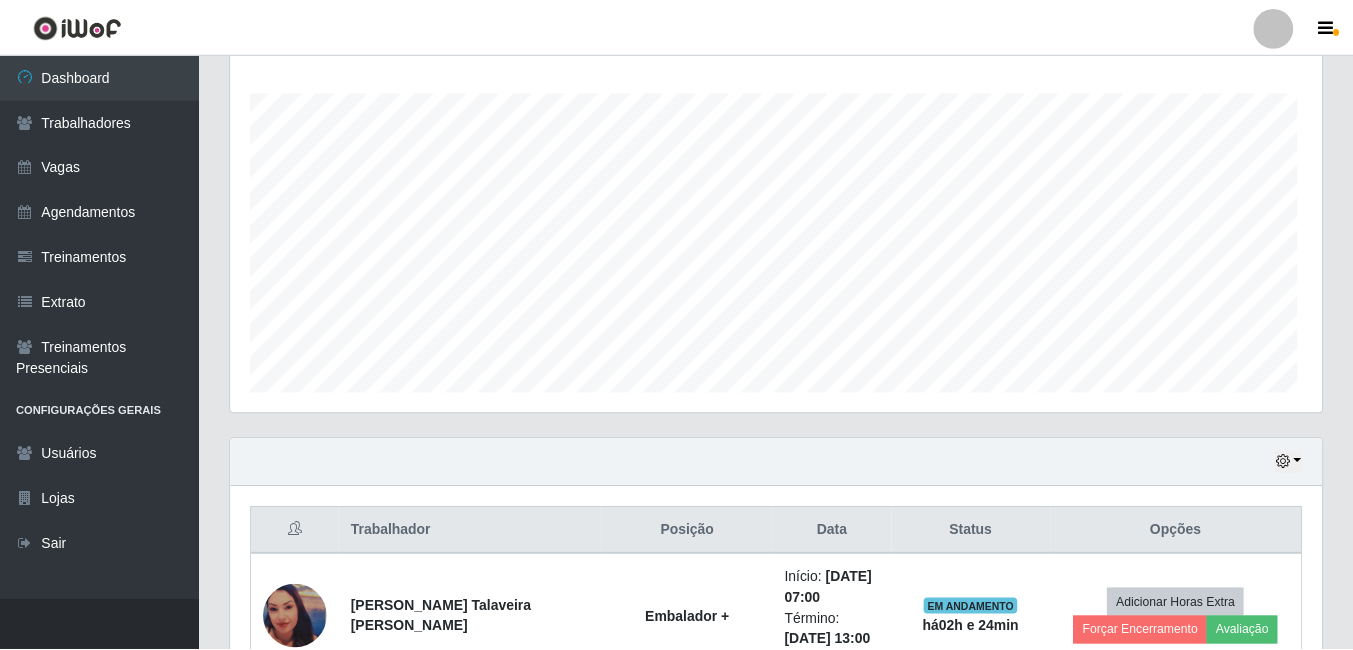scroll, scrollTop: 999585, scrollLeft: 998909, axis: both 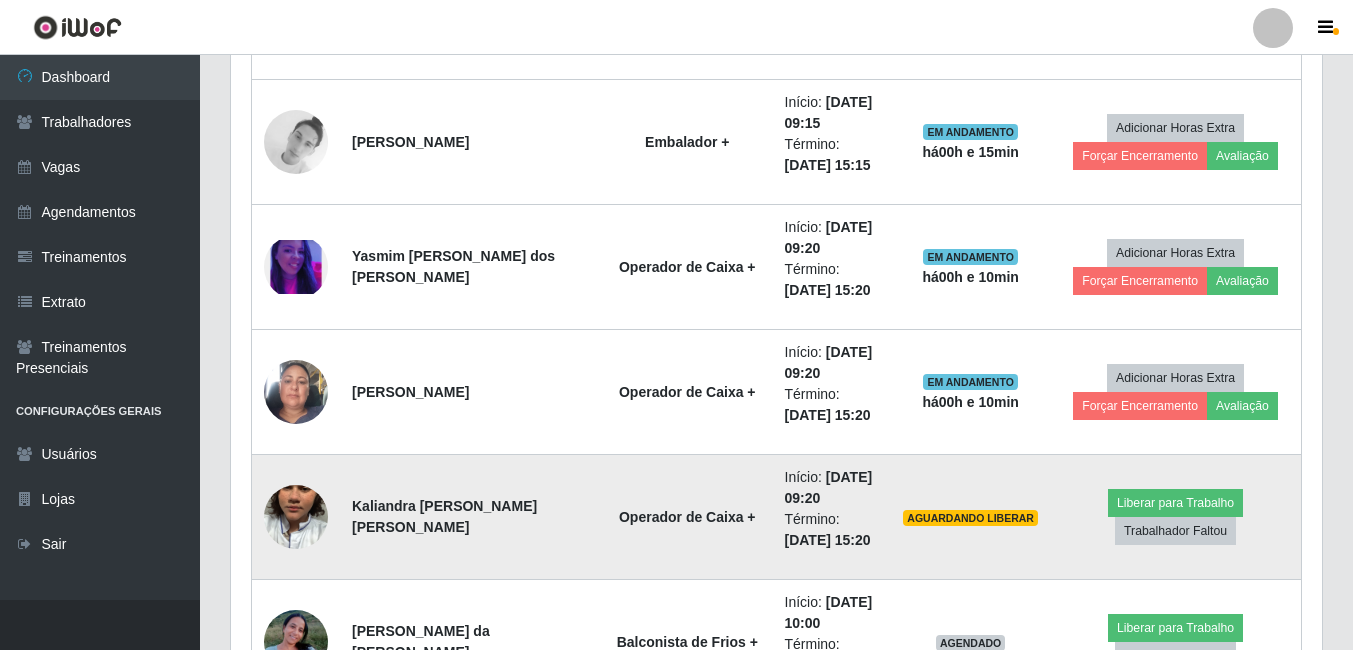 click at bounding box center (296, 517) 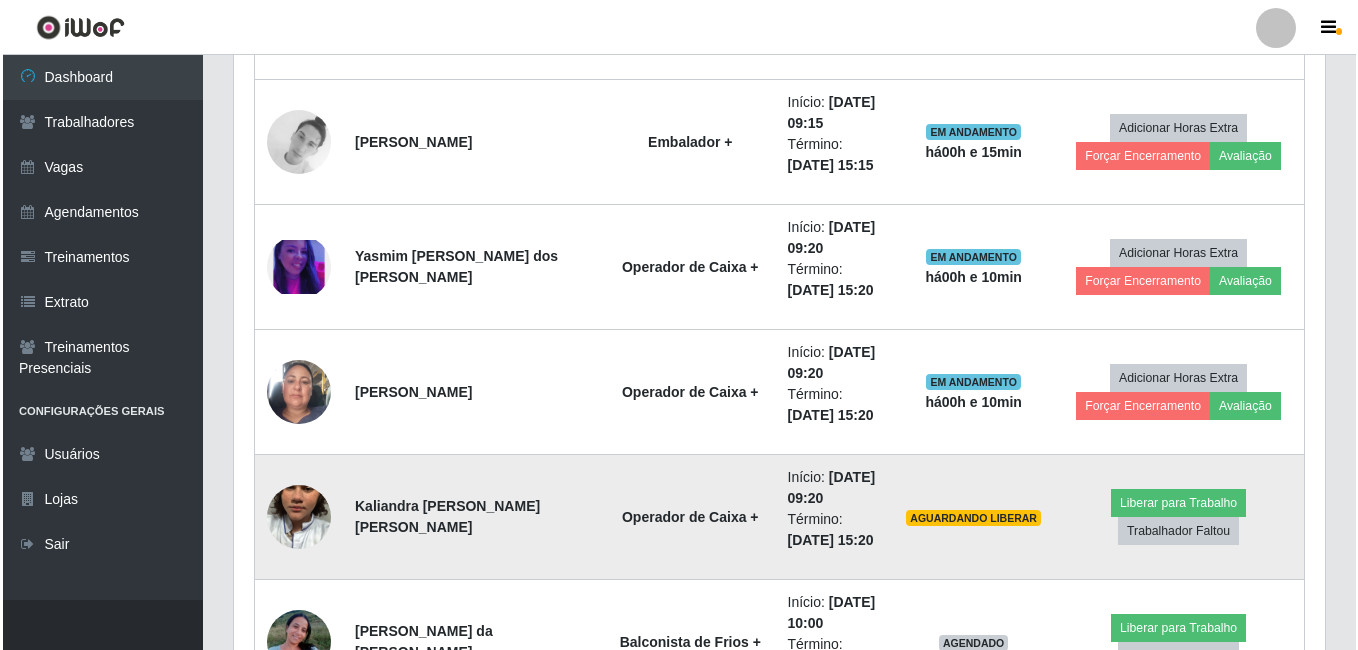 scroll, scrollTop: 415, scrollLeft: 1081, axis: both 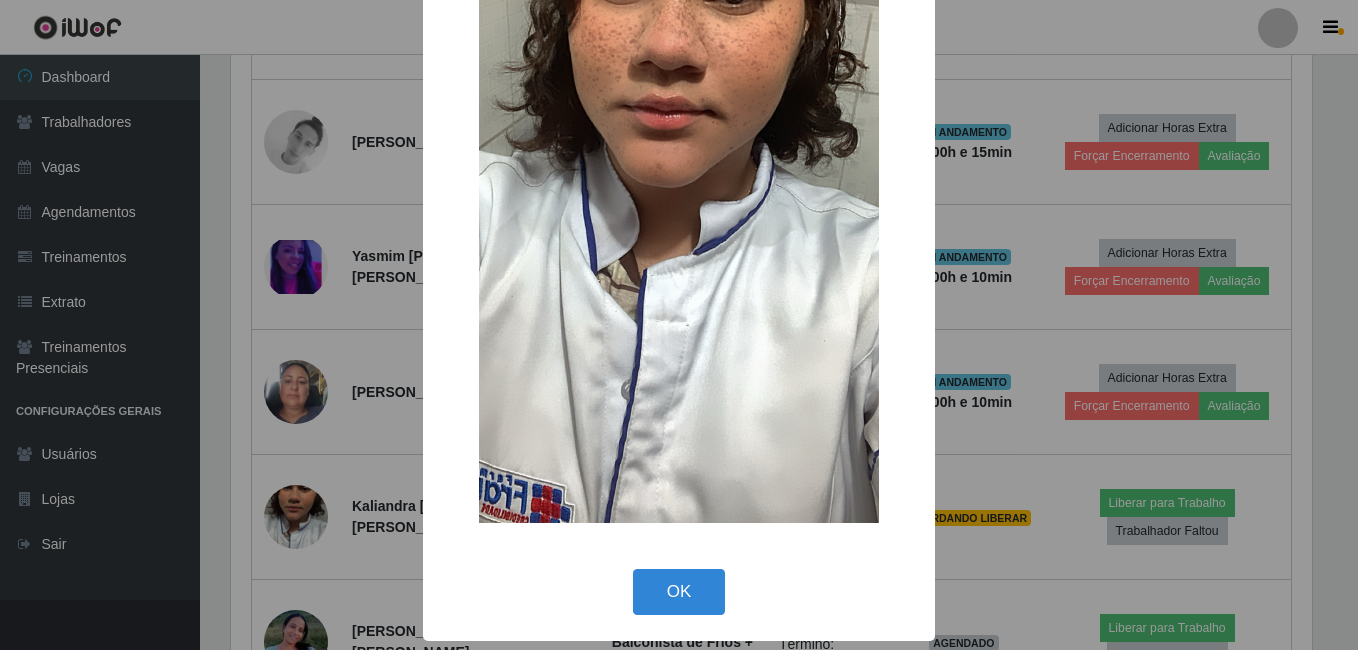 click on "× OK Cancel" at bounding box center [679, 325] 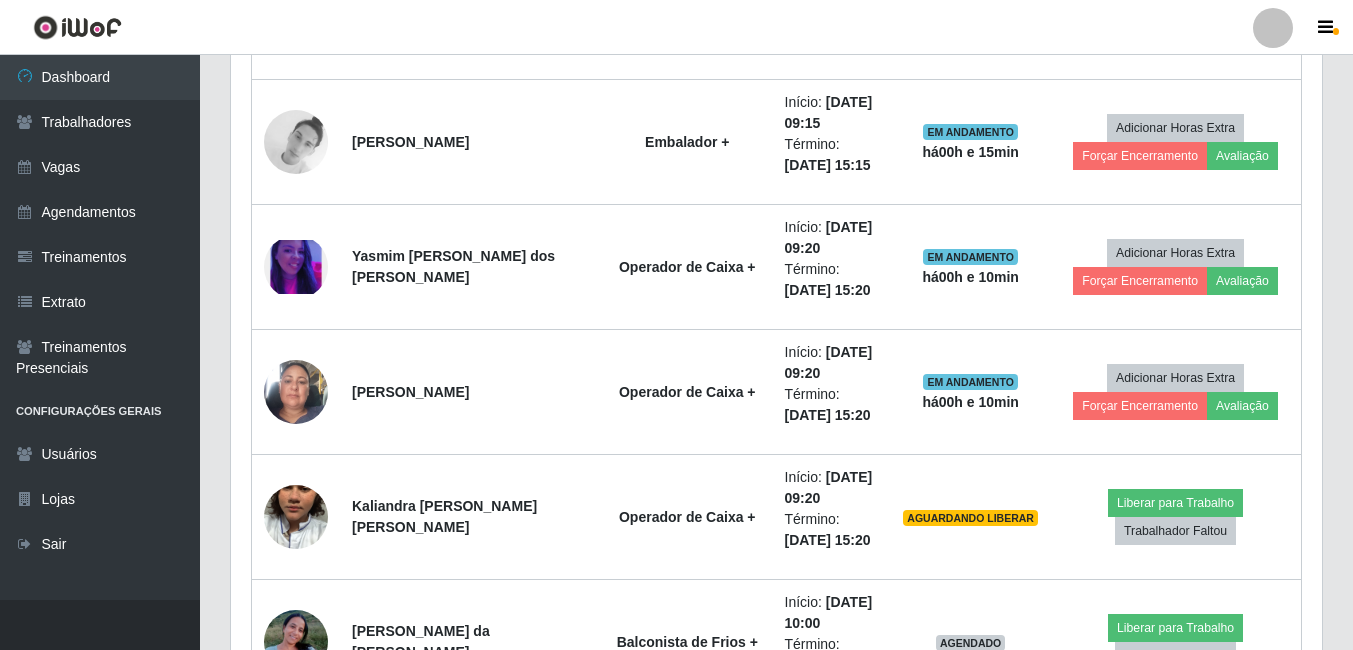 scroll, scrollTop: 999585, scrollLeft: 998909, axis: both 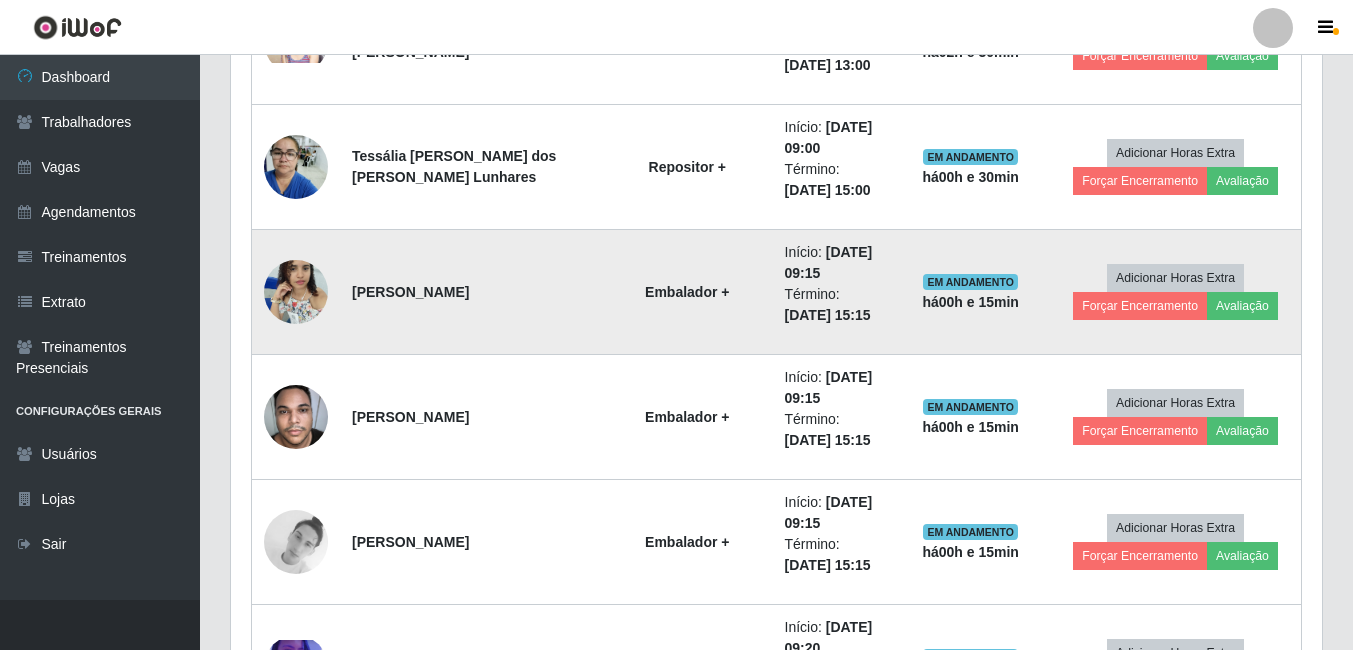 click at bounding box center [296, 291] 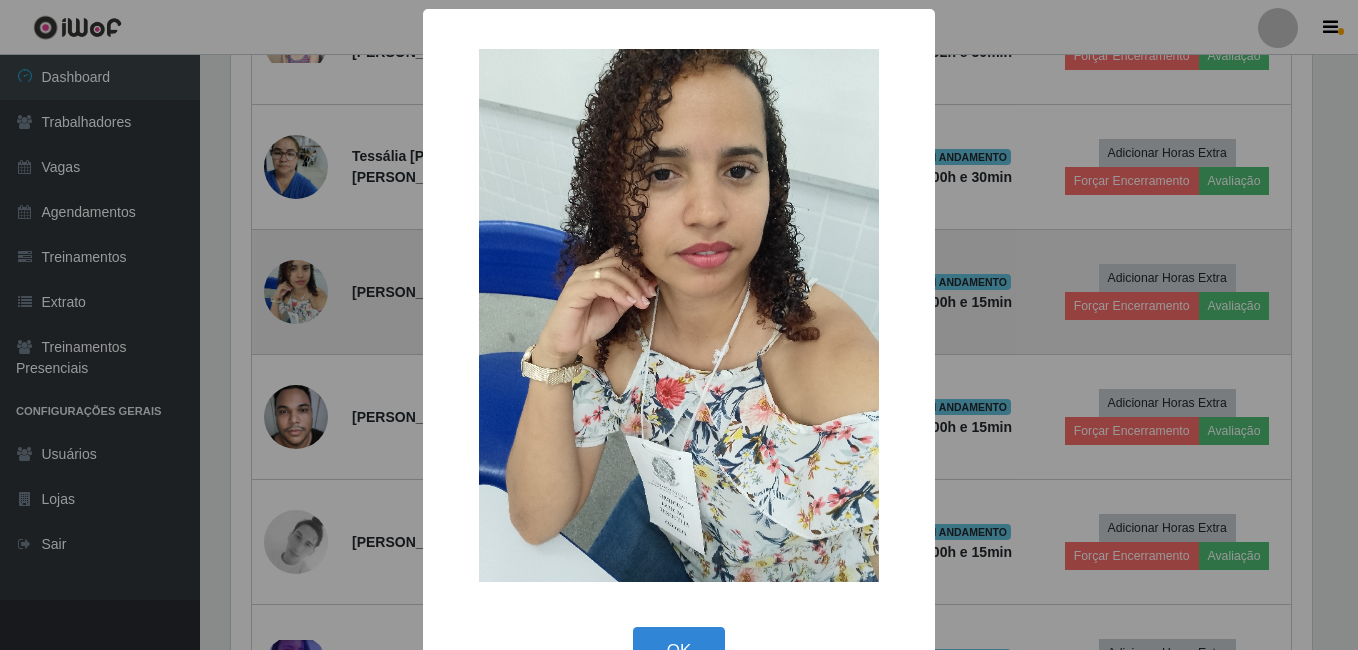 scroll, scrollTop: 999585, scrollLeft: 998919, axis: both 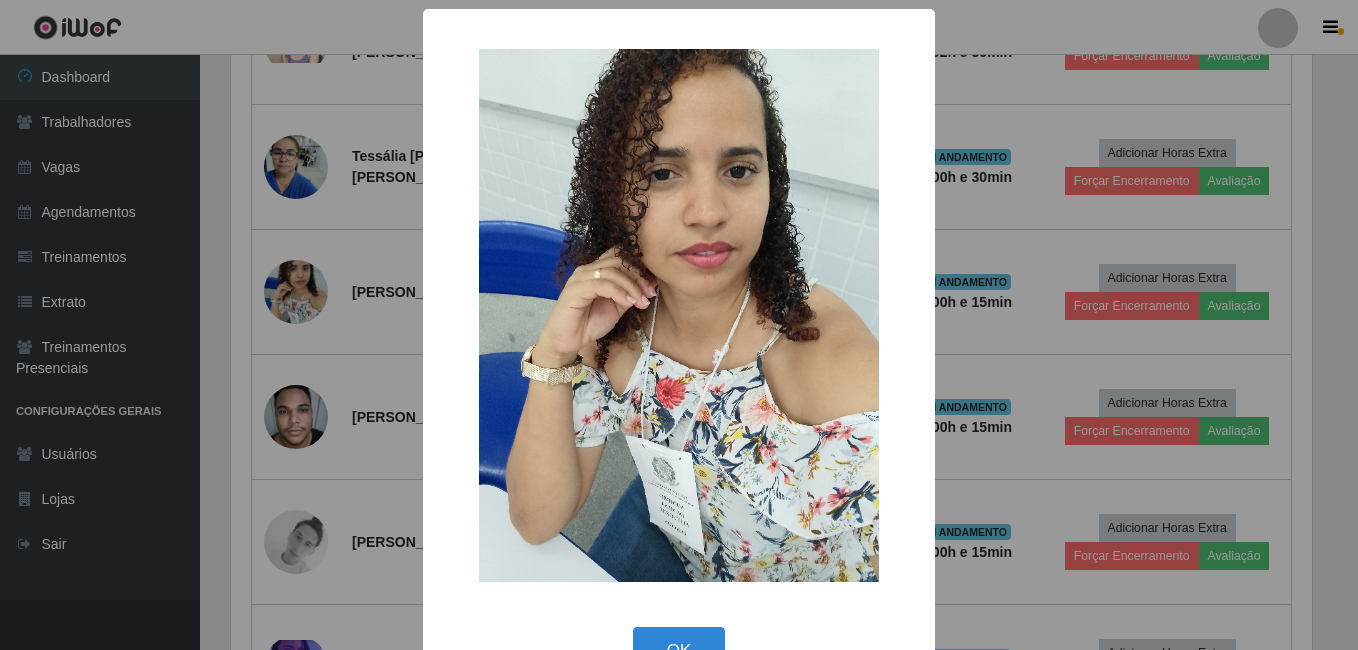 click on "× OK Cancel" at bounding box center [679, 325] 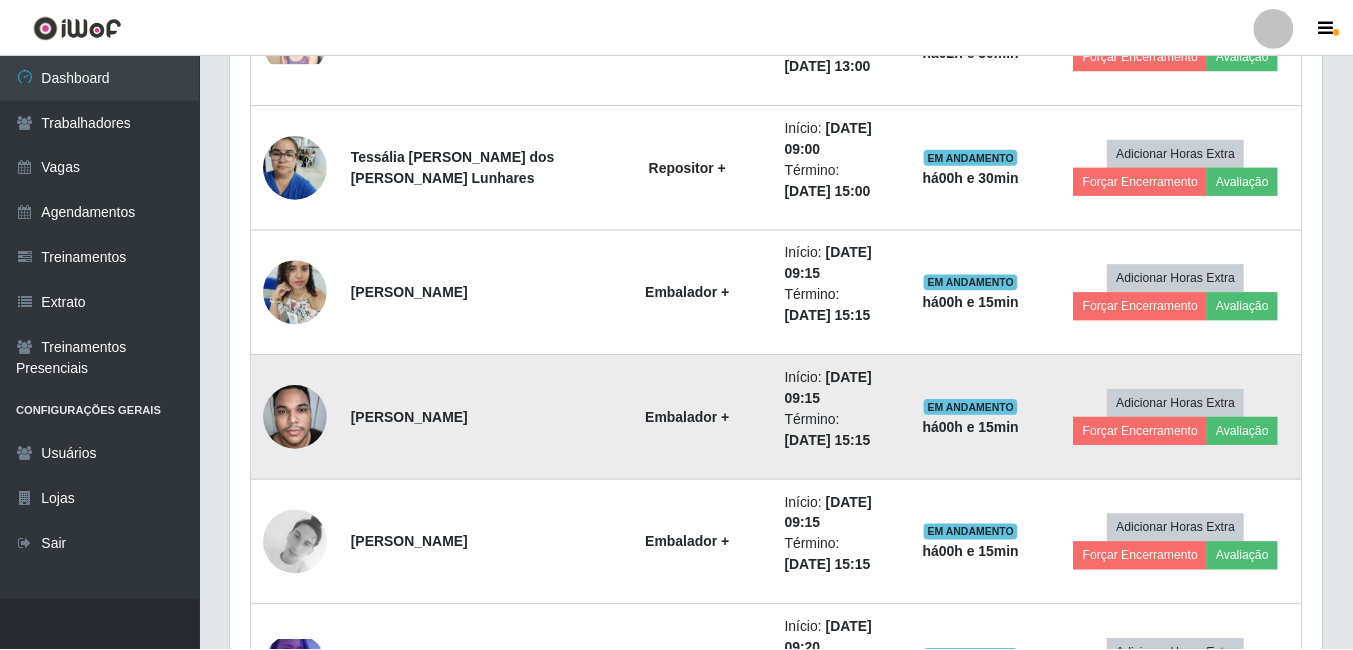 scroll, scrollTop: 999585, scrollLeft: 998909, axis: both 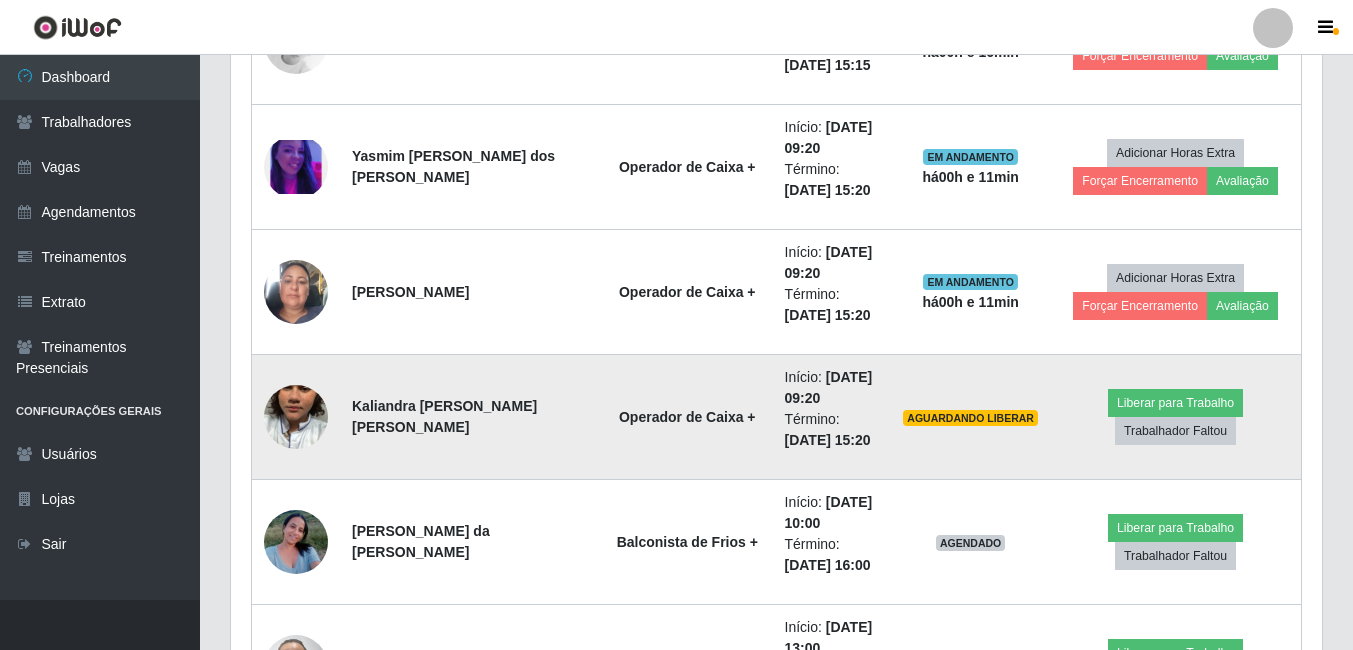click at bounding box center [296, 417] 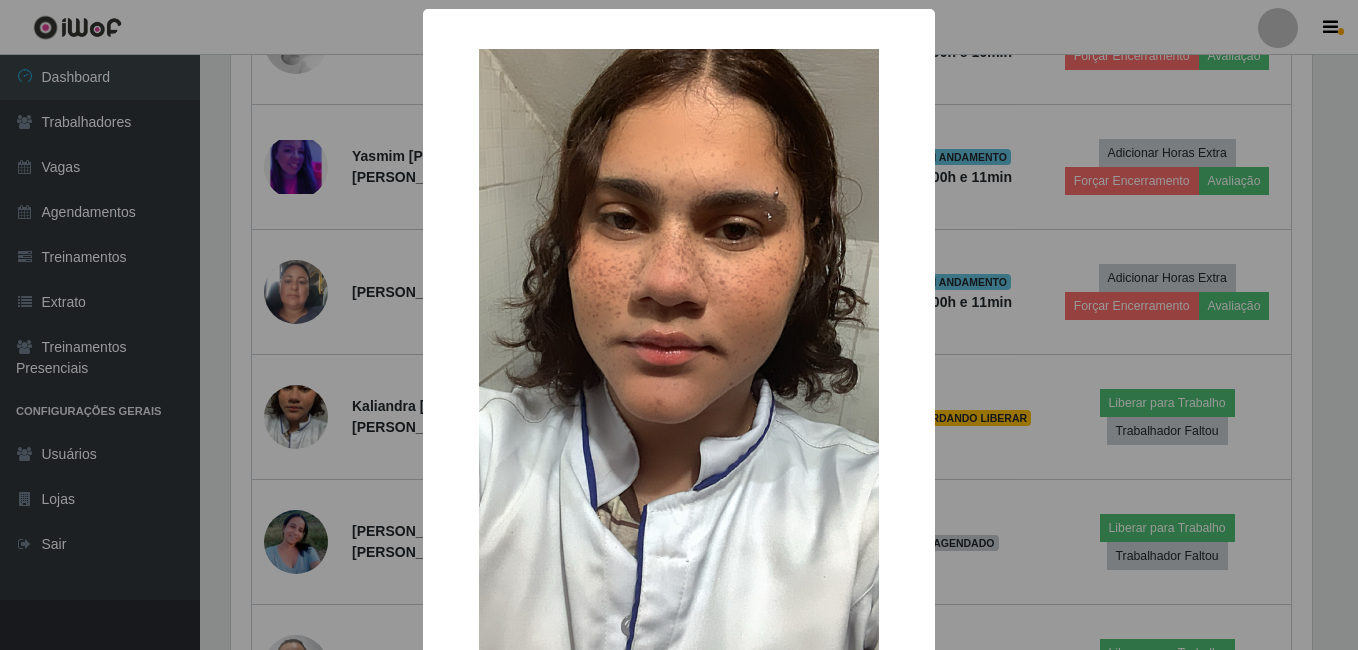 click on "× OK Cancel" at bounding box center (679, 325) 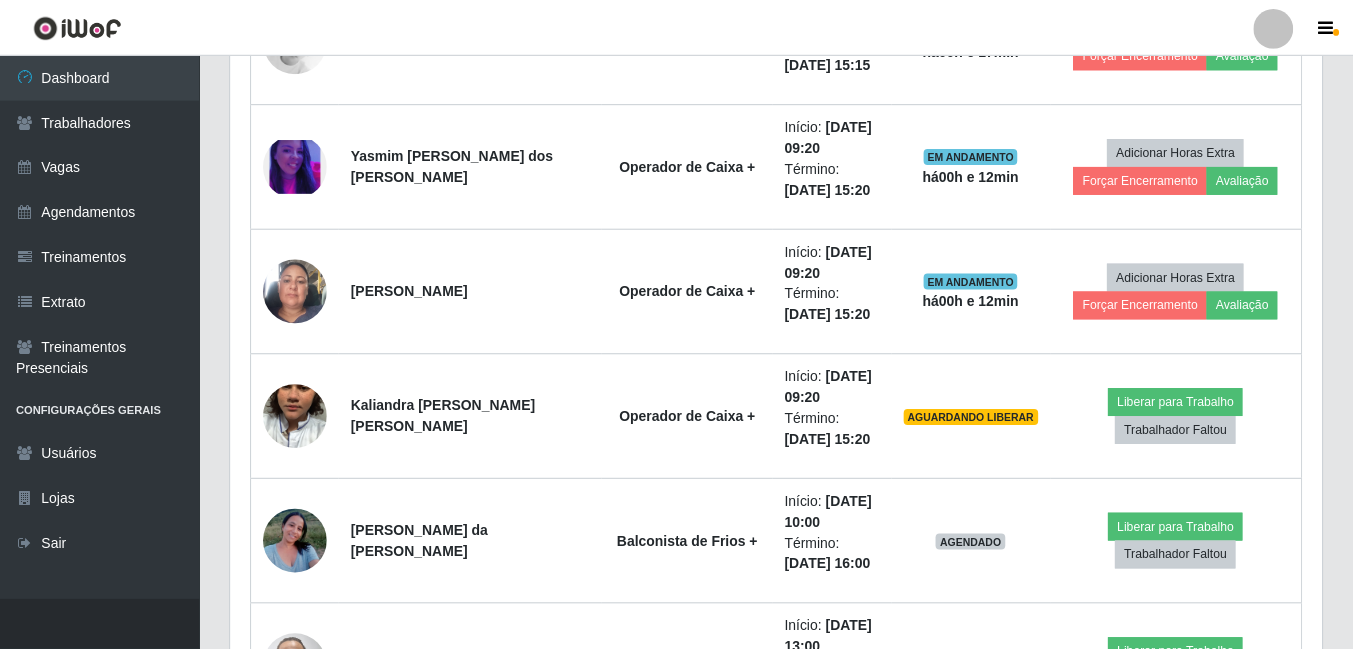 scroll, scrollTop: 999585, scrollLeft: 998909, axis: both 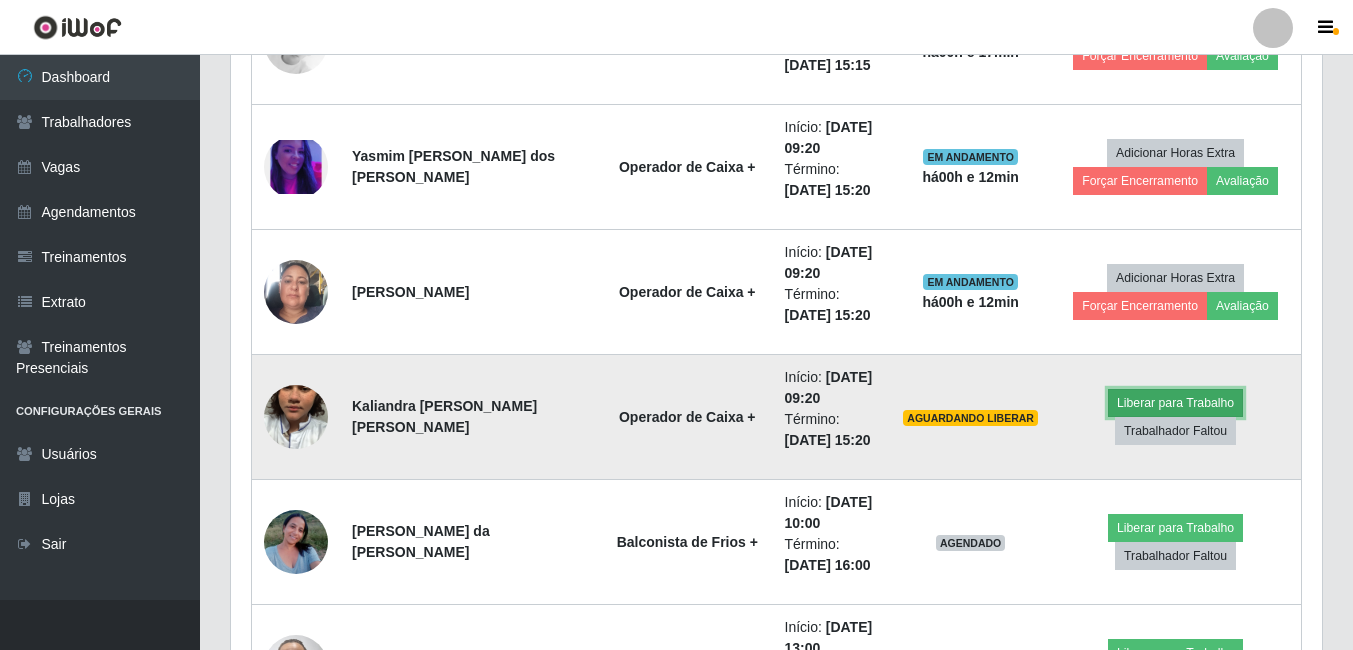 click on "Liberar para Trabalho" at bounding box center [1175, 403] 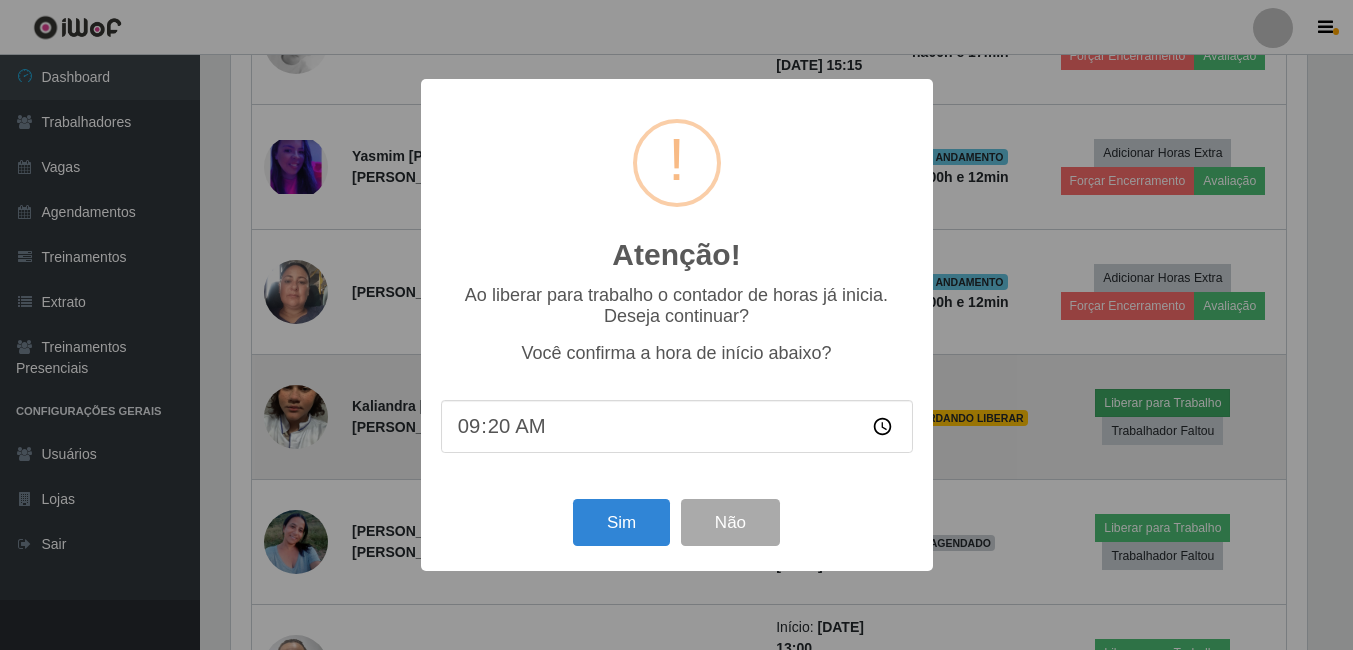 scroll, scrollTop: 999585, scrollLeft: 998919, axis: both 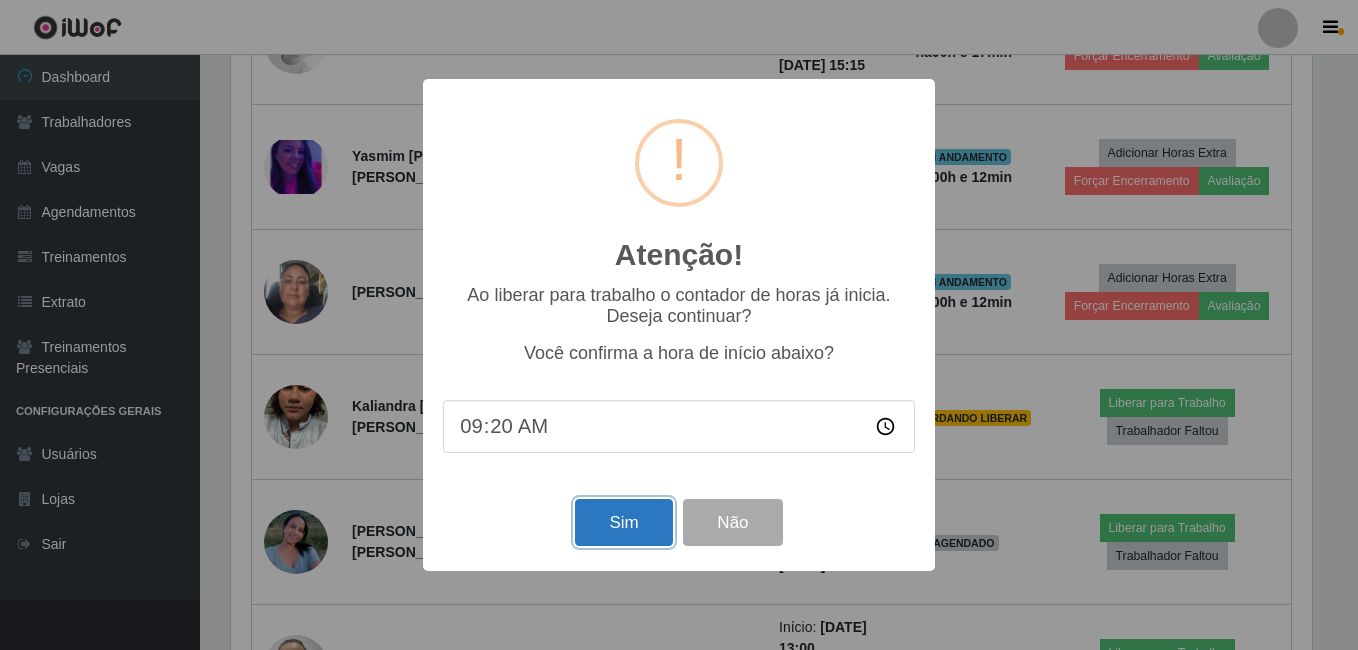 click on "Sim" at bounding box center (623, 522) 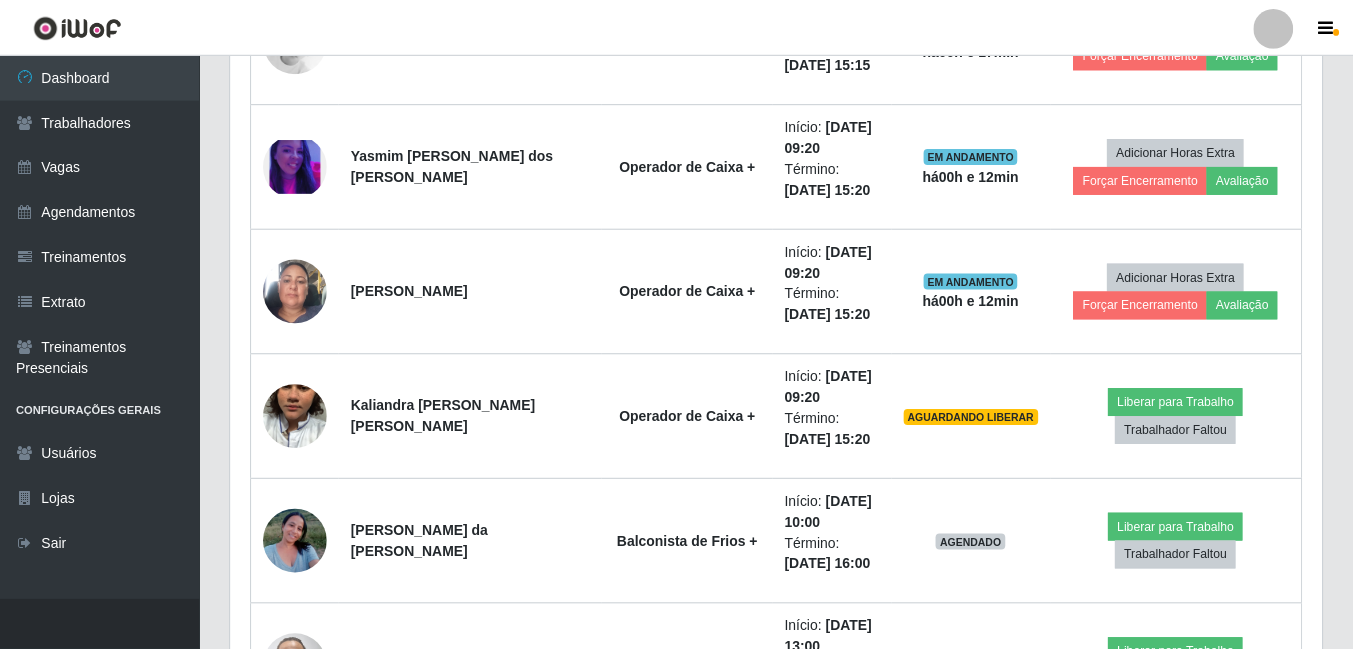 scroll, scrollTop: 999585, scrollLeft: 998909, axis: both 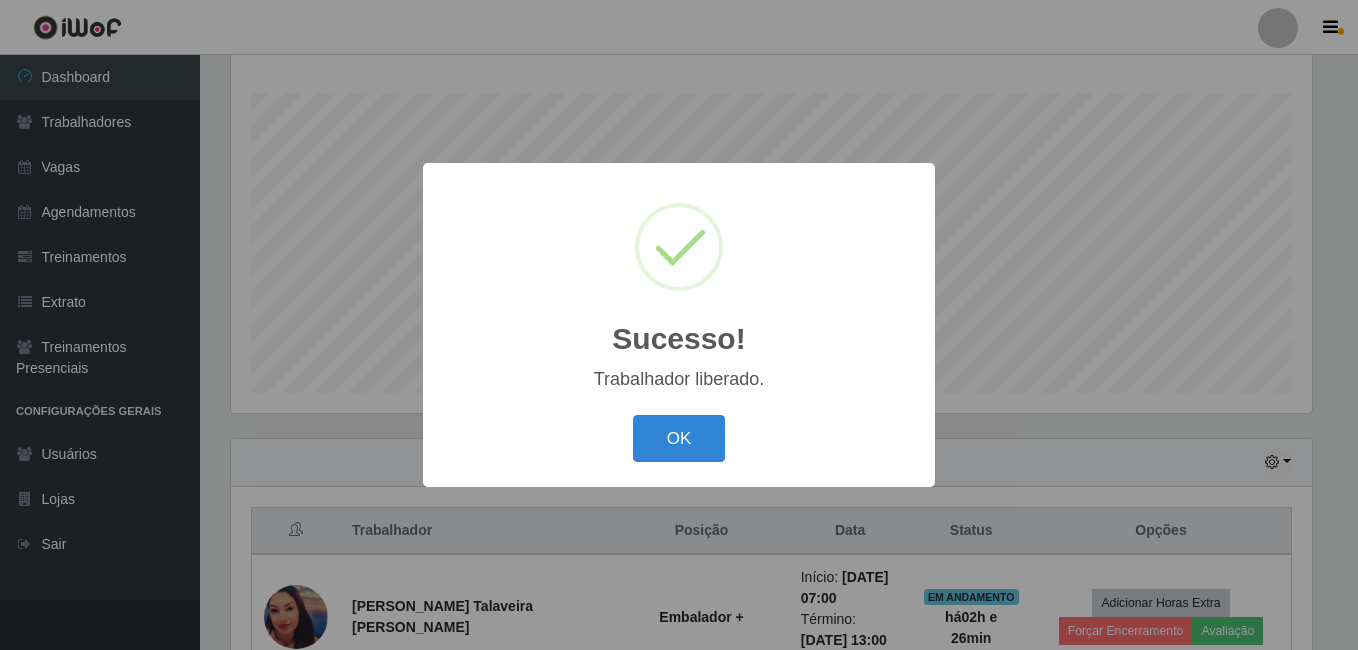type 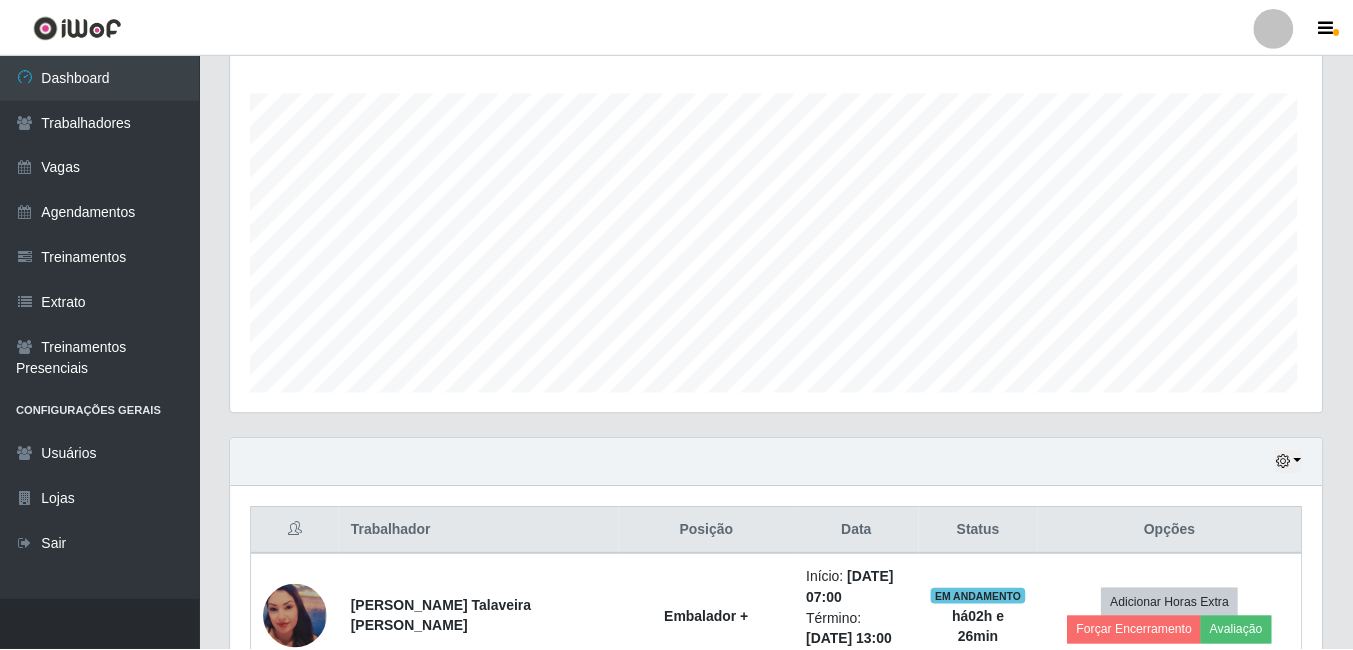 scroll, scrollTop: 999585, scrollLeft: 998909, axis: both 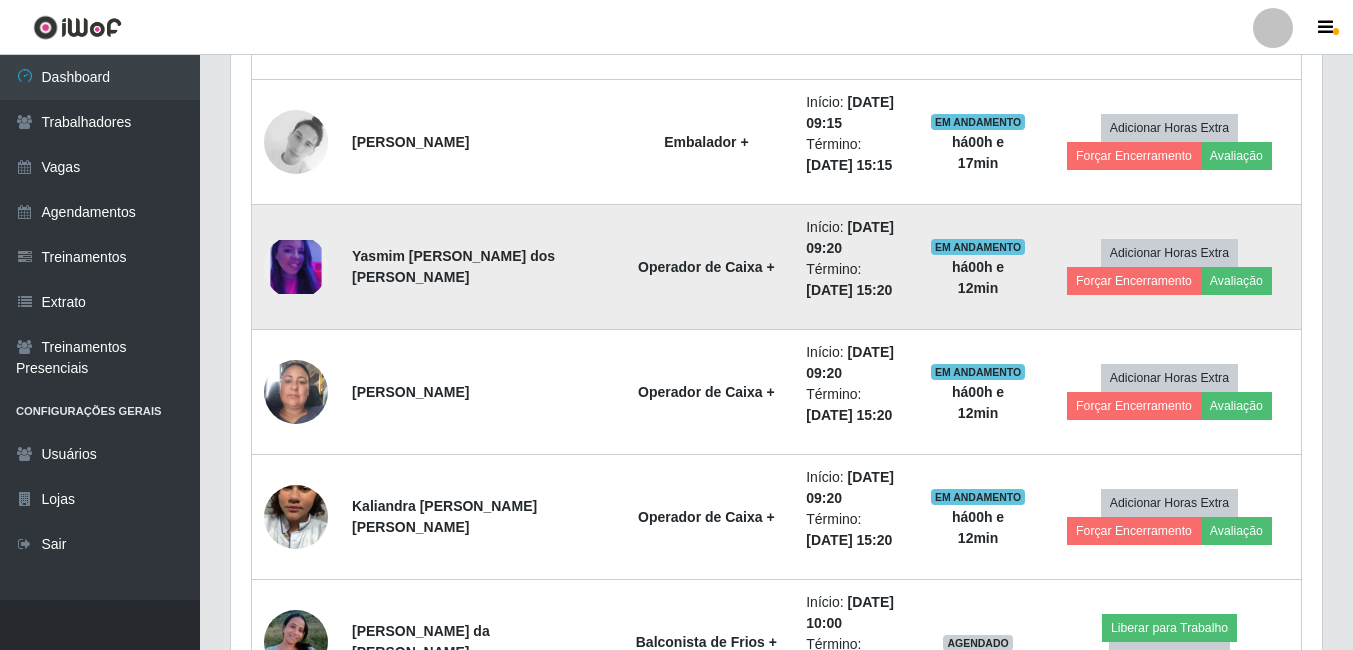 click at bounding box center (296, 267) 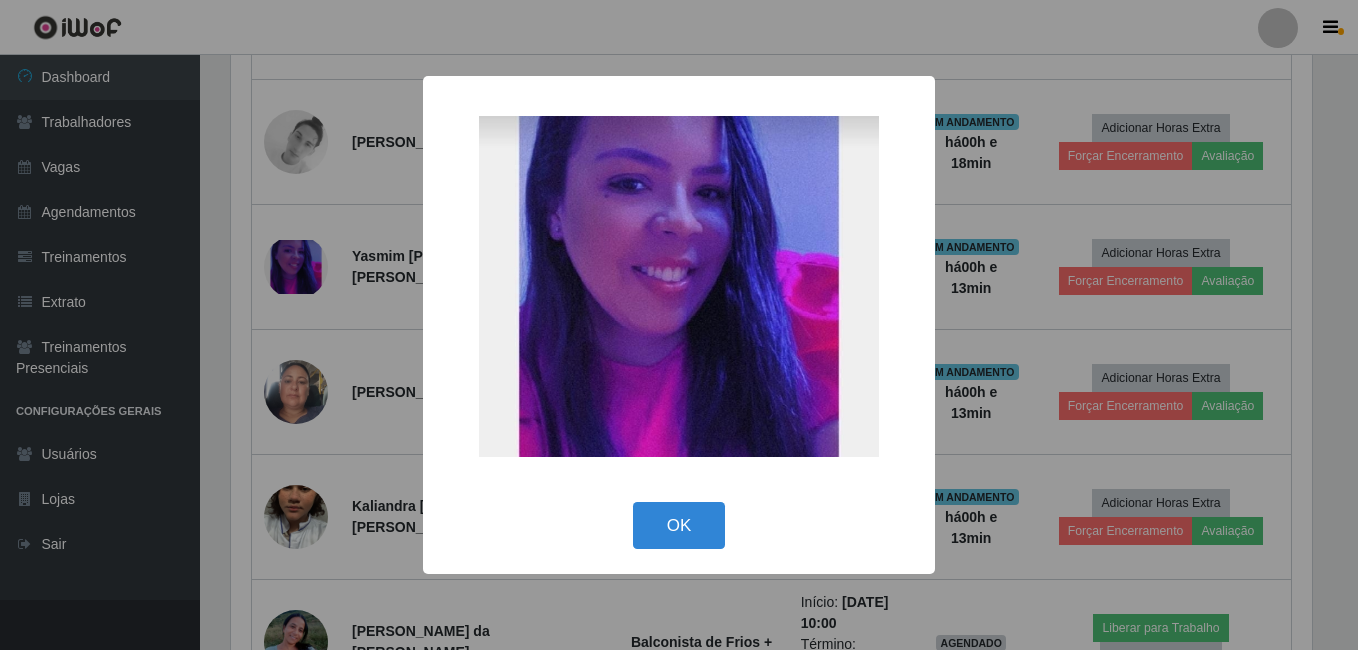 click on "× OK Cancel" at bounding box center [679, 325] 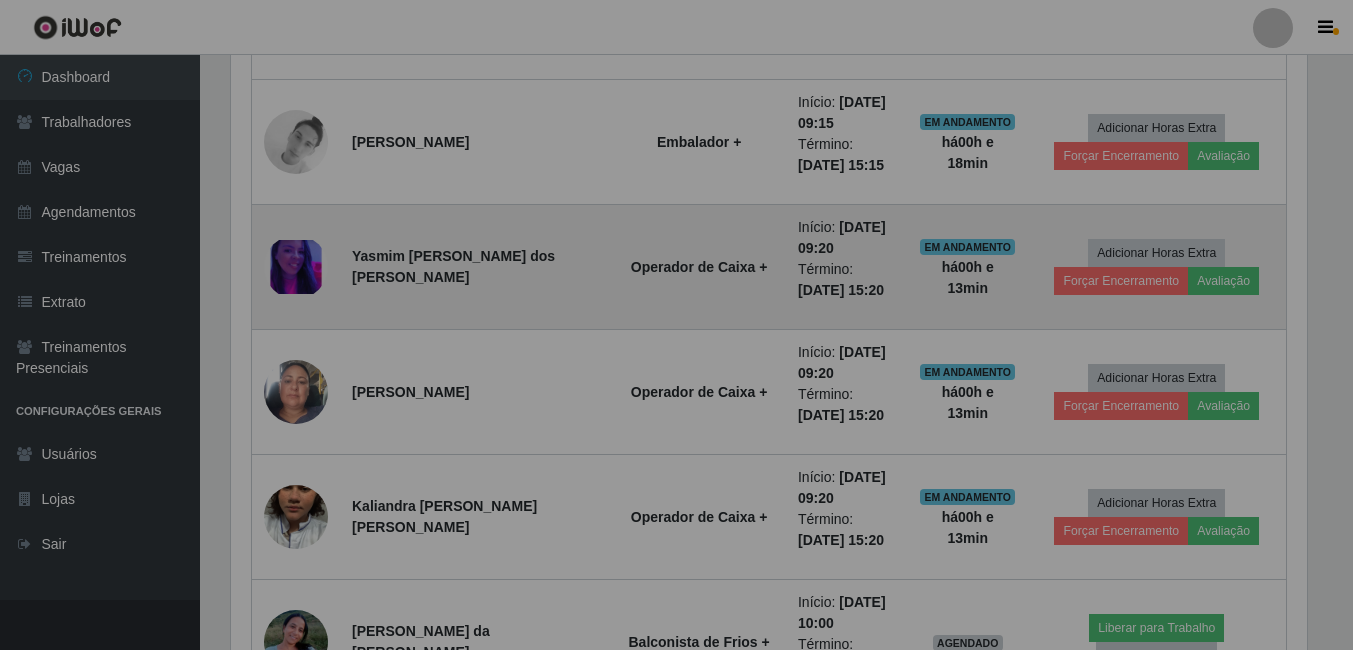 scroll, scrollTop: 999585, scrollLeft: 998909, axis: both 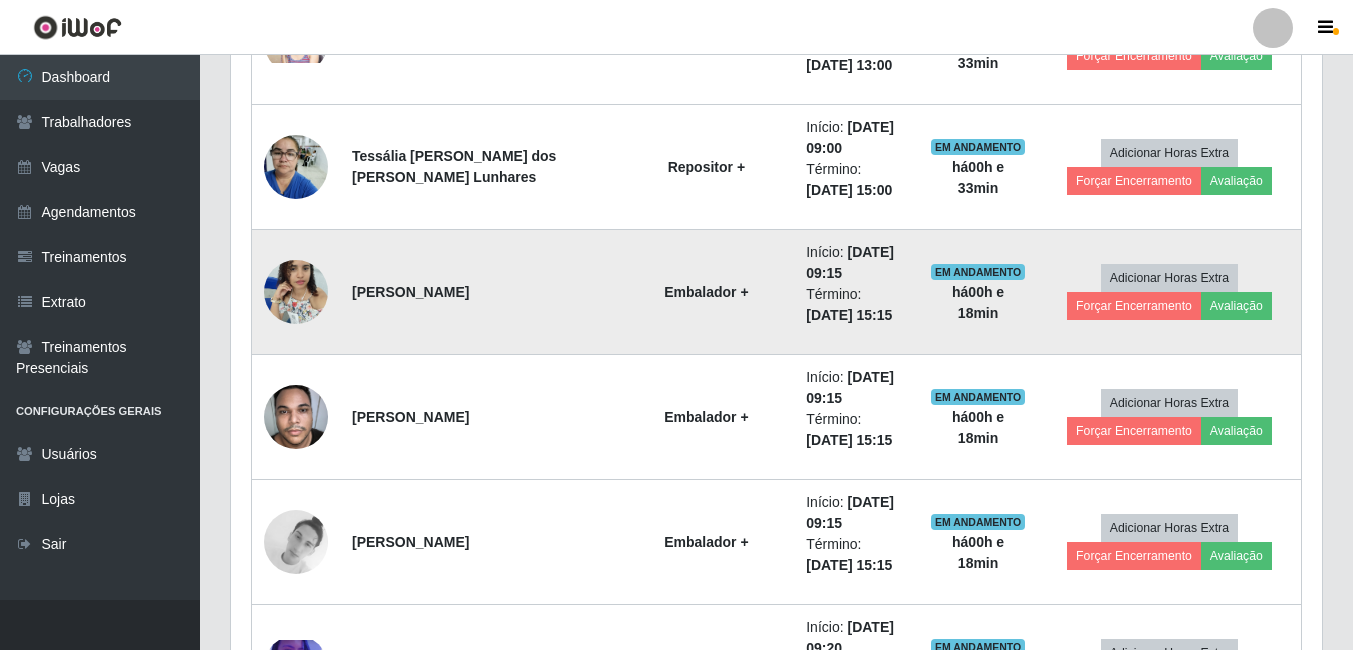 click at bounding box center (296, 291) 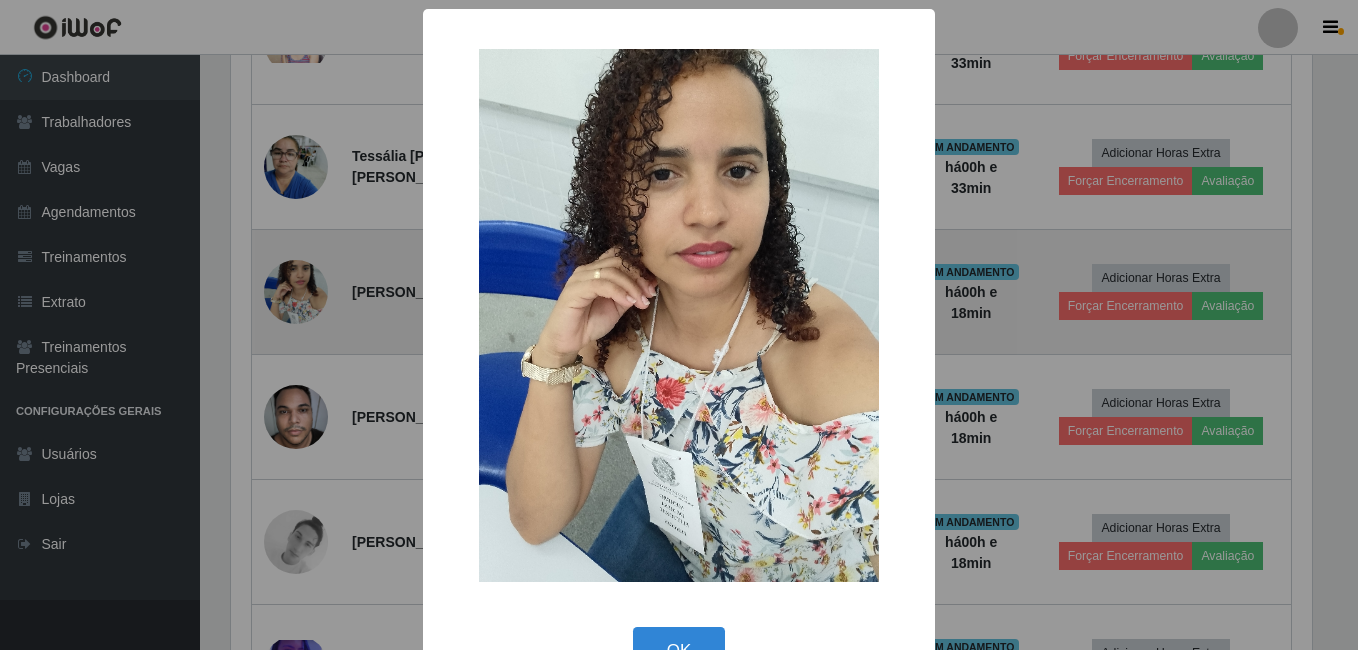 scroll, scrollTop: 999585, scrollLeft: 998919, axis: both 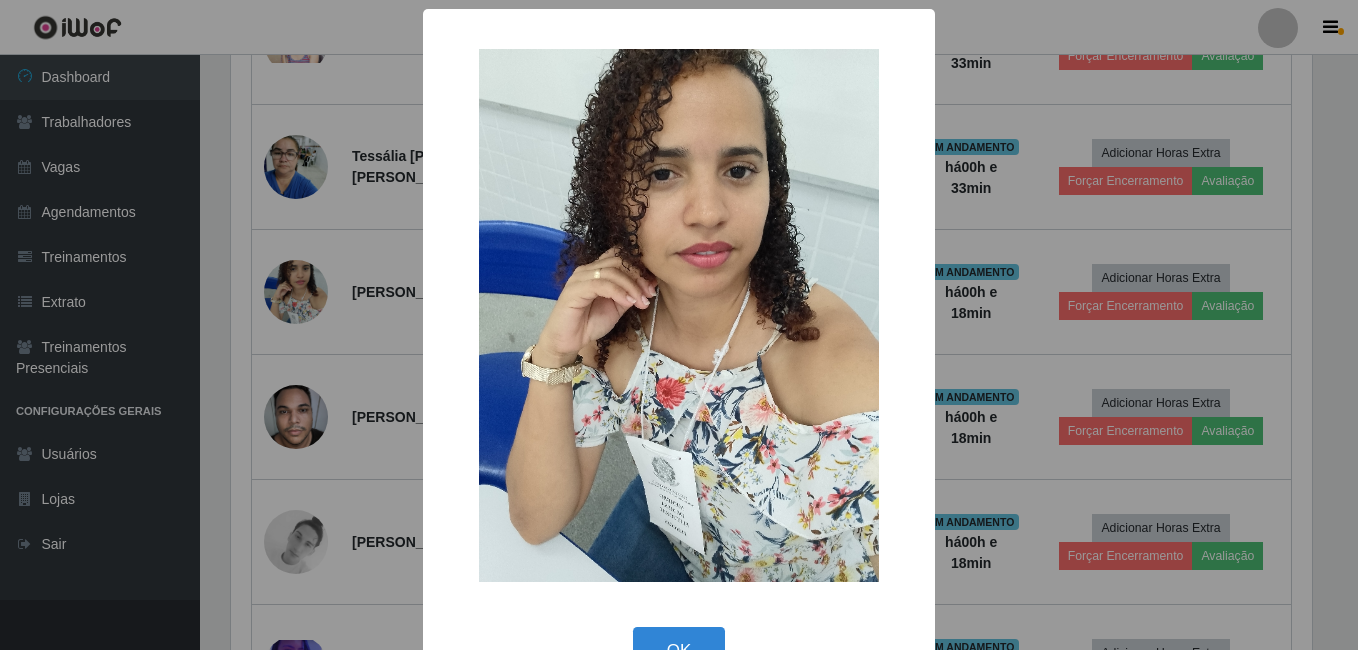 click on "× OK Cancel" at bounding box center (679, 325) 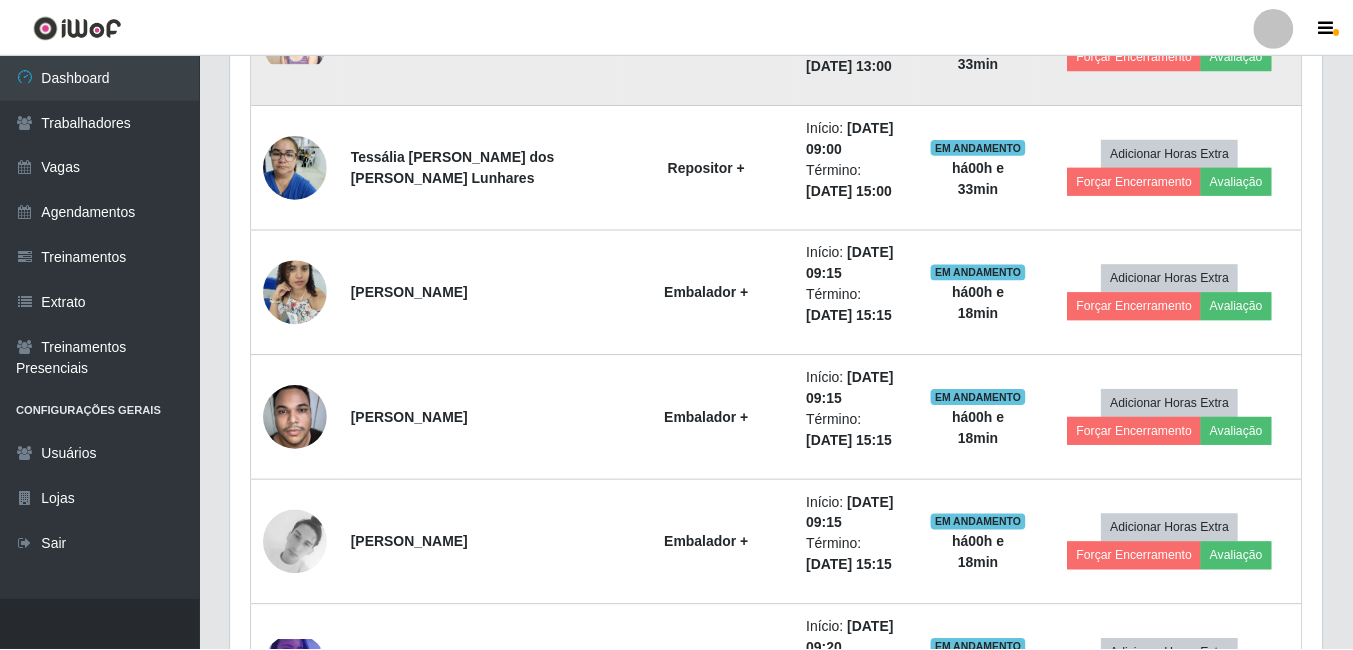 scroll, scrollTop: 999585, scrollLeft: 998909, axis: both 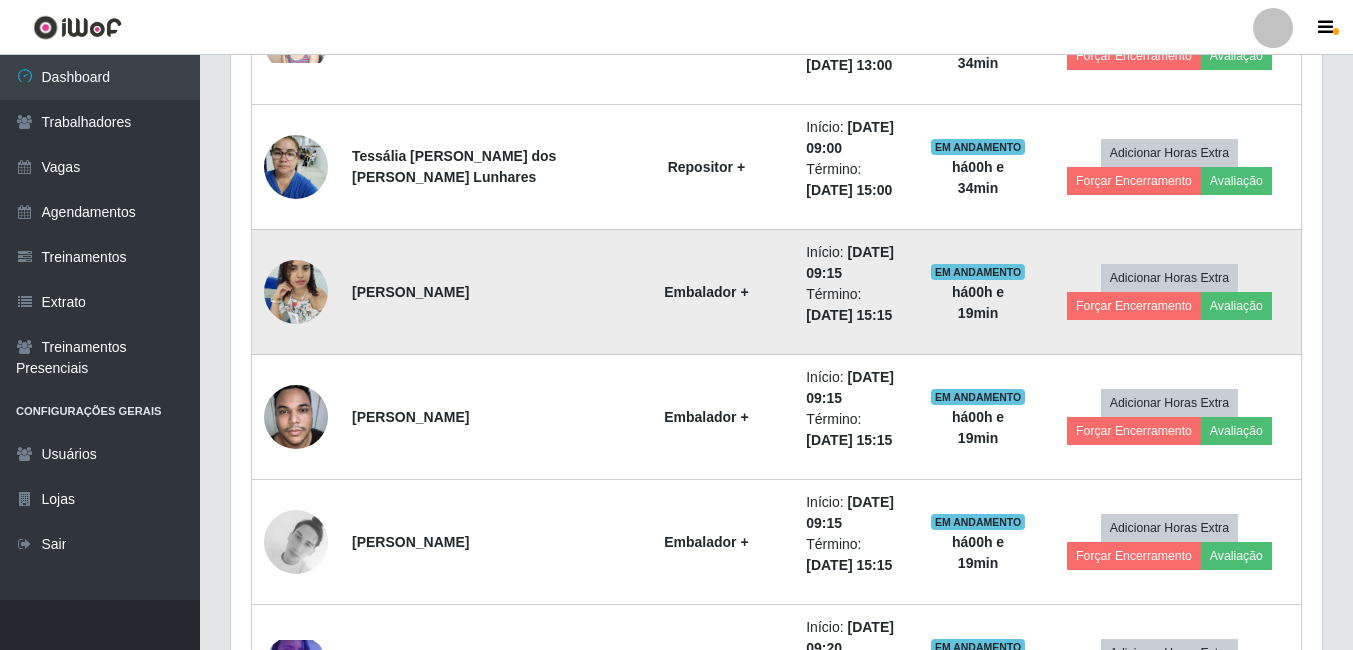 click at bounding box center (296, 291) 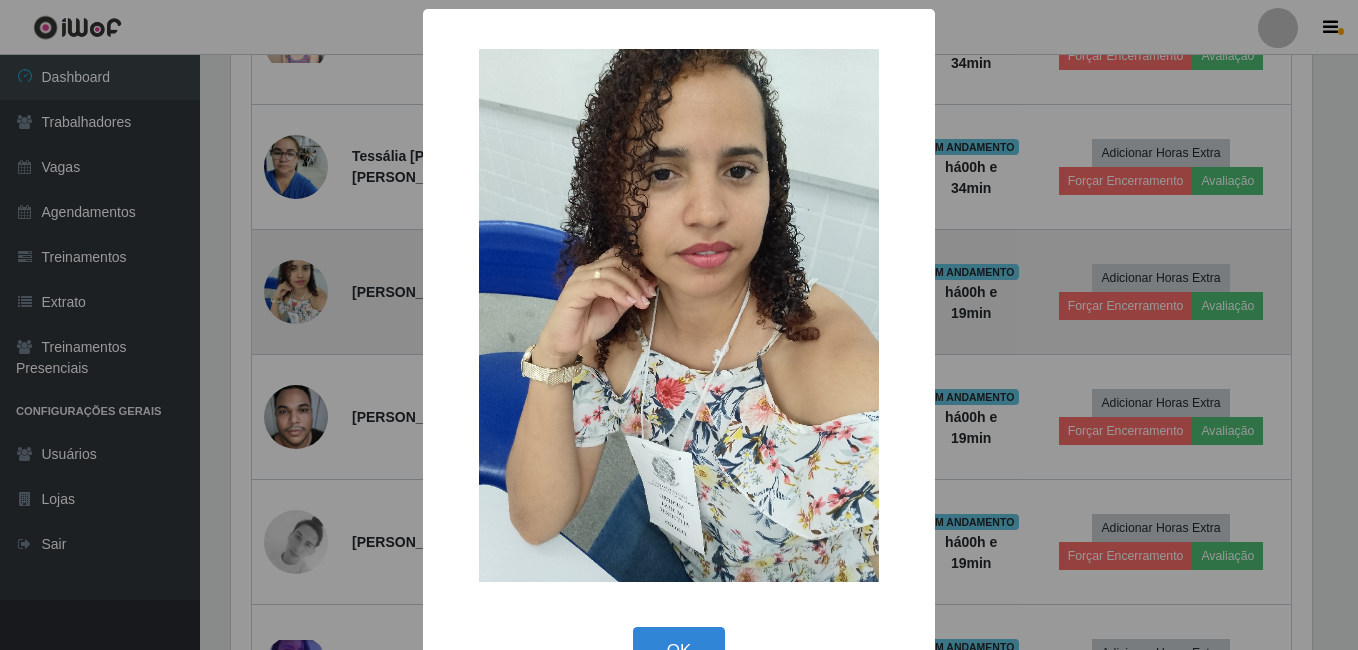 scroll, scrollTop: 999585, scrollLeft: 998919, axis: both 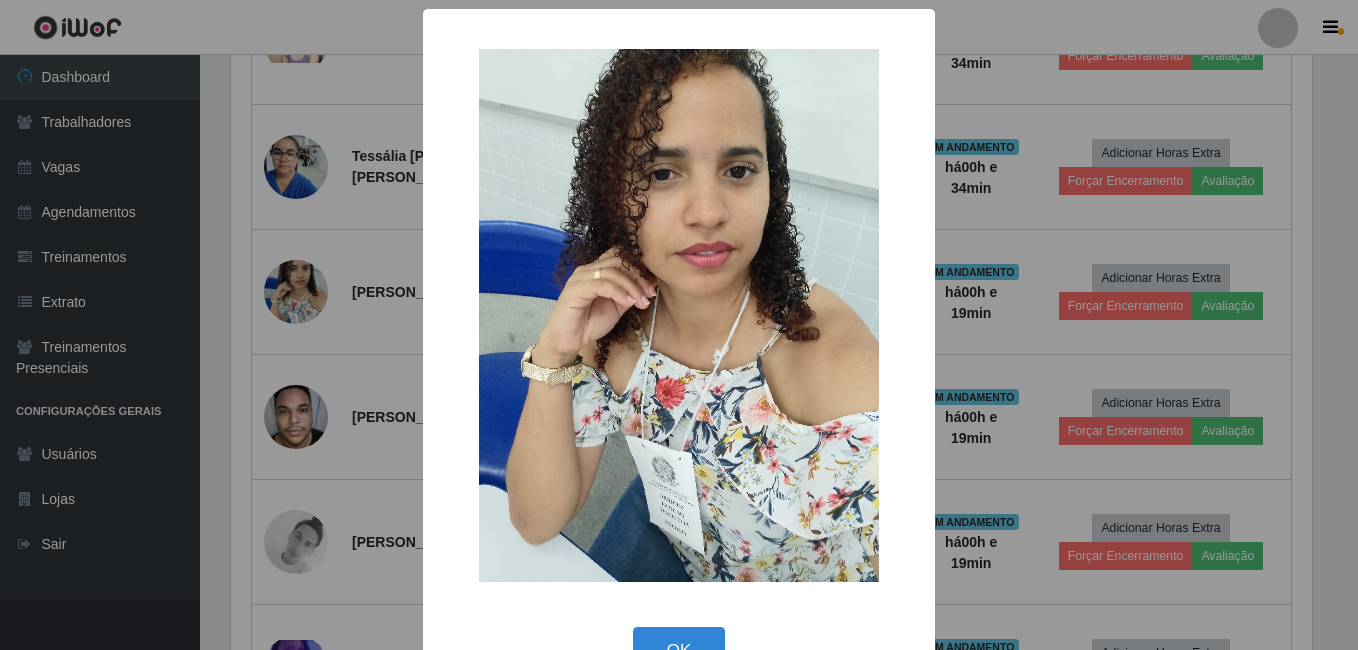 type 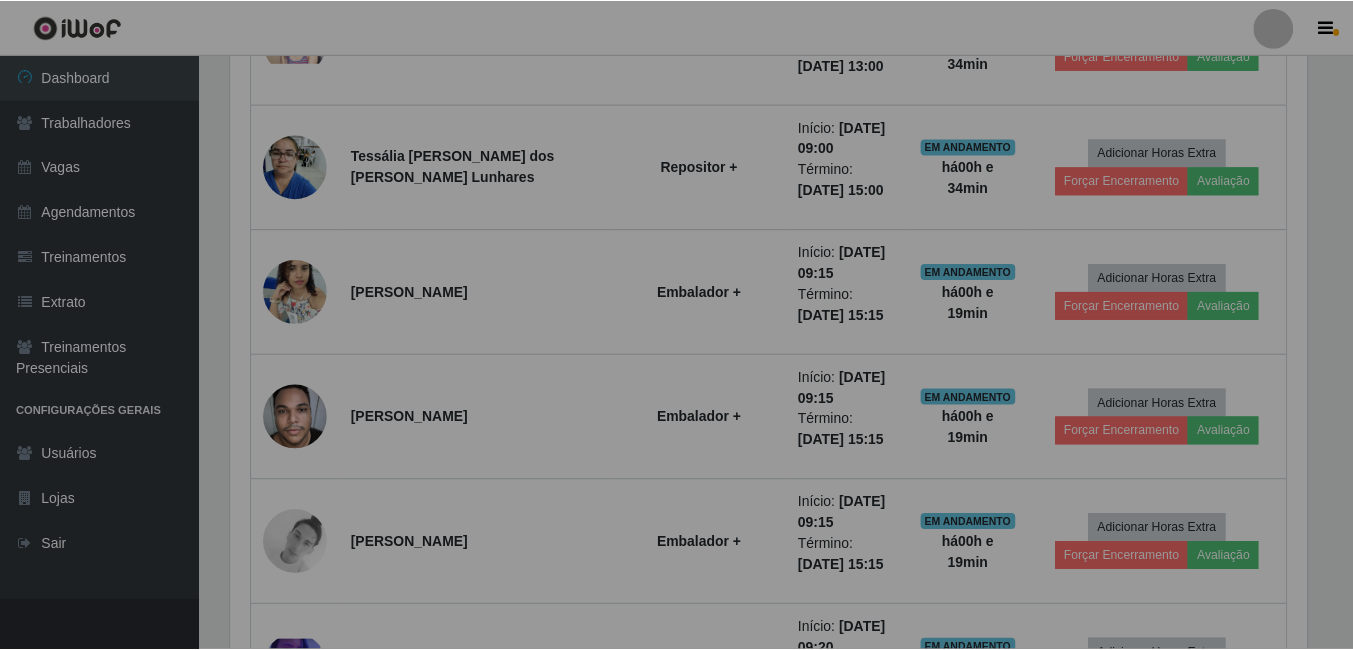 scroll, scrollTop: 999585, scrollLeft: 998909, axis: both 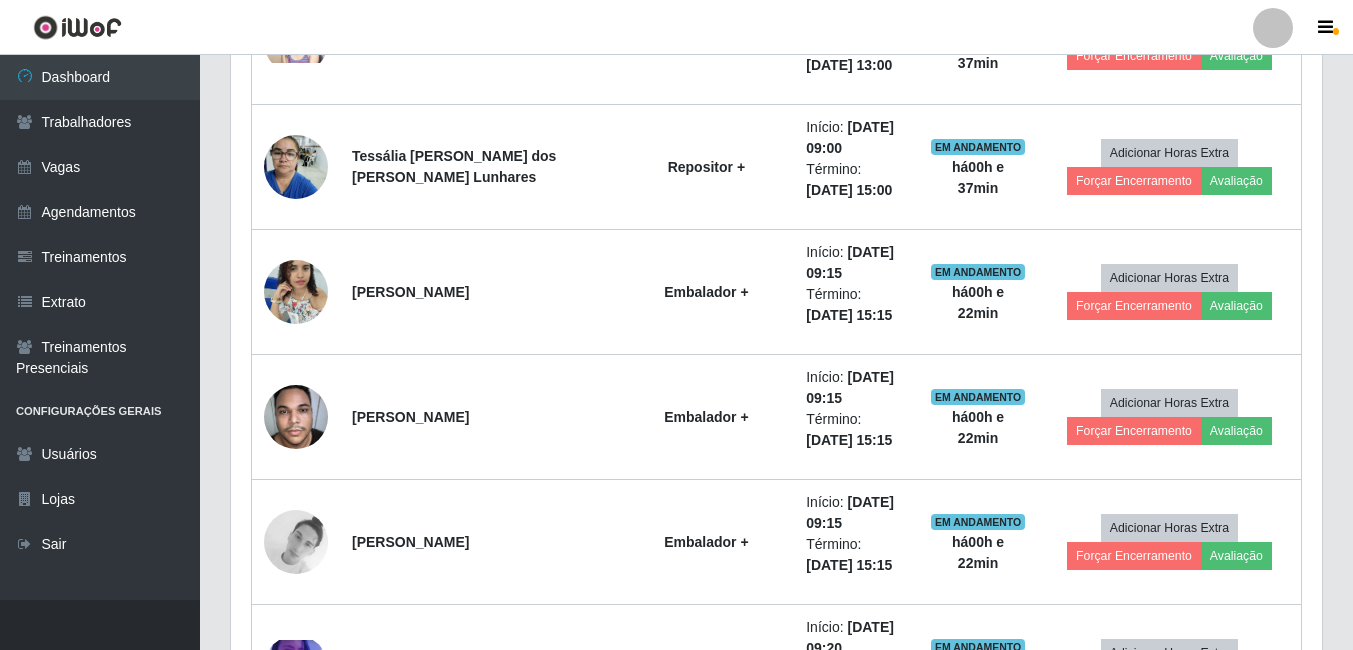 click on "Hoje 1 dia 3 [PERSON_NAME] 1 Semana Não encerrados Trabalhador Posição Data Status Opções [PERSON_NAME] Talaveira [PERSON_NAME]  Embalador +   Início:   [DATE] 07:00 Término:   [DATE] 13:00 EM ANDAMENTO há  02 h e   31  min   Adicionar Horas Extra Forçar Encerramento Avaliação [PERSON_NAME] Gonzaga da [PERSON_NAME]  Auxiliar de Estacionamento +   Início:   [DATE] 07:00 Término:   [DATE] 13:00 EM ANDAMENTO há  02 h e   37  min   Adicionar Horas Extra Forçar Encerramento Avaliação [PERSON_NAME] [PERSON_NAME] dos [PERSON_NAME]  ASG +   Início:   [DATE] 07:00 Término:   [DATE] 13:00 EM ANDAMENTO há  02 h e   37  min   Adicionar Horas Extra Forçar Encerramento Avaliação [PERSON_NAME] [PERSON_NAME] +   Início:   [DATE] 07:00 Término:   [DATE] 13:00 EM ANDAMENTO há  02 h e   37  min   Adicionar Horas Extra Forçar Encerramento Avaliação [PERSON_NAME] [PERSON_NAME] Balconista de Açougue +   Início:   [DATE] 07:00 Término:   [DATE] 13:00 EM ANDAMENTO há  02 h e   37" at bounding box center (776, 1194) 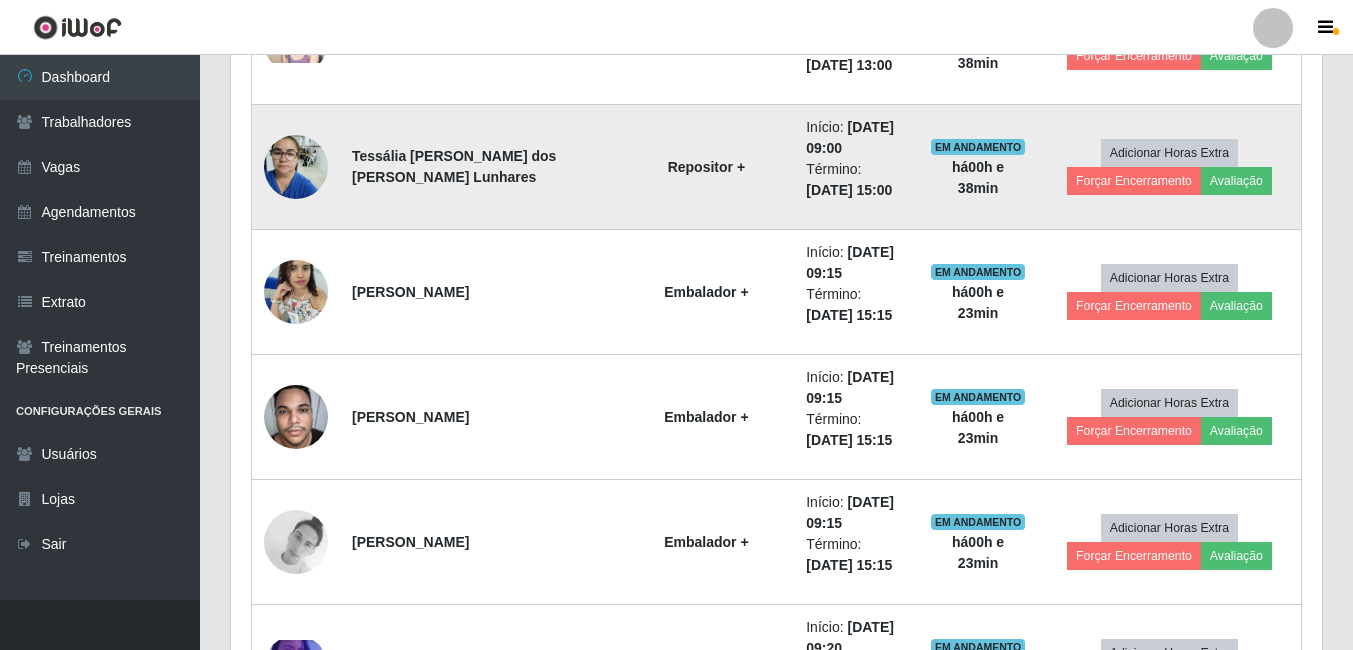 drag, startPoint x: 1322, startPoint y: 207, endPoint x: 1293, endPoint y: 199, distance: 30.083218 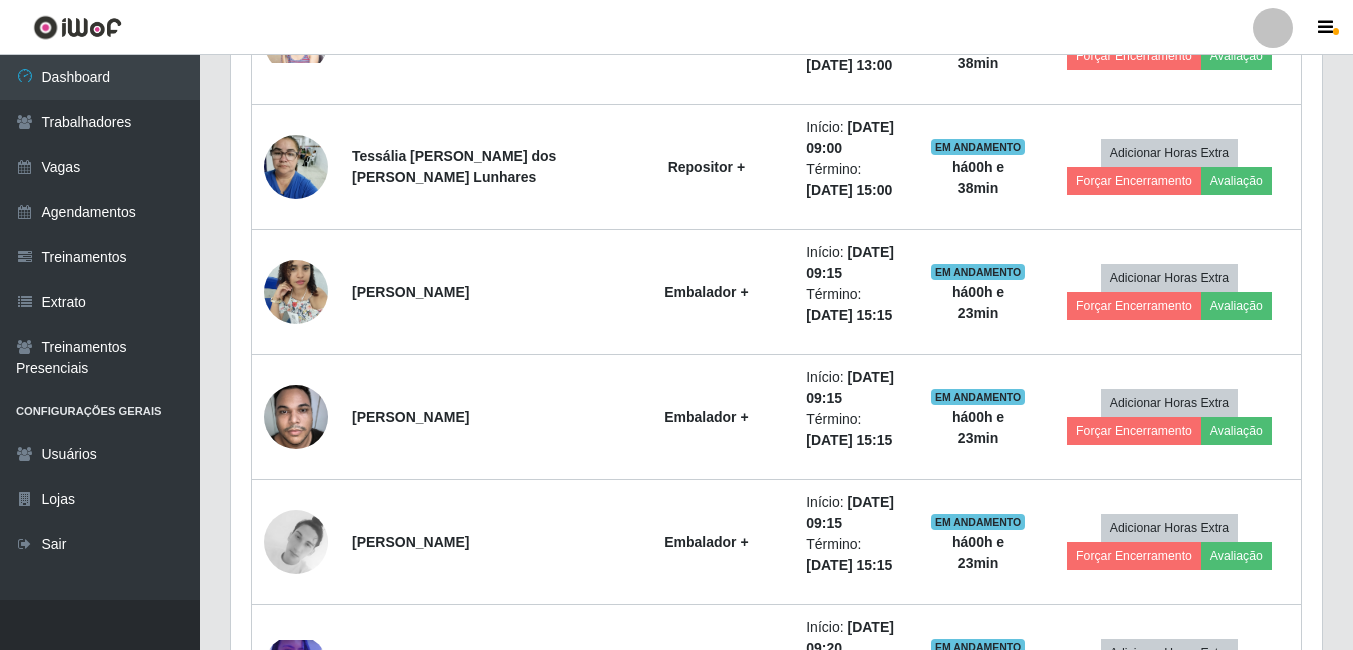 click on "Perfil  Alterar Senha  Sair" at bounding box center (676, 27) 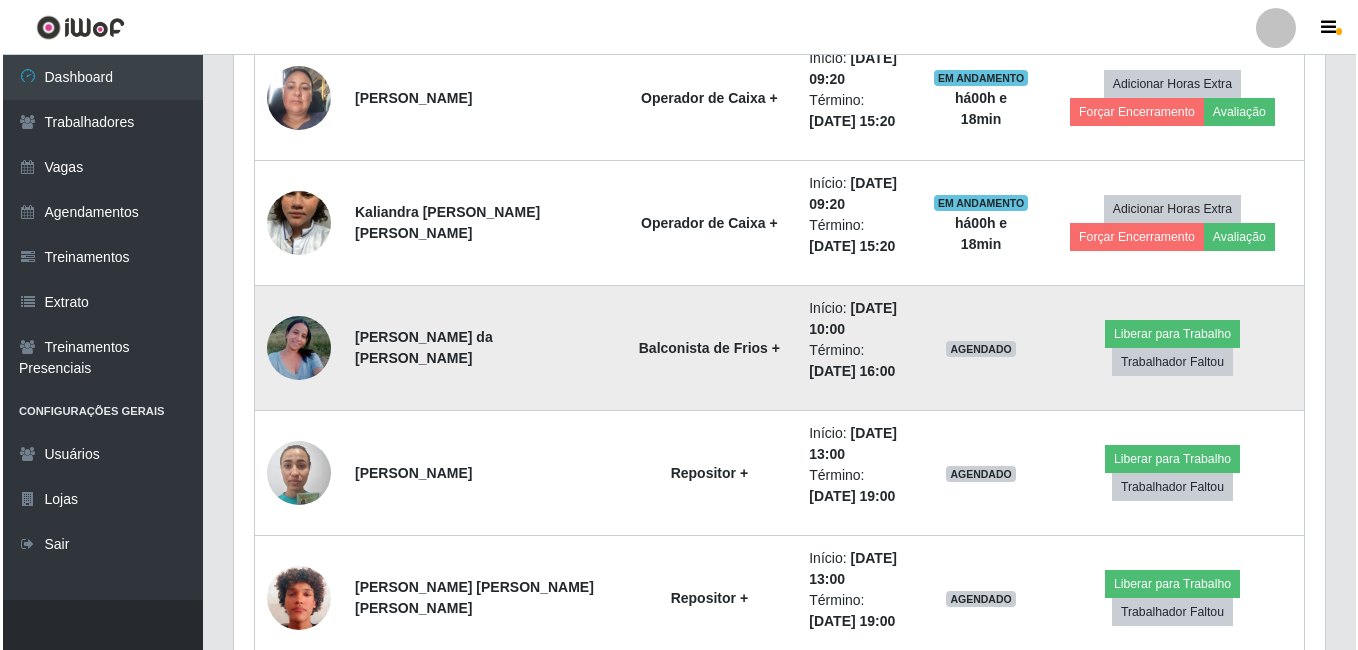 scroll, scrollTop: 2222, scrollLeft: 0, axis: vertical 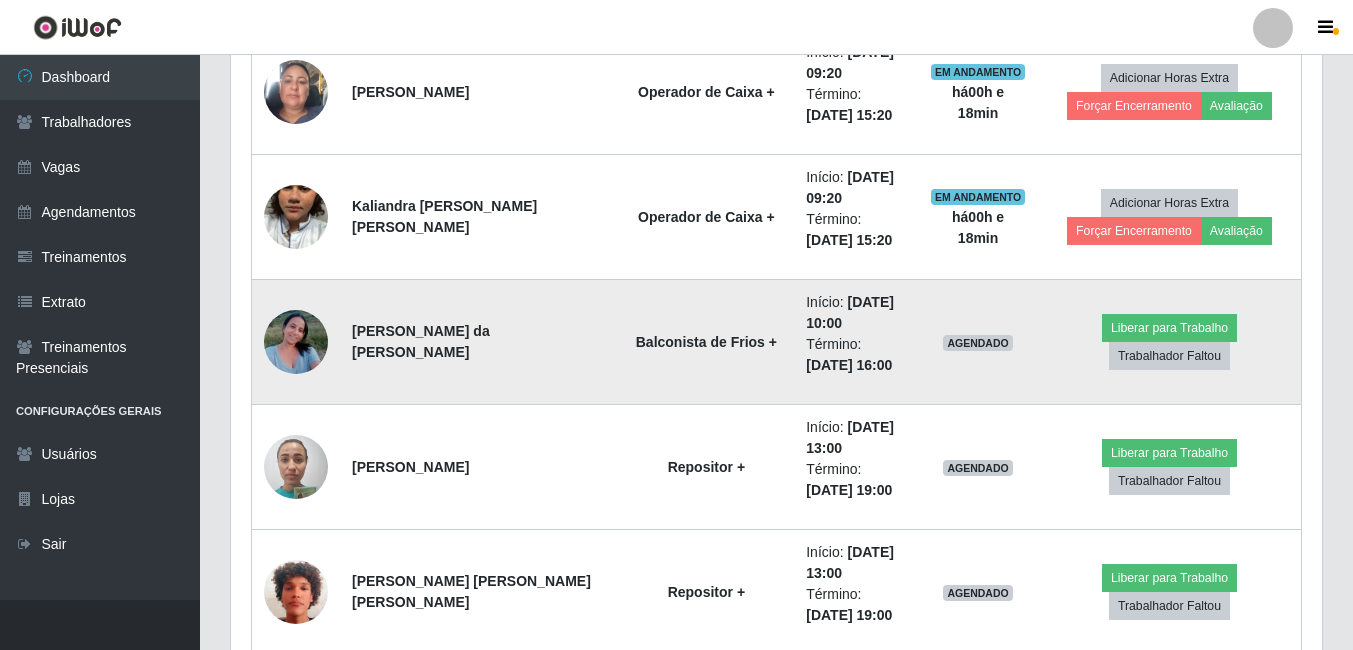 click at bounding box center (296, 341) 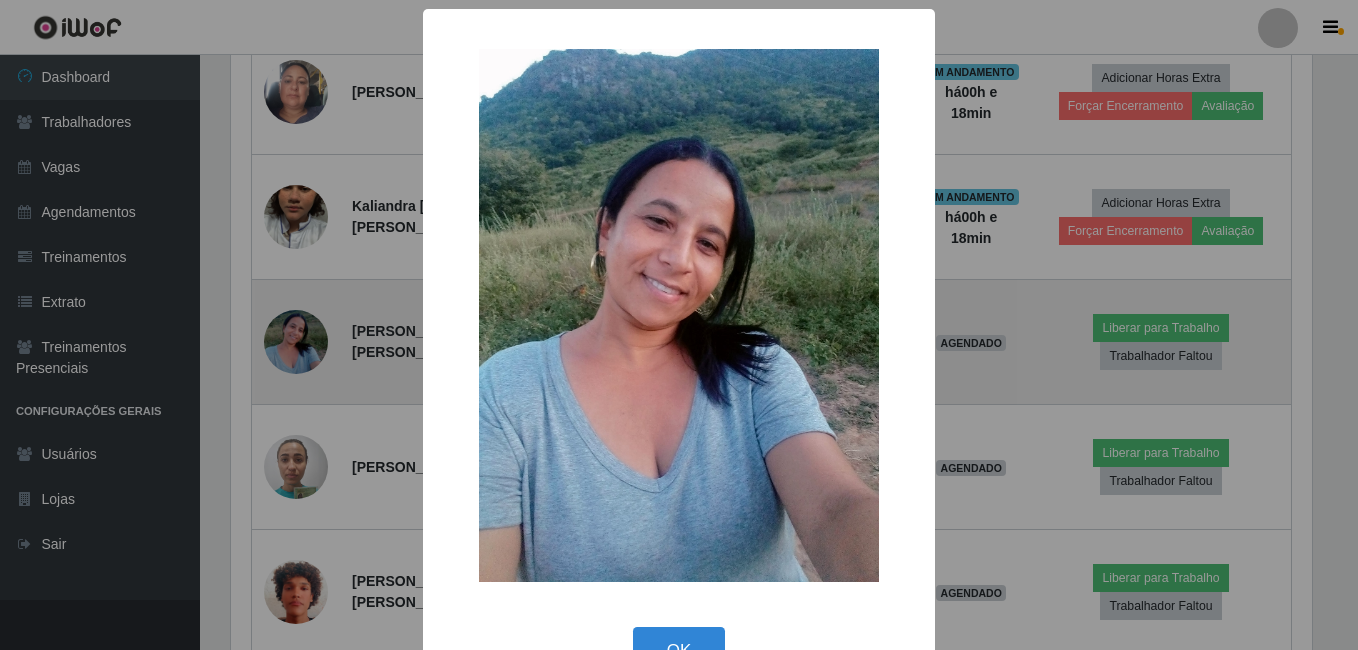 scroll, scrollTop: 999585, scrollLeft: 998919, axis: both 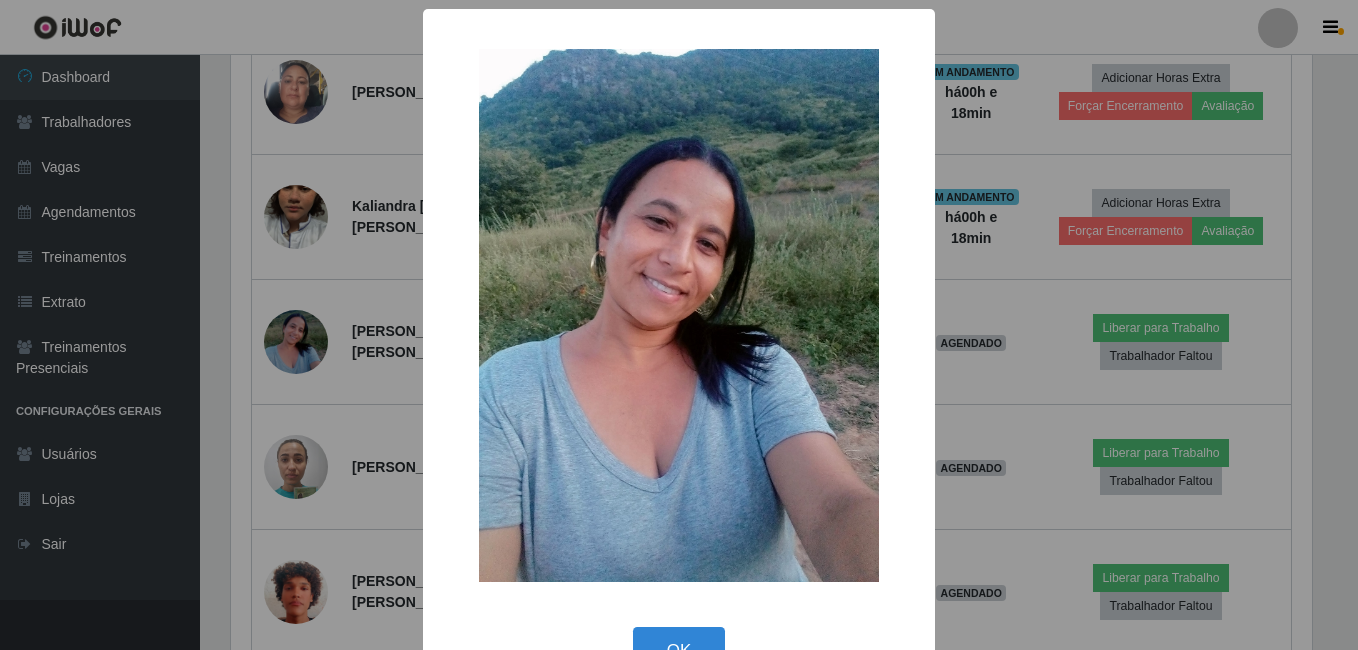 click on "× OK Cancel" at bounding box center [679, 325] 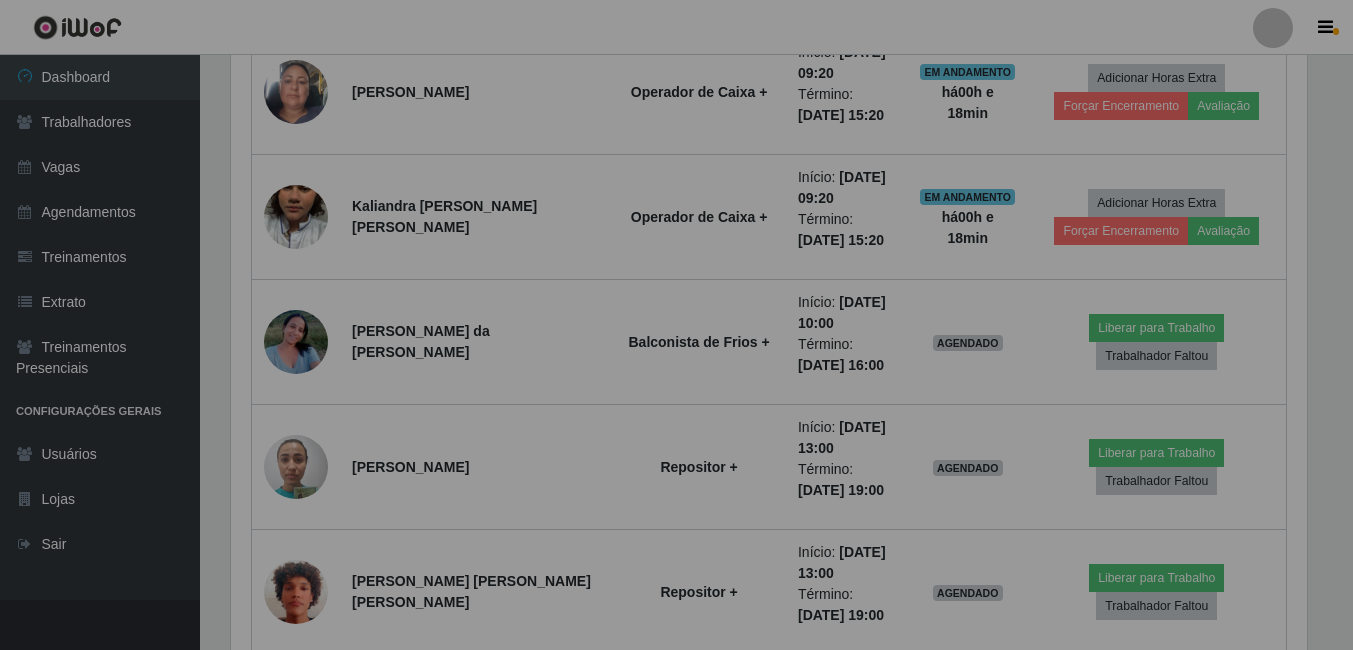 scroll, scrollTop: 999585, scrollLeft: 998909, axis: both 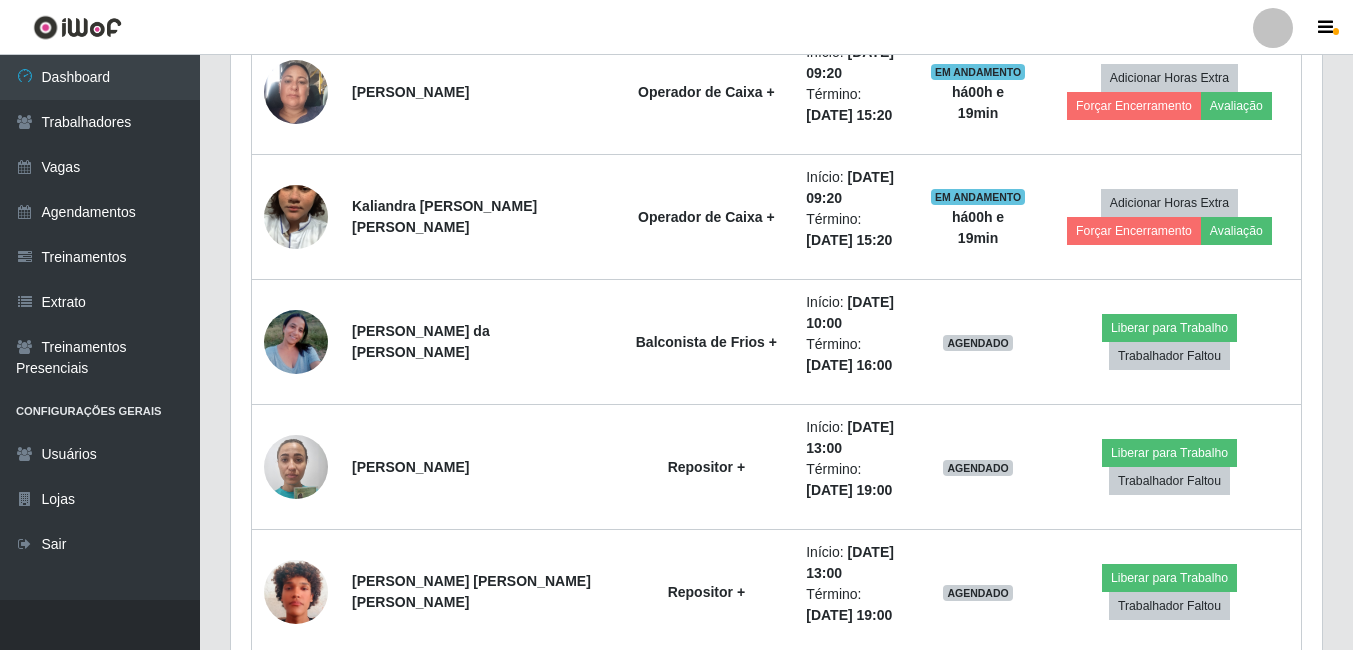 drag, startPoint x: 772, startPoint y: 48, endPoint x: 763, endPoint y: 11, distance: 38.078865 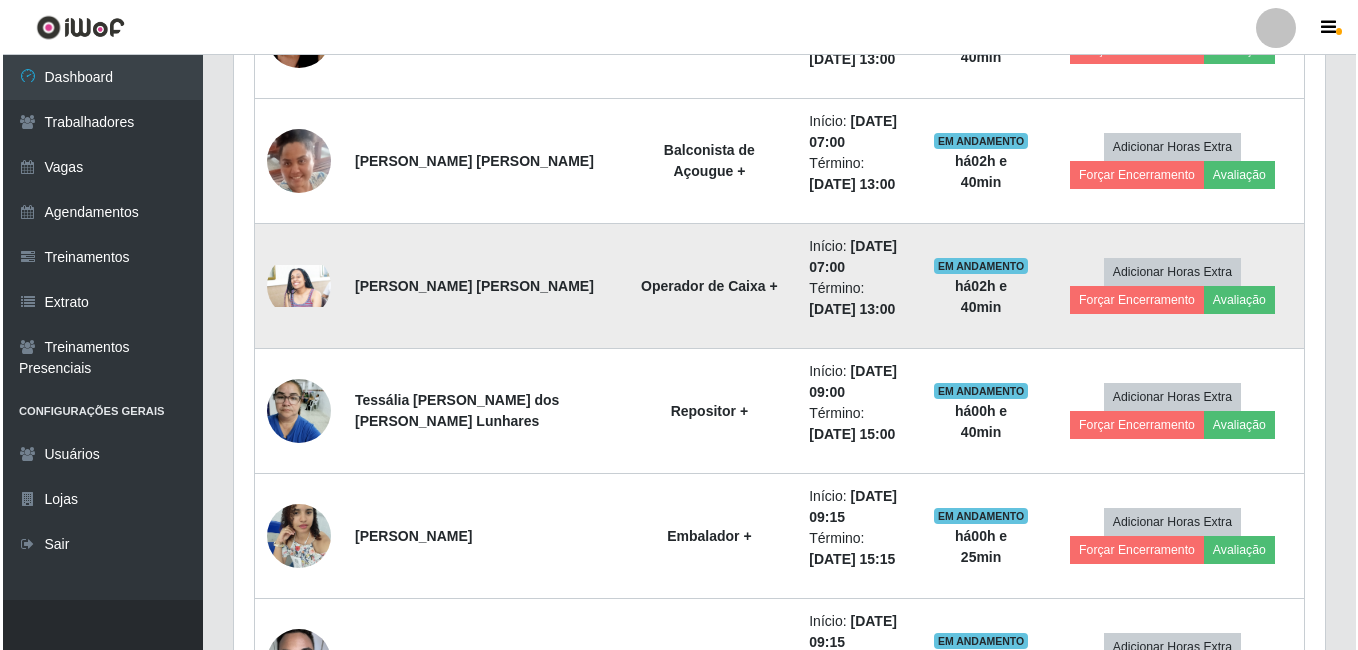 scroll, scrollTop: 1322, scrollLeft: 0, axis: vertical 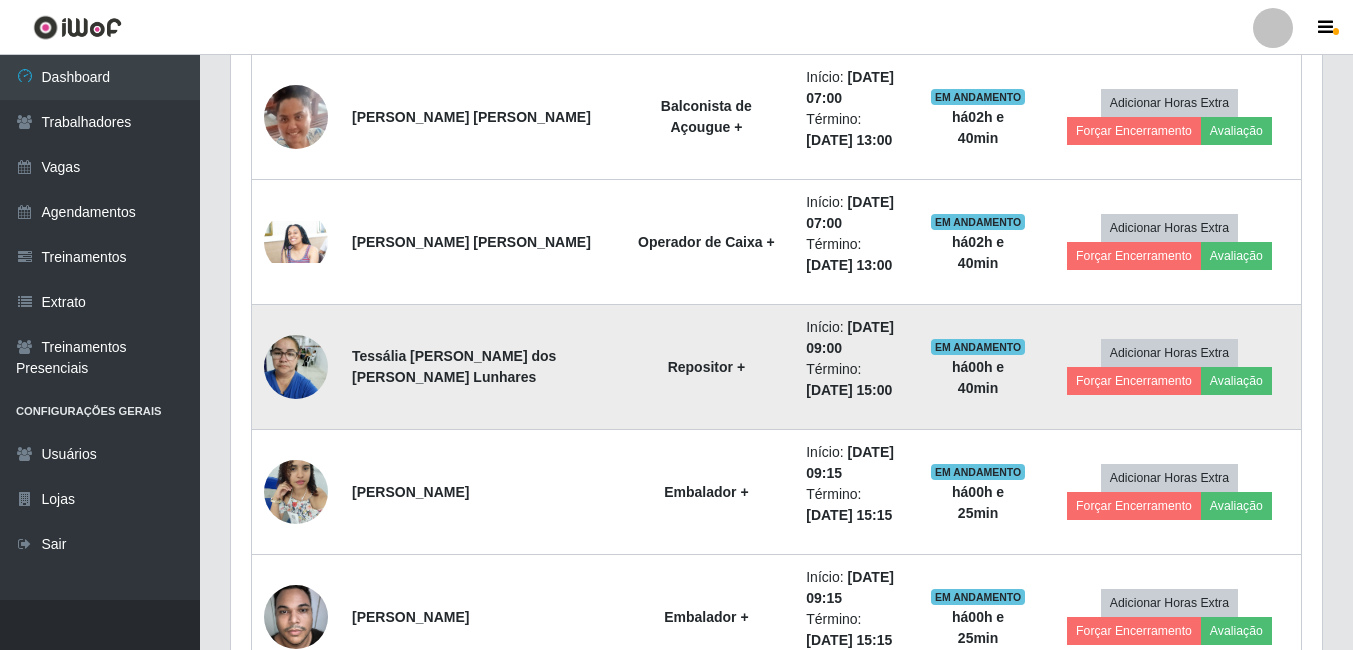 click at bounding box center (296, 366) 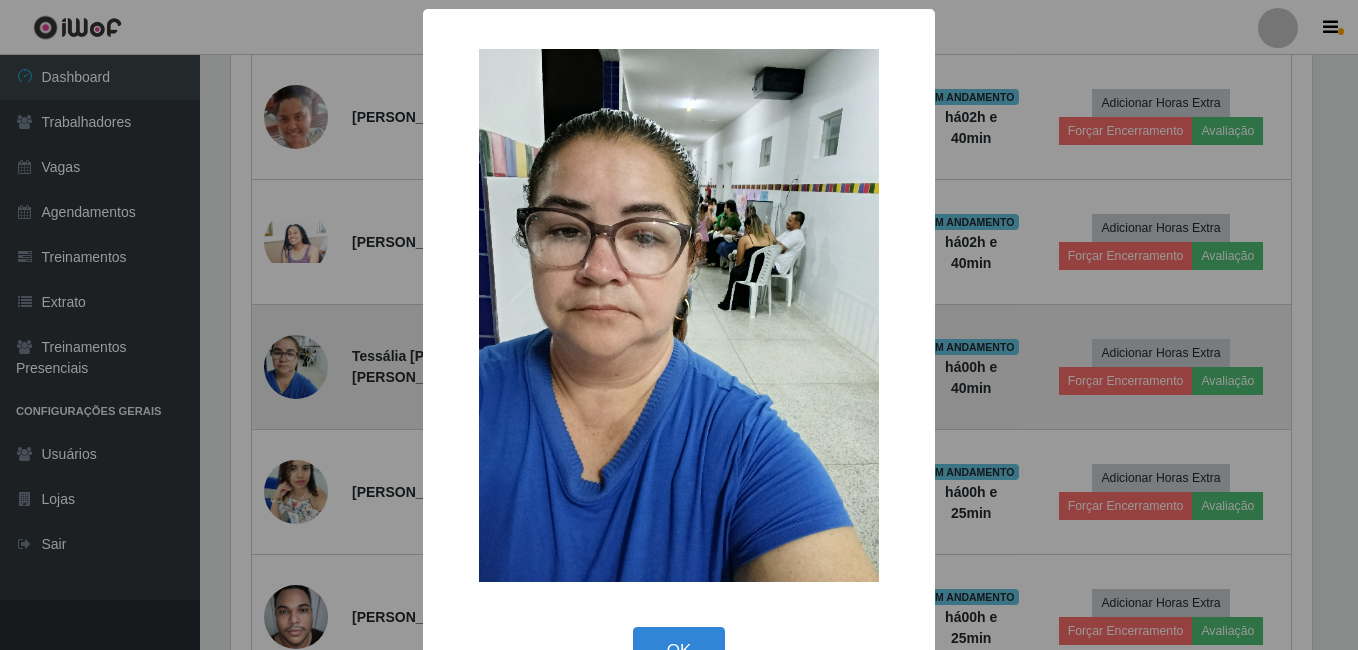 scroll, scrollTop: 999585, scrollLeft: 998919, axis: both 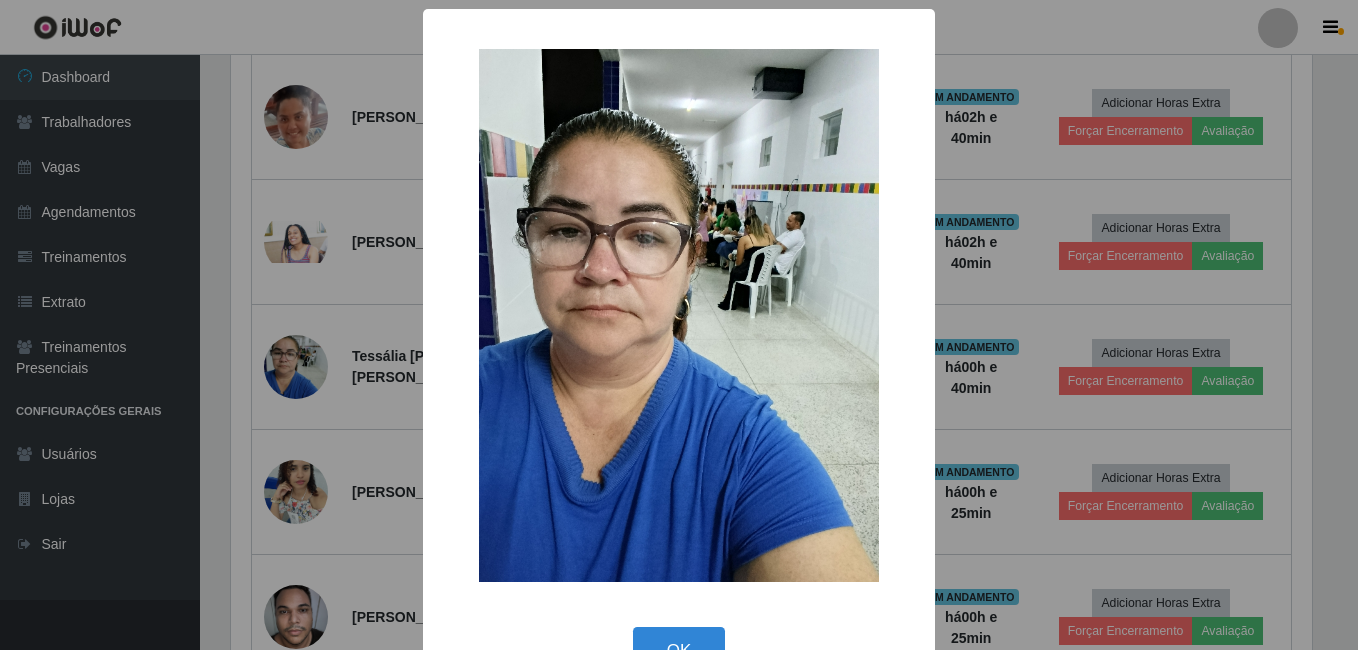 click on "× OK Cancel" at bounding box center [679, 325] 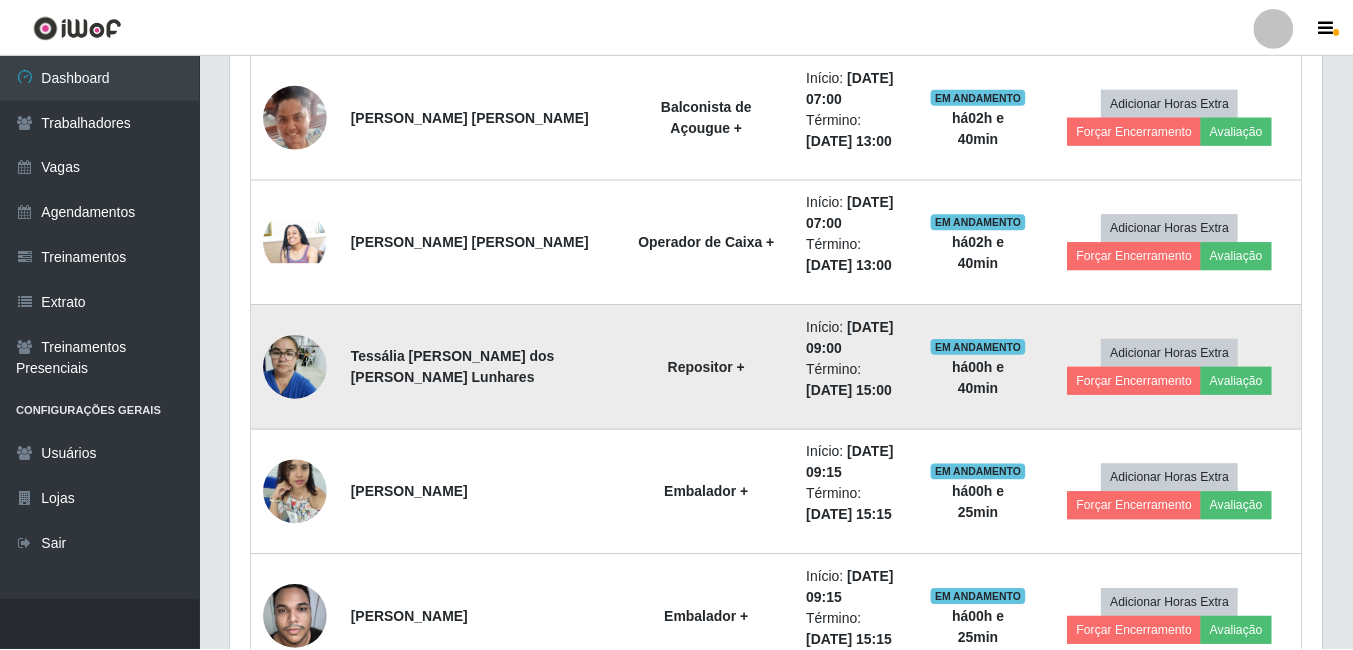 scroll, scrollTop: 999585, scrollLeft: 998909, axis: both 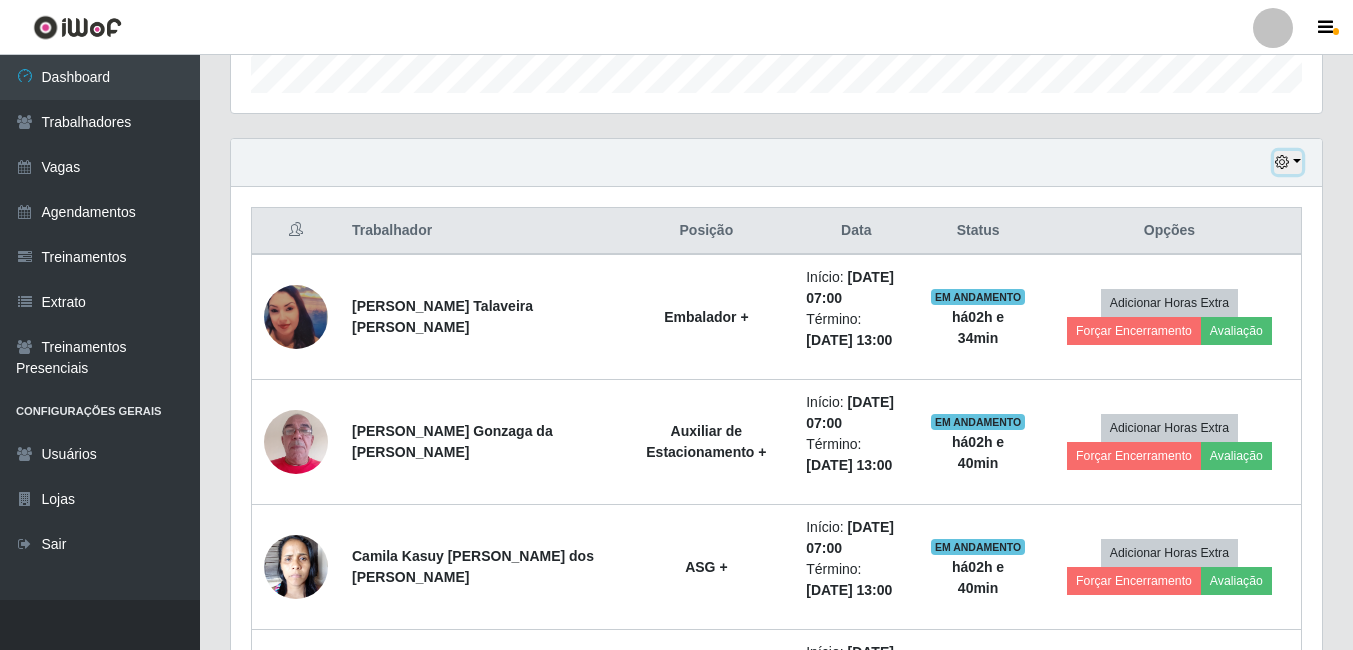 click at bounding box center [1282, 162] 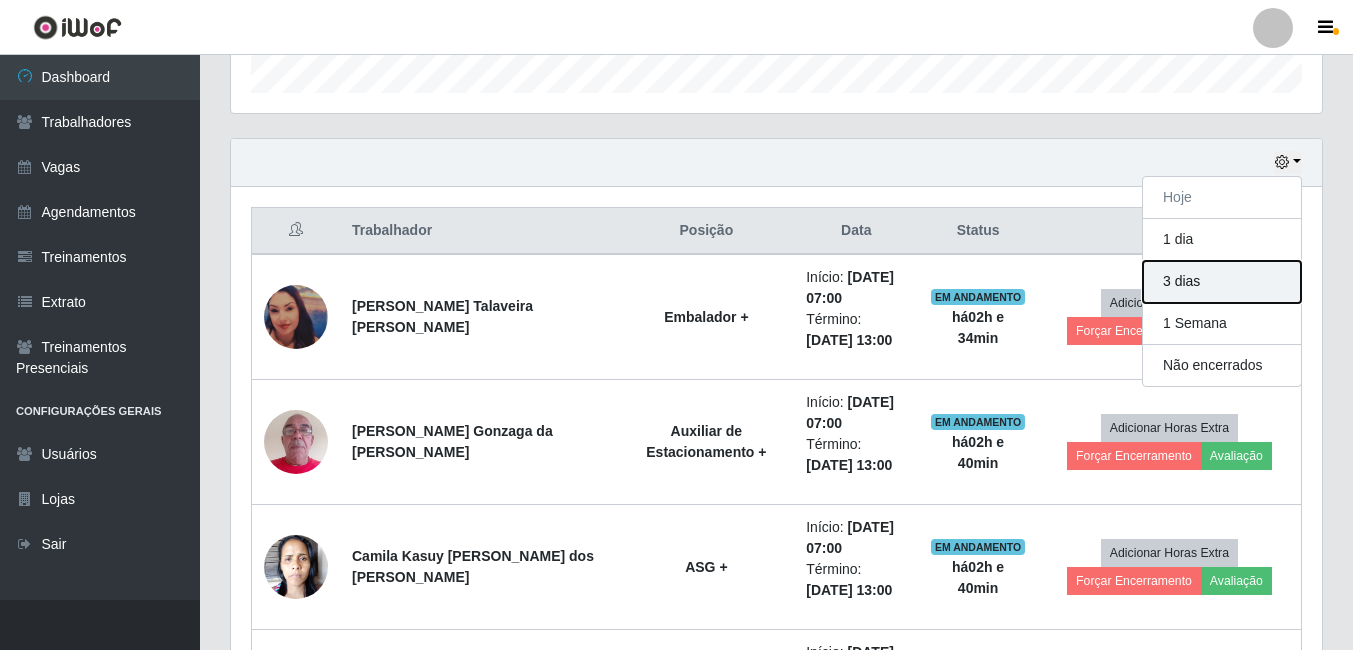 click on "3 dias" at bounding box center [1222, 282] 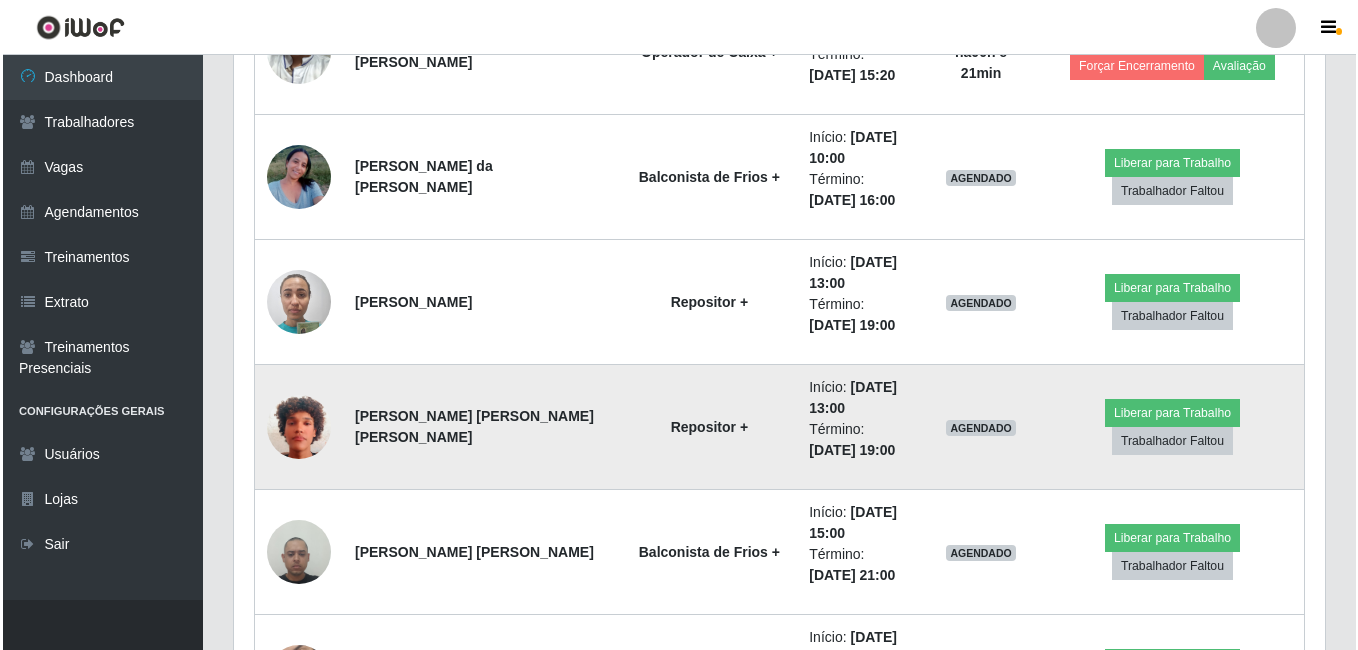 scroll, scrollTop: 2422, scrollLeft: 0, axis: vertical 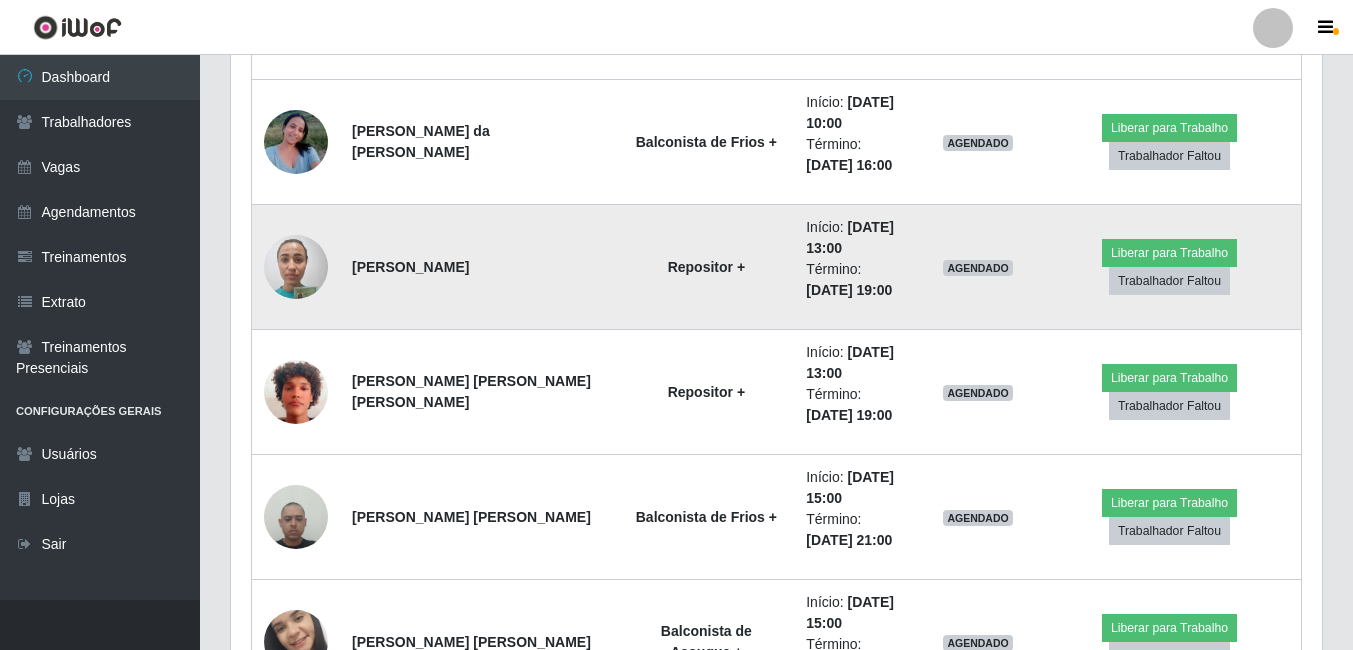 click at bounding box center (296, 266) 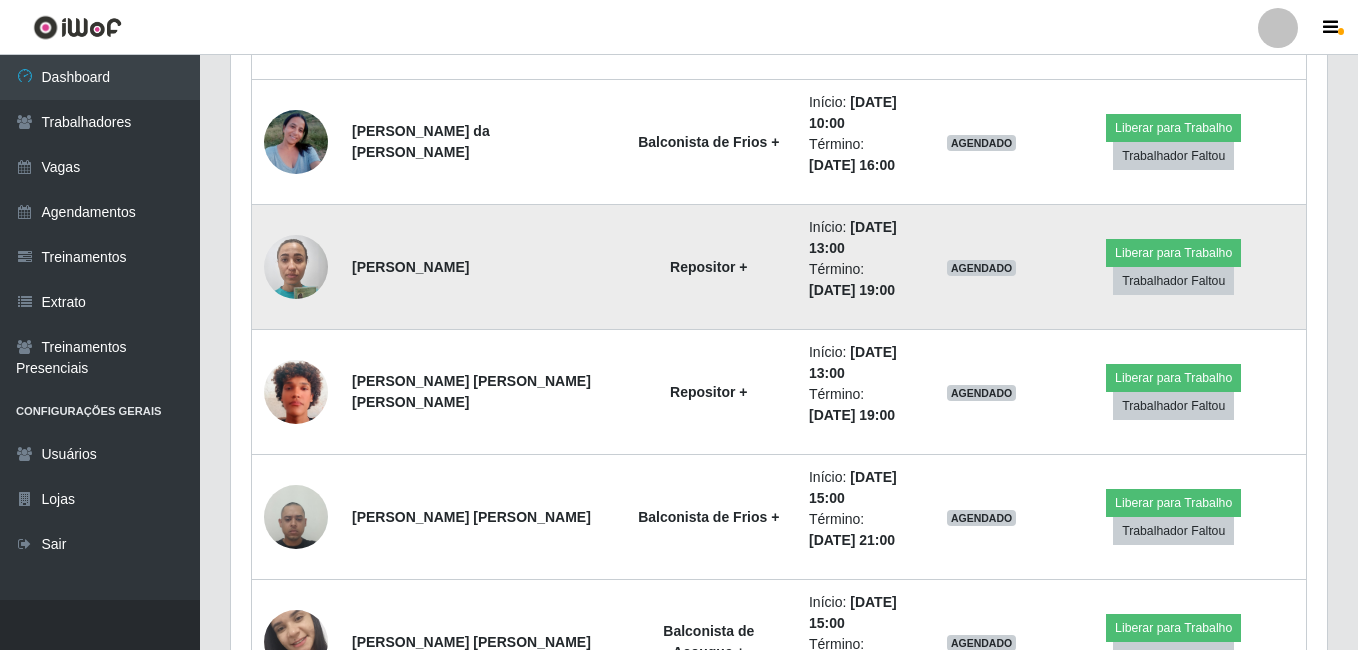 scroll, scrollTop: 999585, scrollLeft: 998919, axis: both 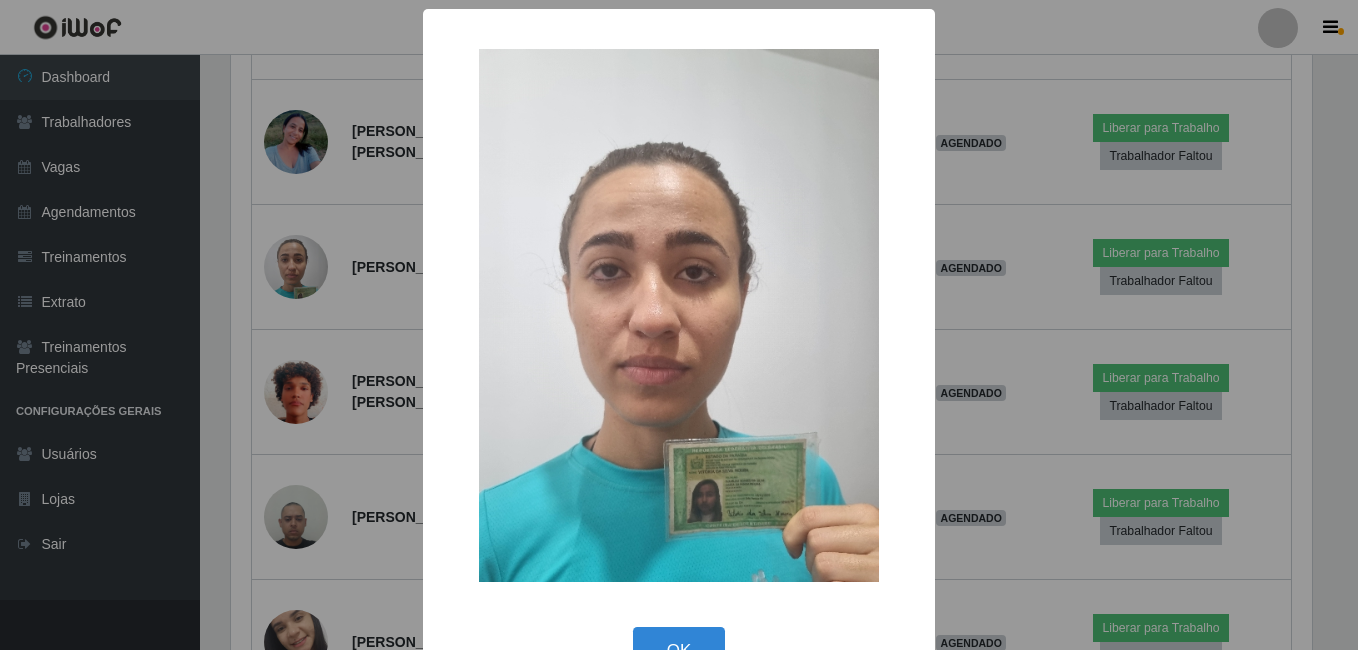 click on "× OK Cancel" at bounding box center (679, 325) 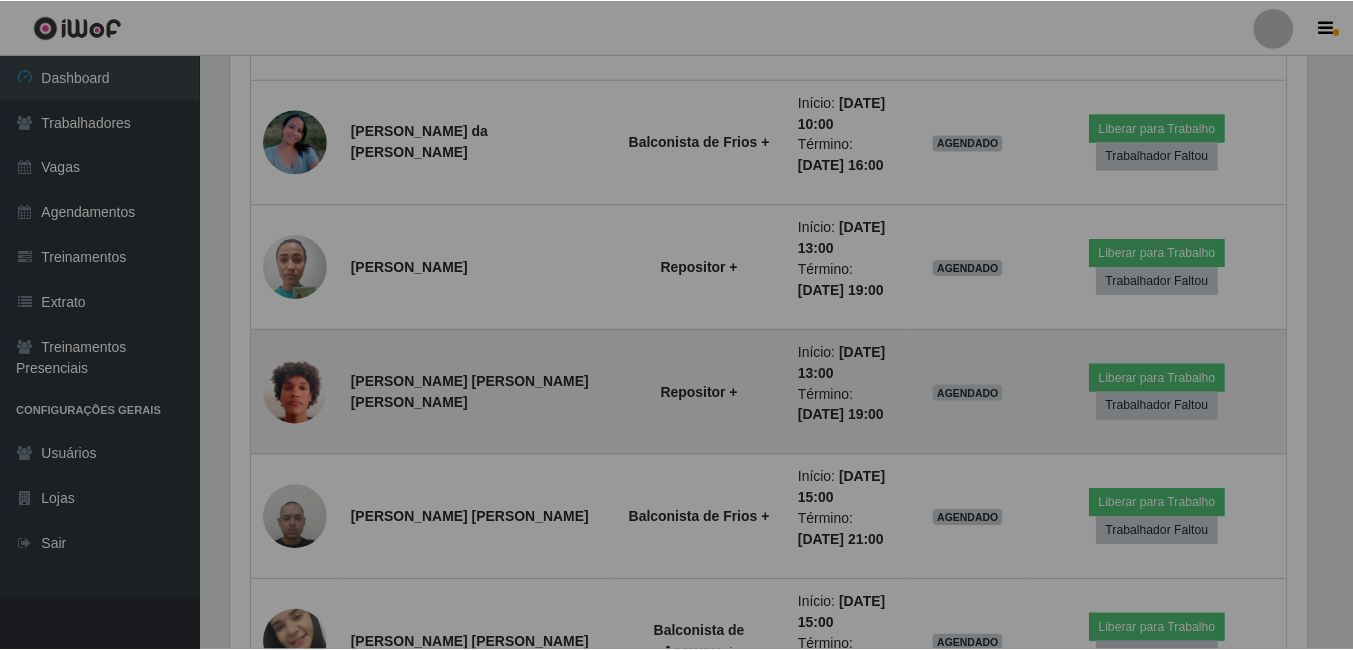 scroll, scrollTop: 999585, scrollLeft: 998909, axis: both 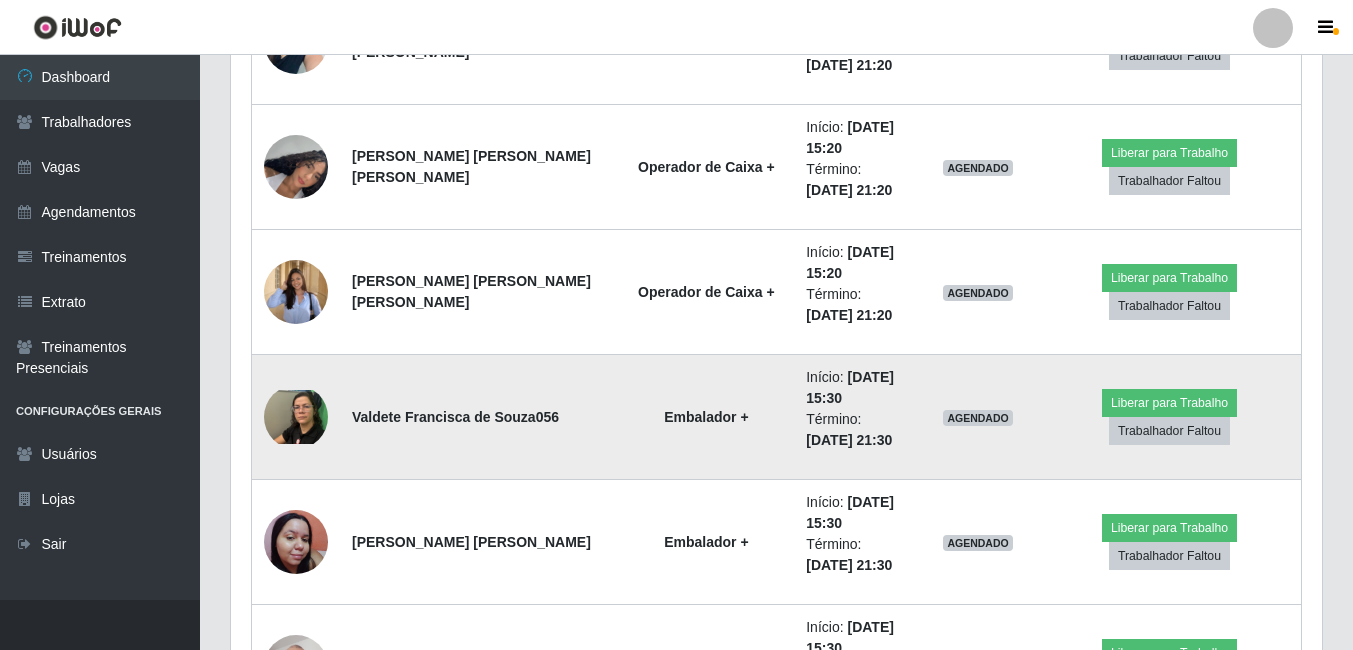 click at bounding box center [296, 417] 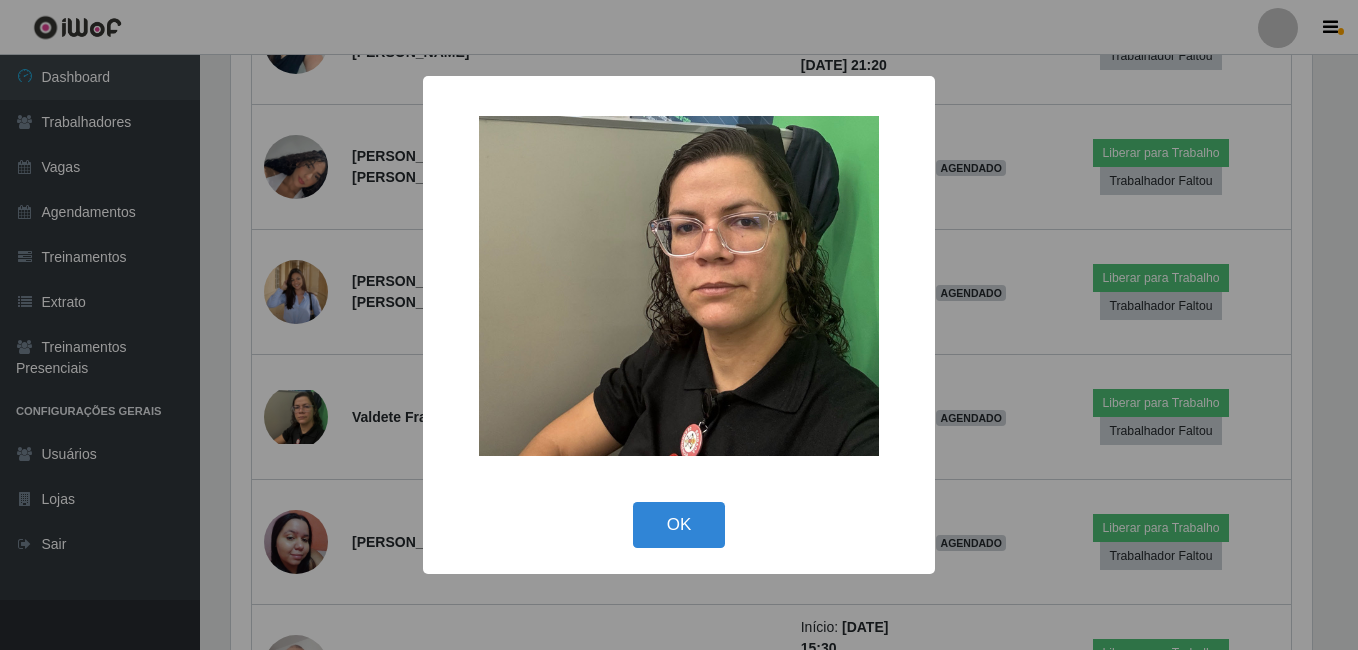 click on "× OK Cancel" at bounding box center [679, 325] 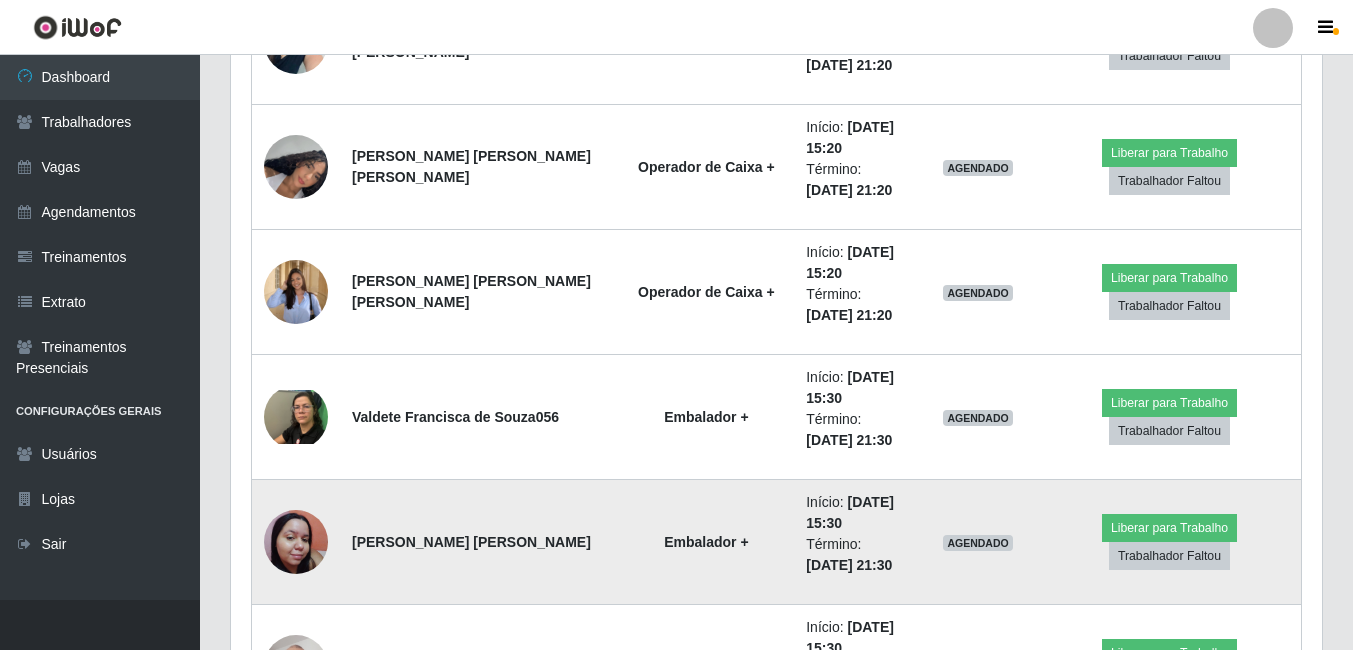 scroll, scrollTop: 999585, scrollLeft: 998909, axis: both 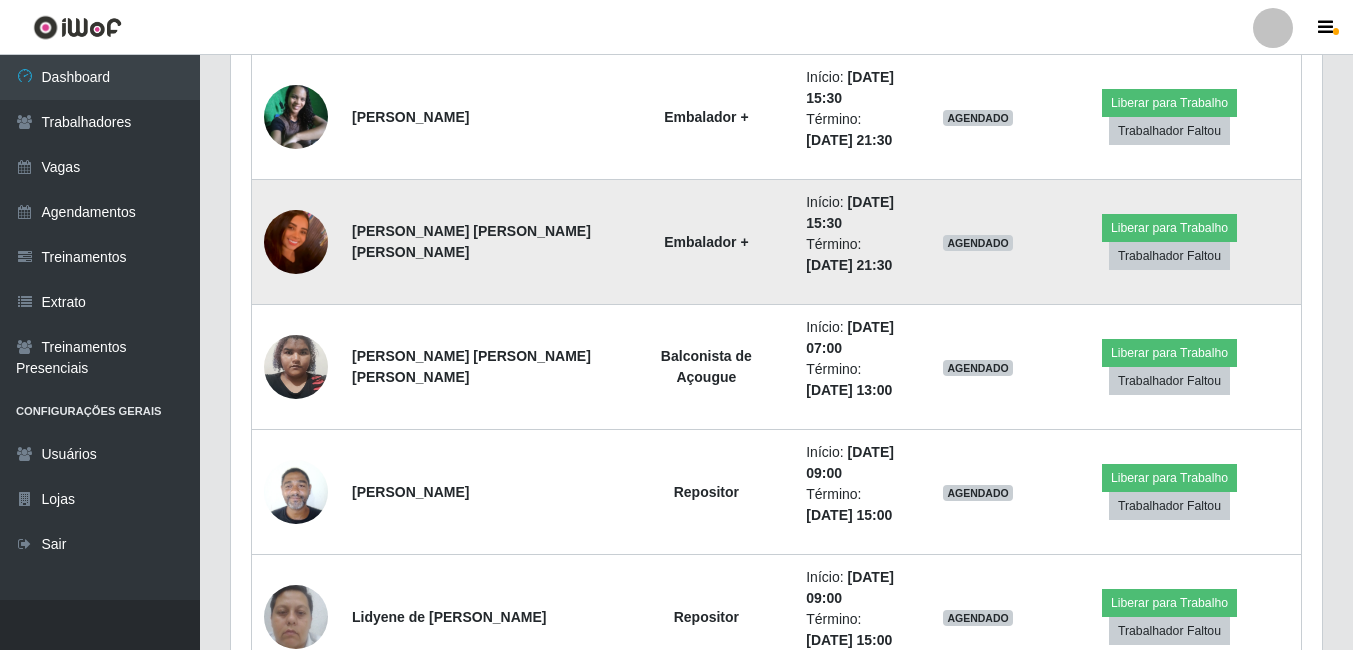 click at bounding box center (296, 242) 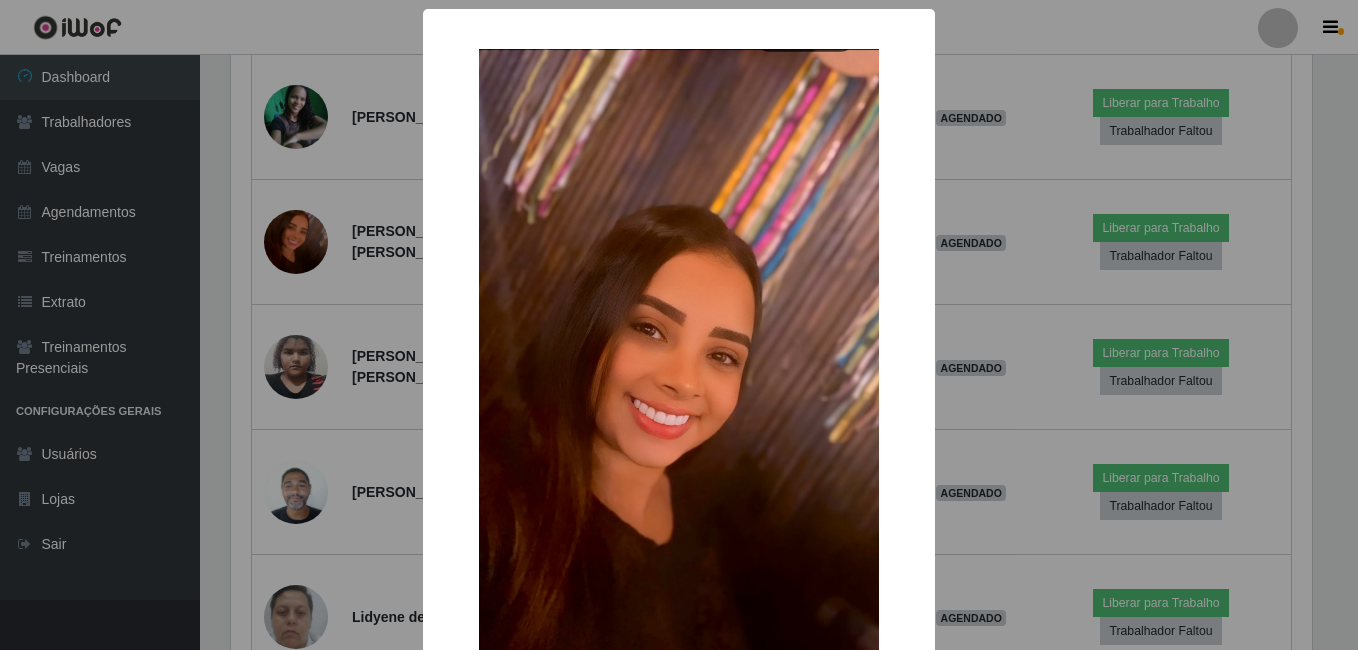 click on "× OK Cancel" at bounding box center (679, 325) 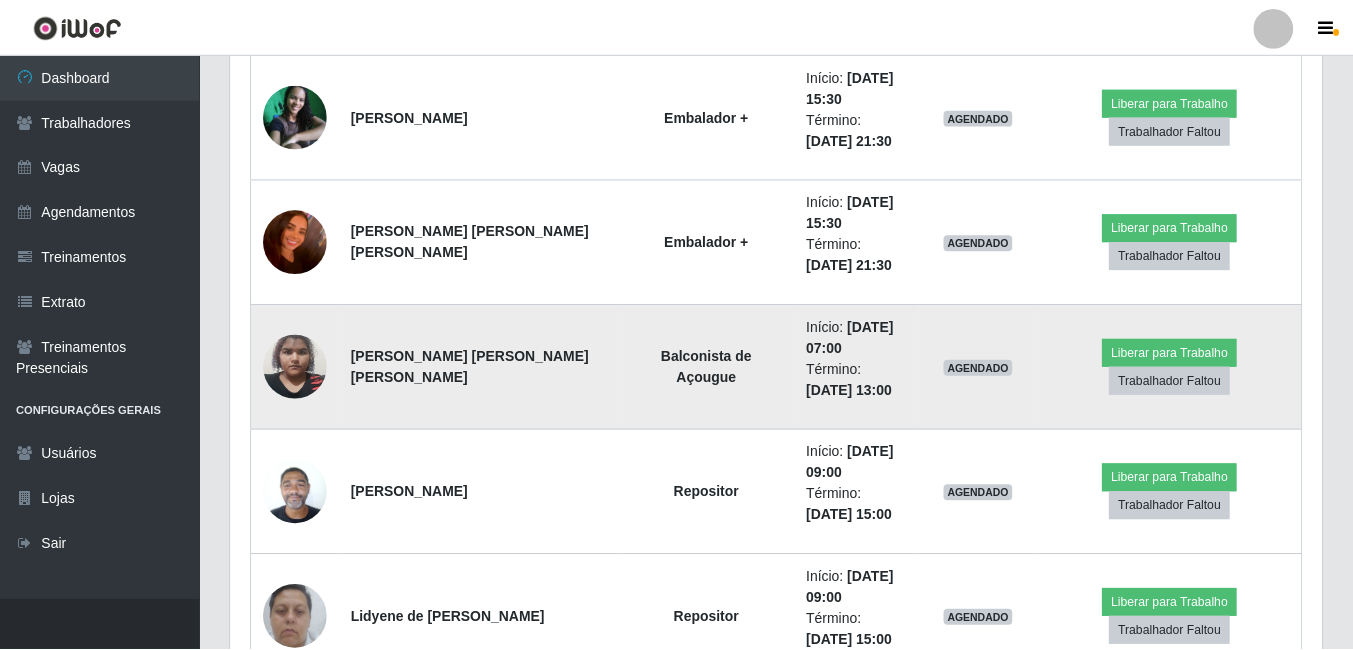 scroll, scrollTop: 999585, scrollLeft: 998909, axis: both 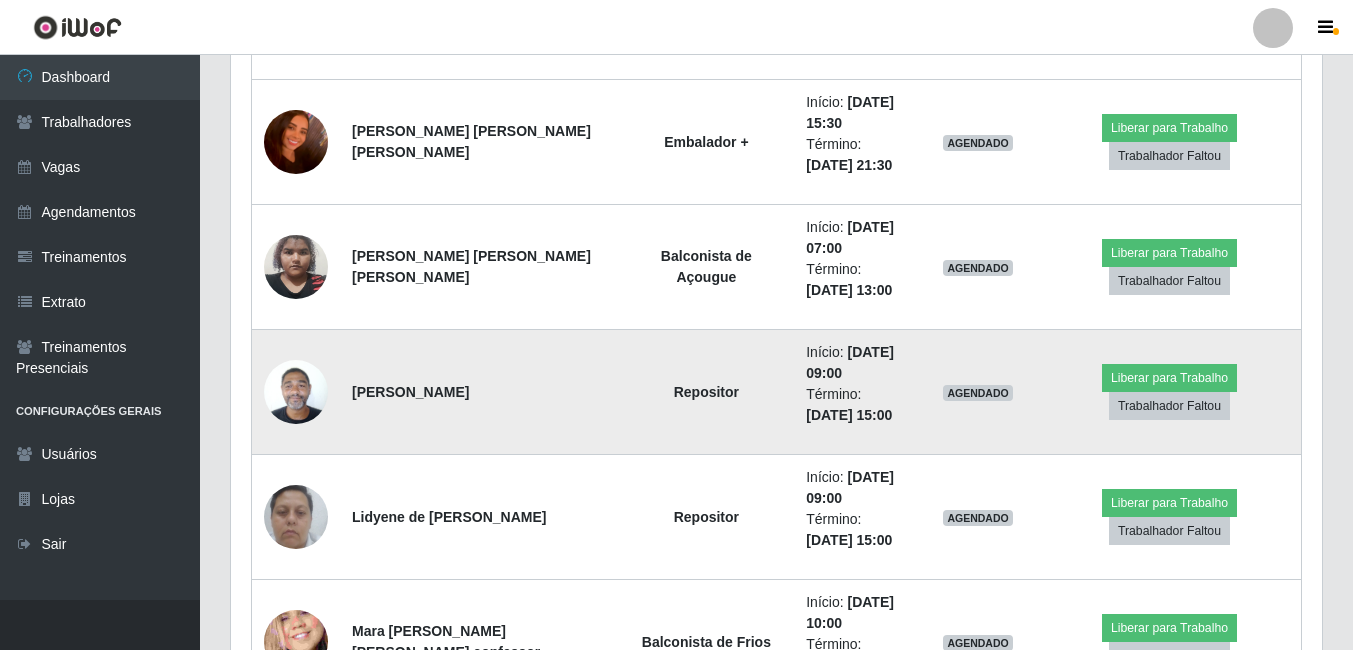 click at bounding box center (296, 391) 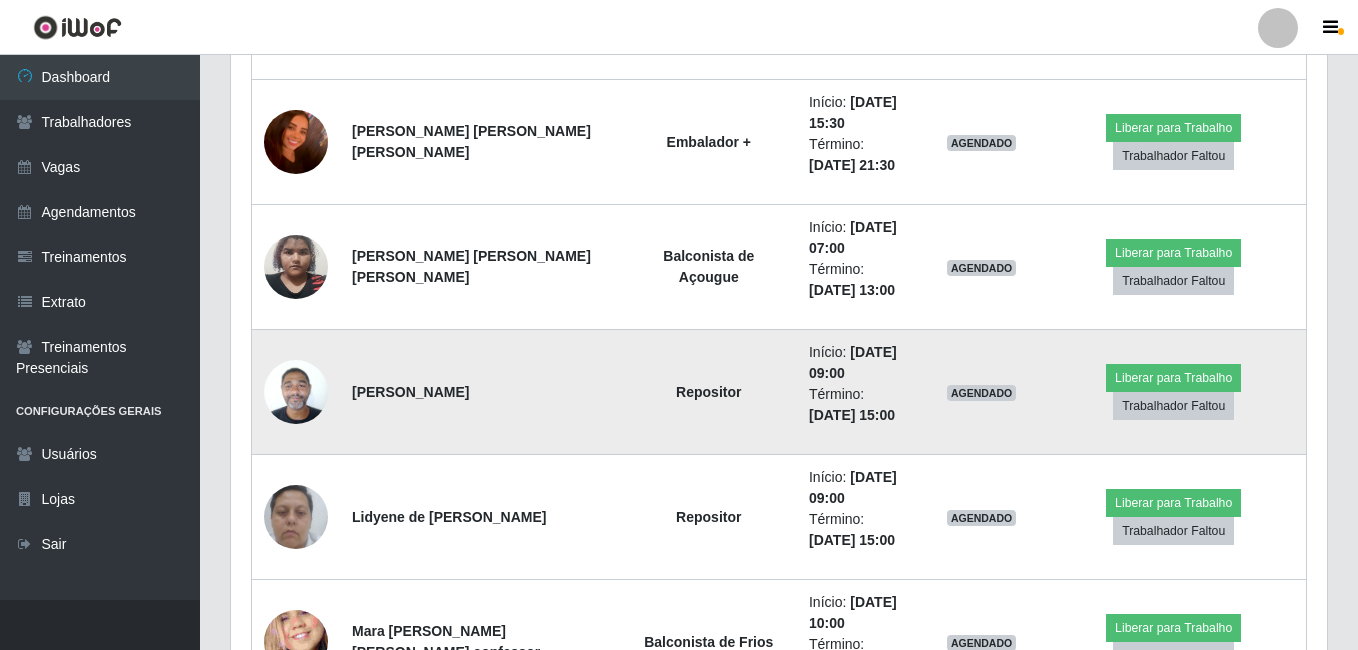 scroll, scrollTop: 999585, scrollLeft: 998919, axis: both 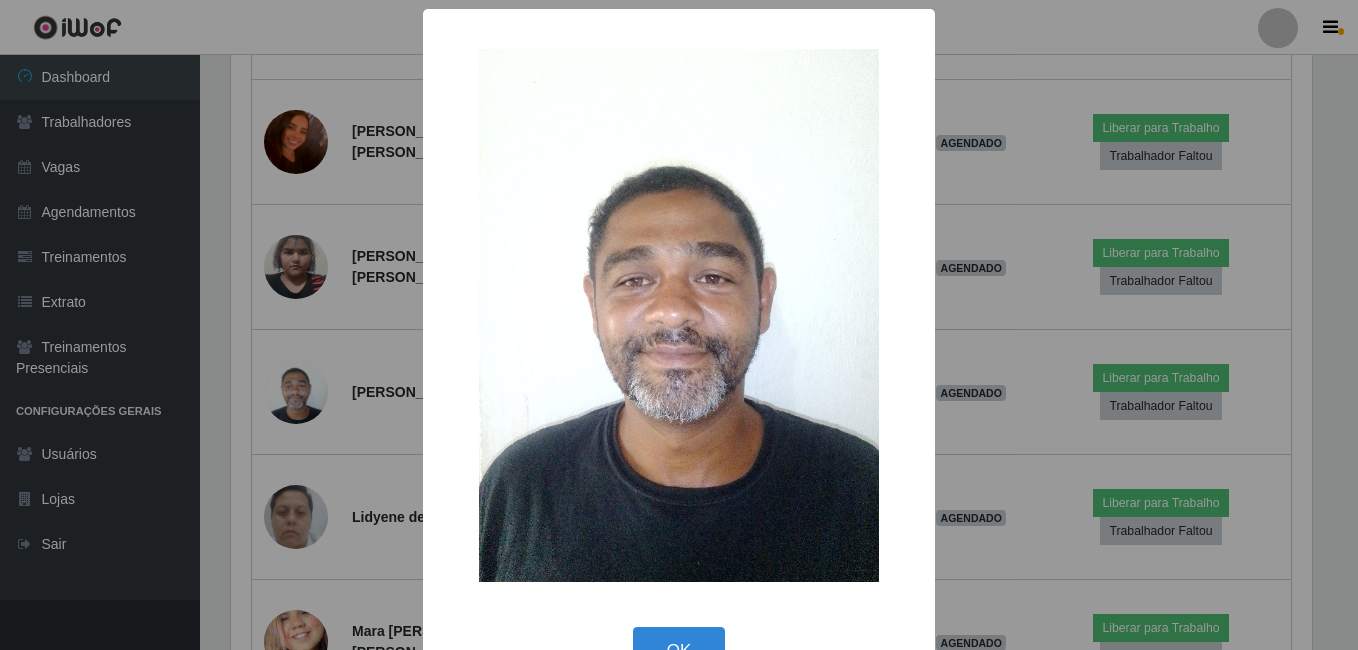 click on "× OK Cancel" at bounding box center (679, 325) 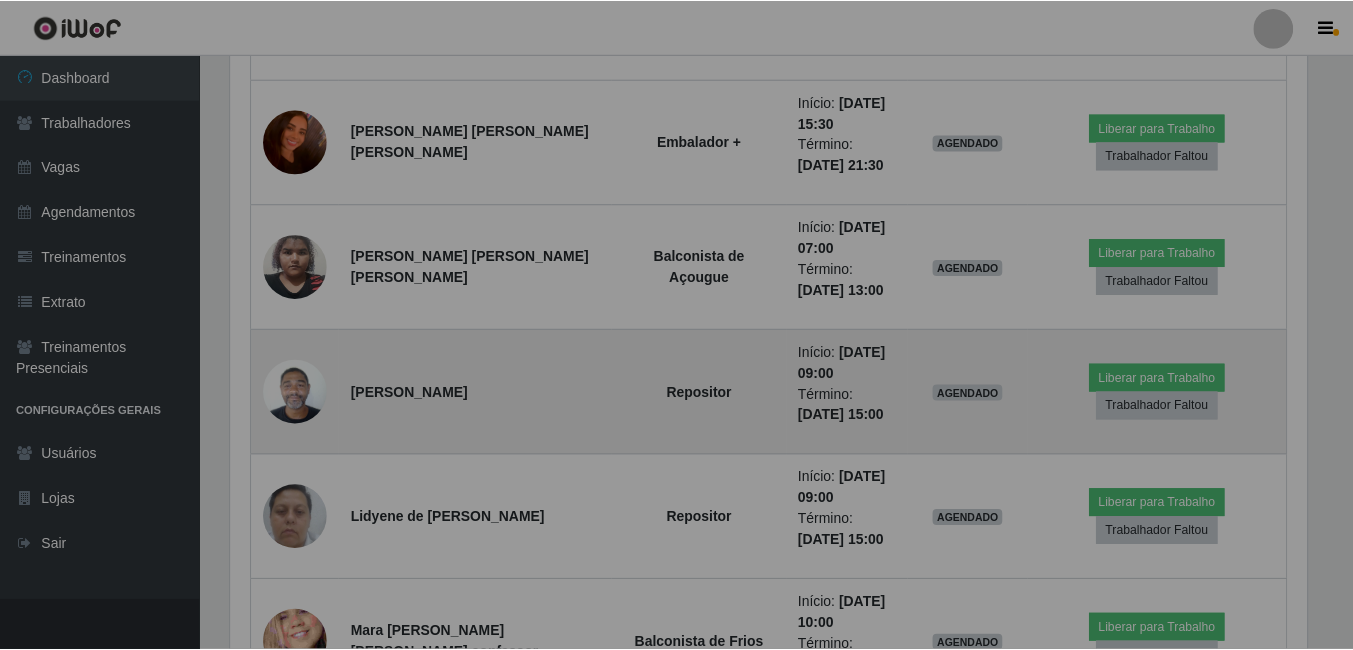 scroll, scrollTop: 4423, scrollLeft: 0, axis: vertical 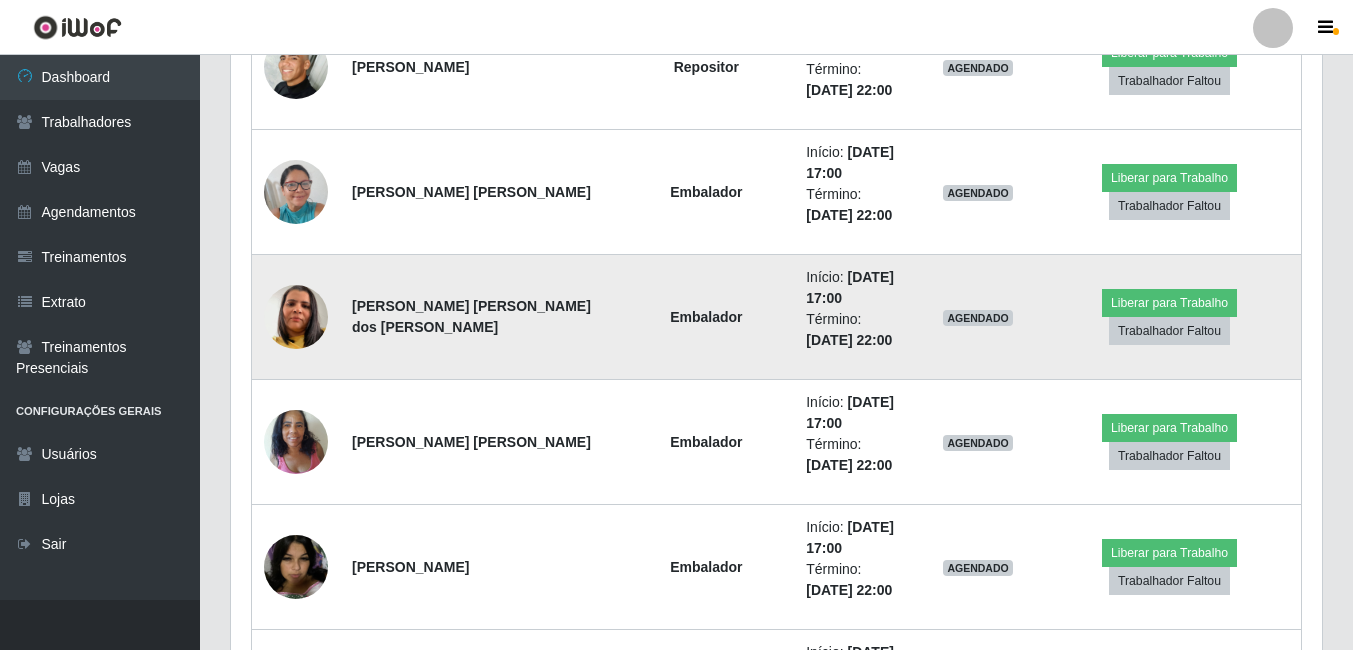 click at bounding box center (296, 317) 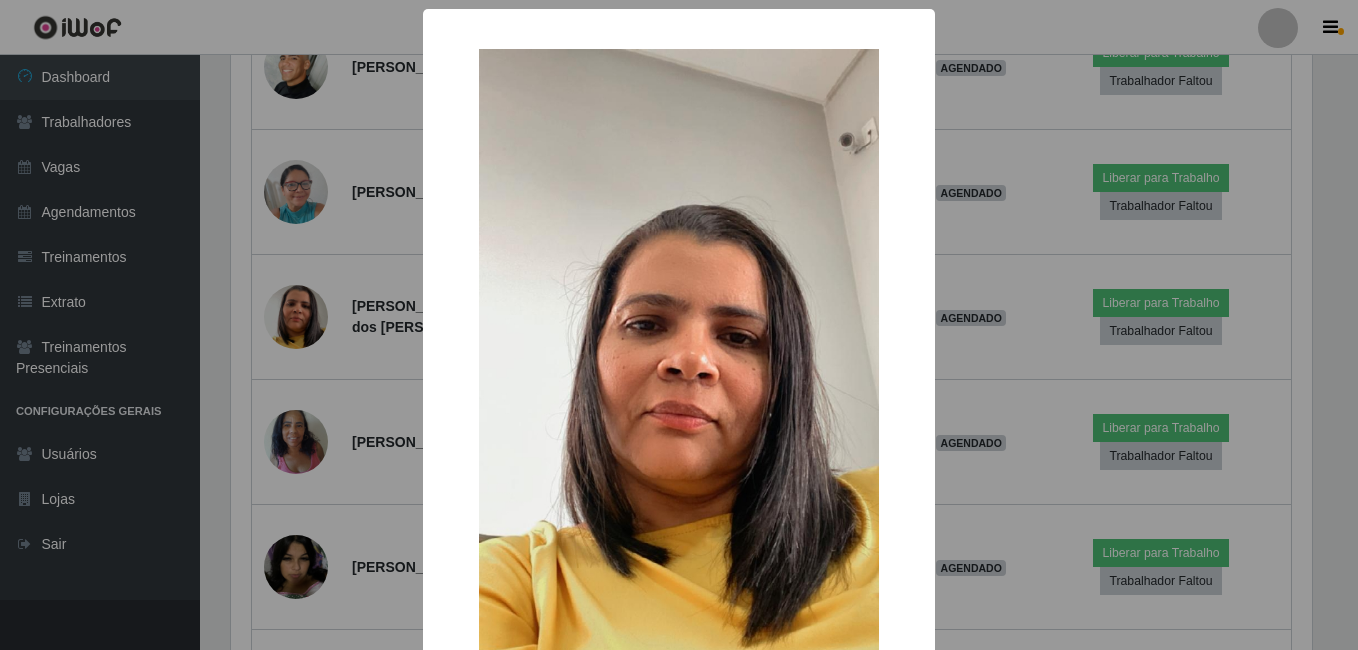 scroll, scrollTop: 999585, scrollLeft: 998919, axis: both 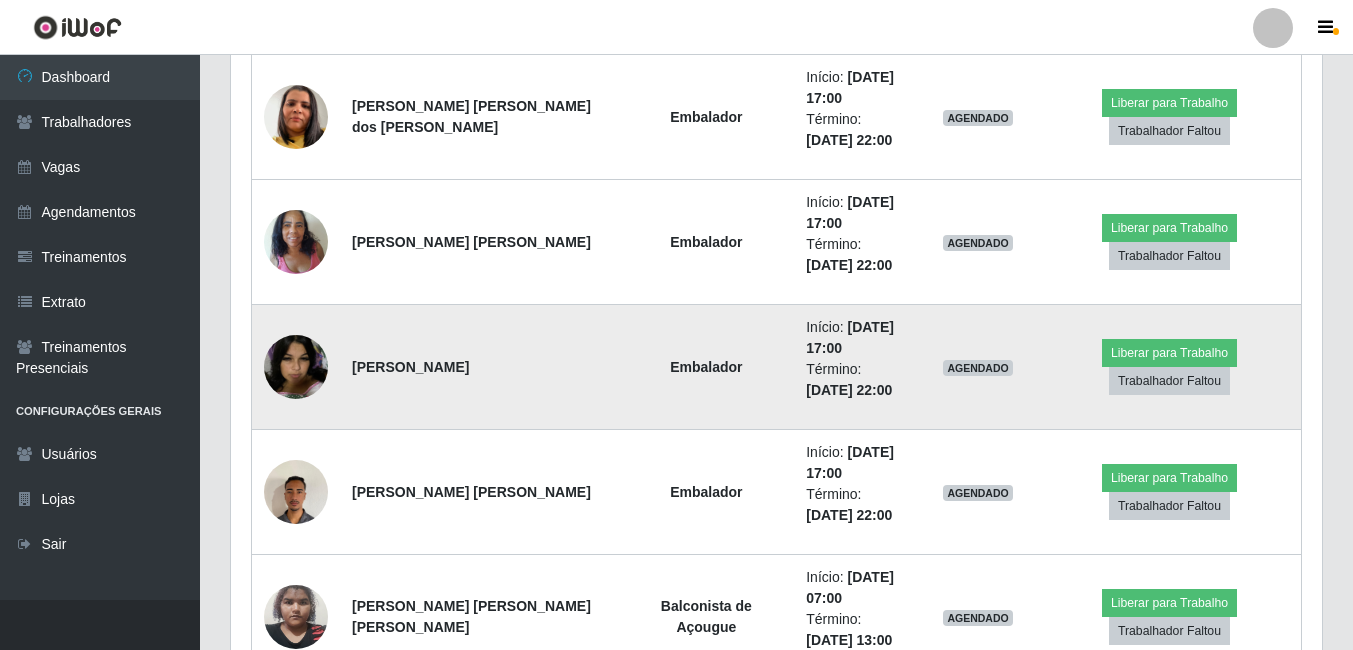 click at bounding box center [296, 367] 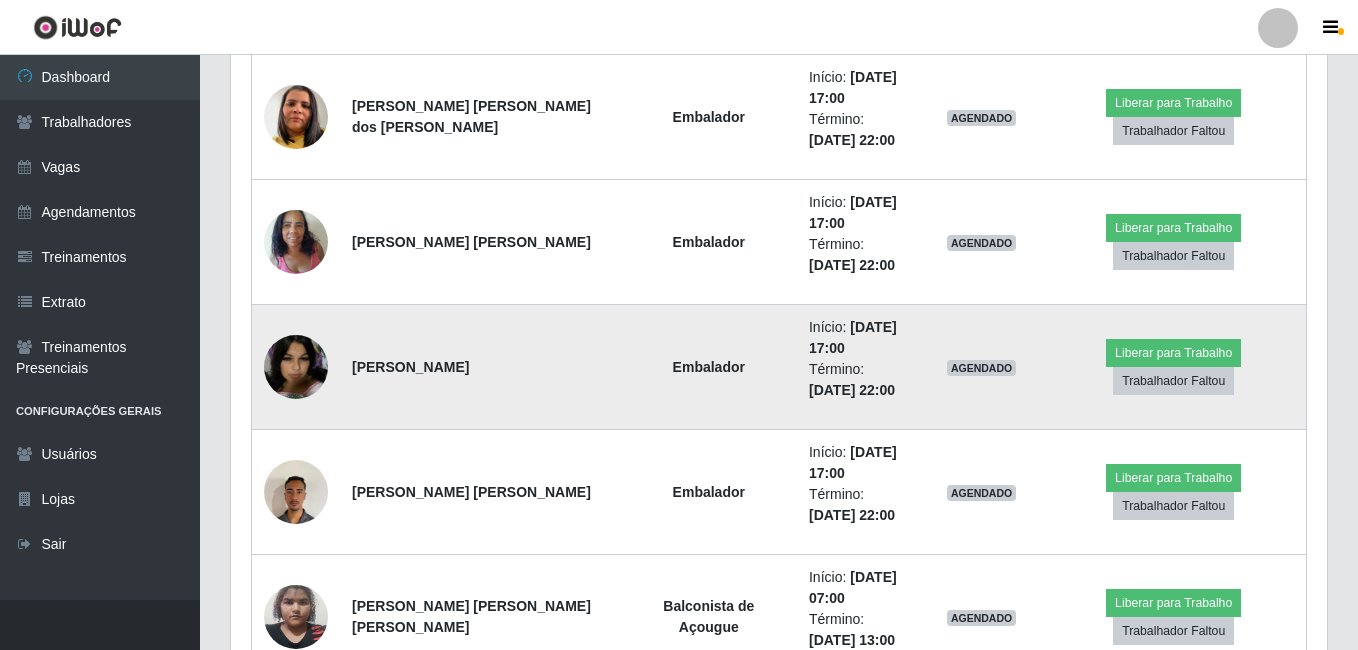 scroll, scrollTop: 999585, scrollLeft: 998919, axis: both 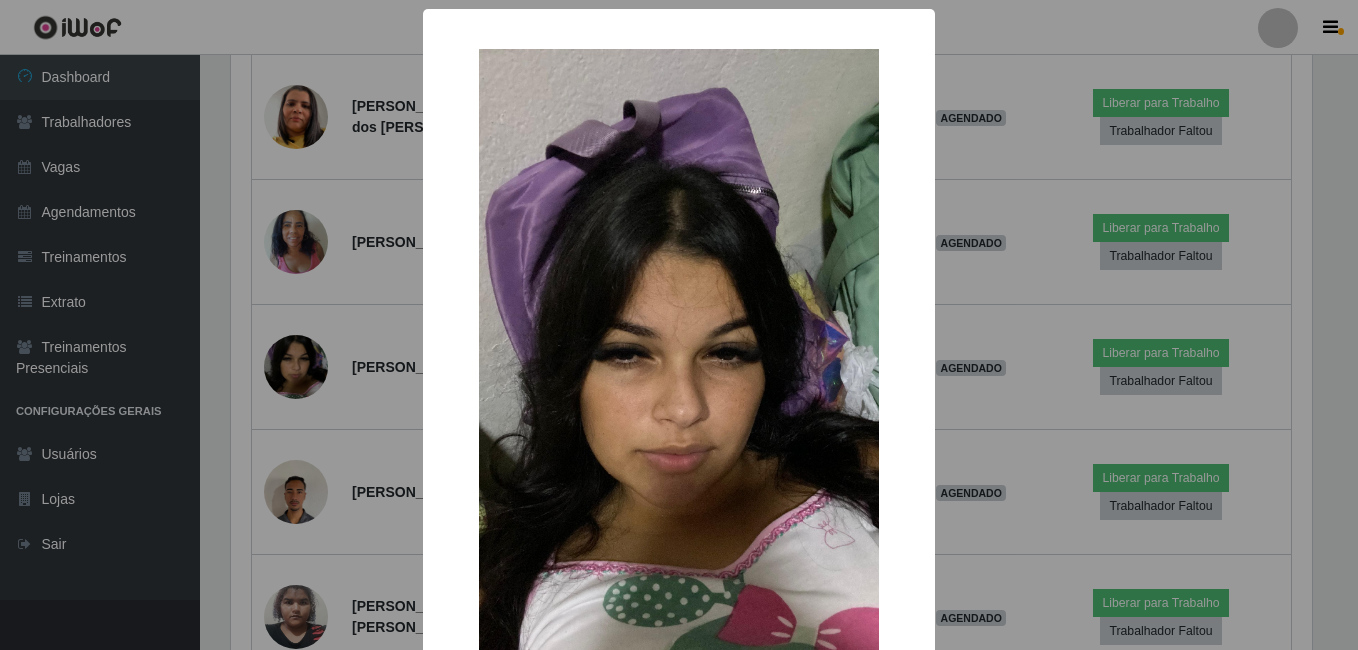 click on "× OK Cancel" at bounding box center [679, 325] 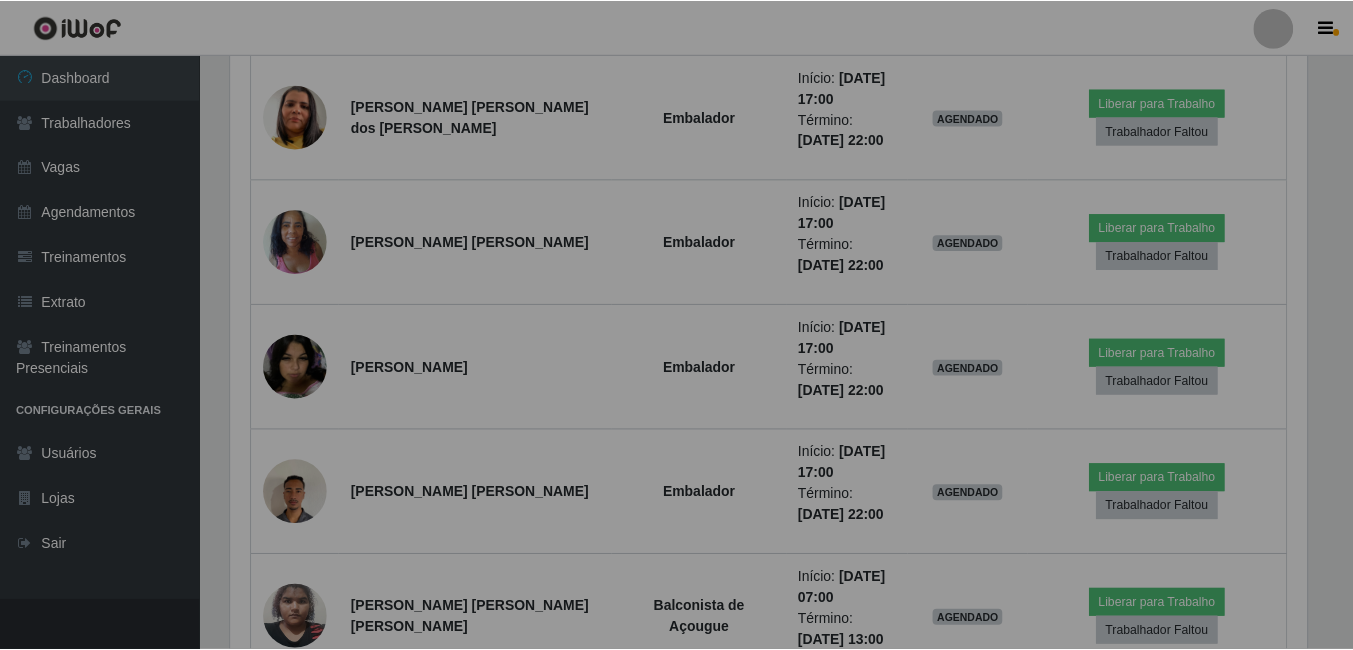 scroll, scrollTop: 999585, scrollLeft: 998909, axis: both 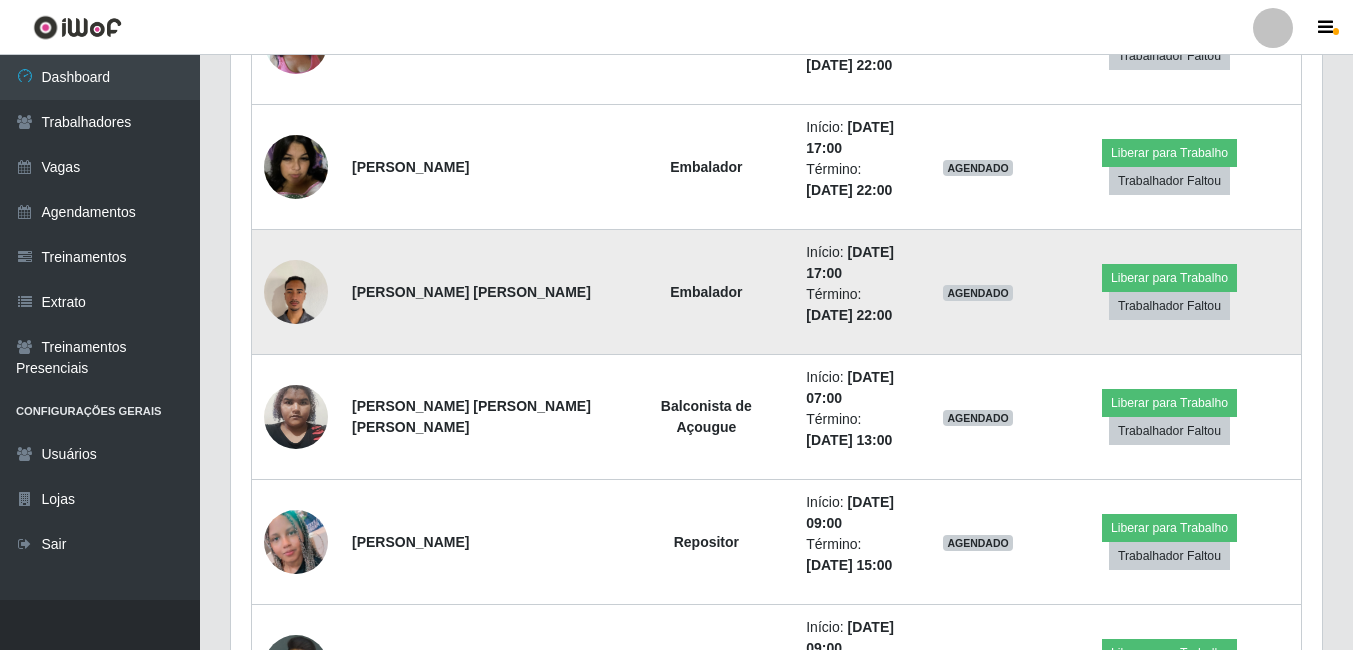 click at bounding box center (296, 291) 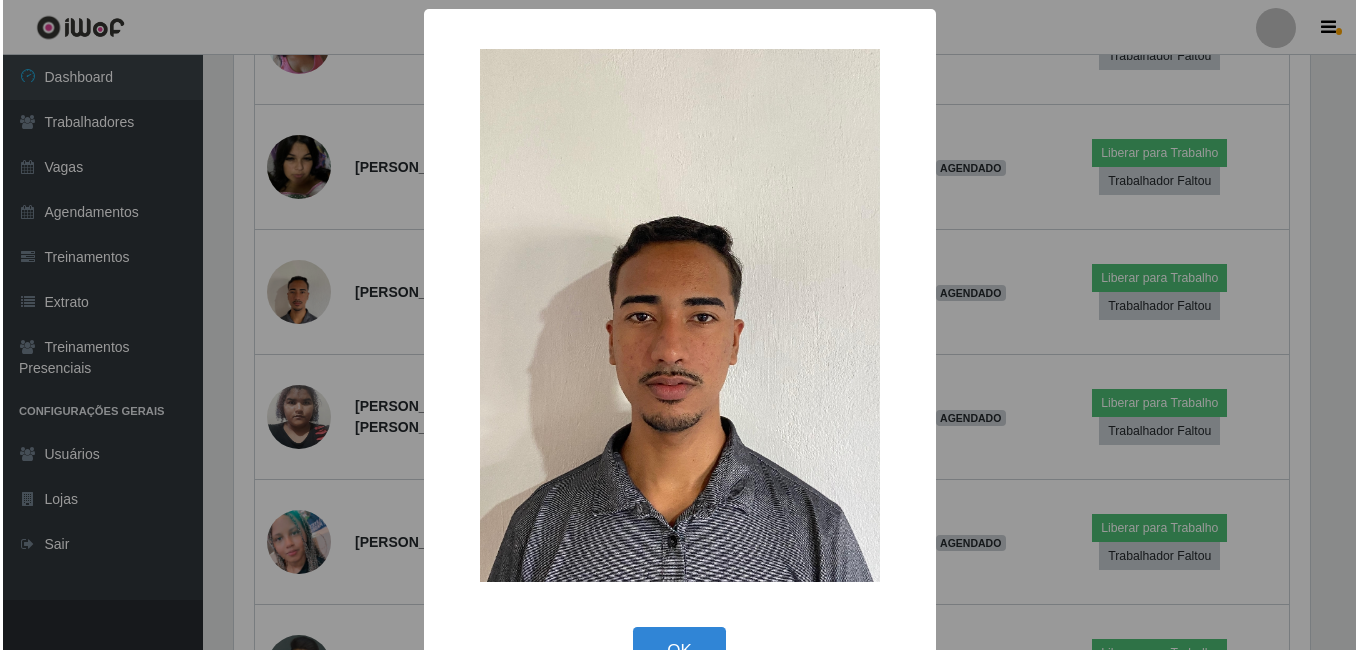 scroll, scrollTop: 999585, scrollLeft: 998919, axis: both 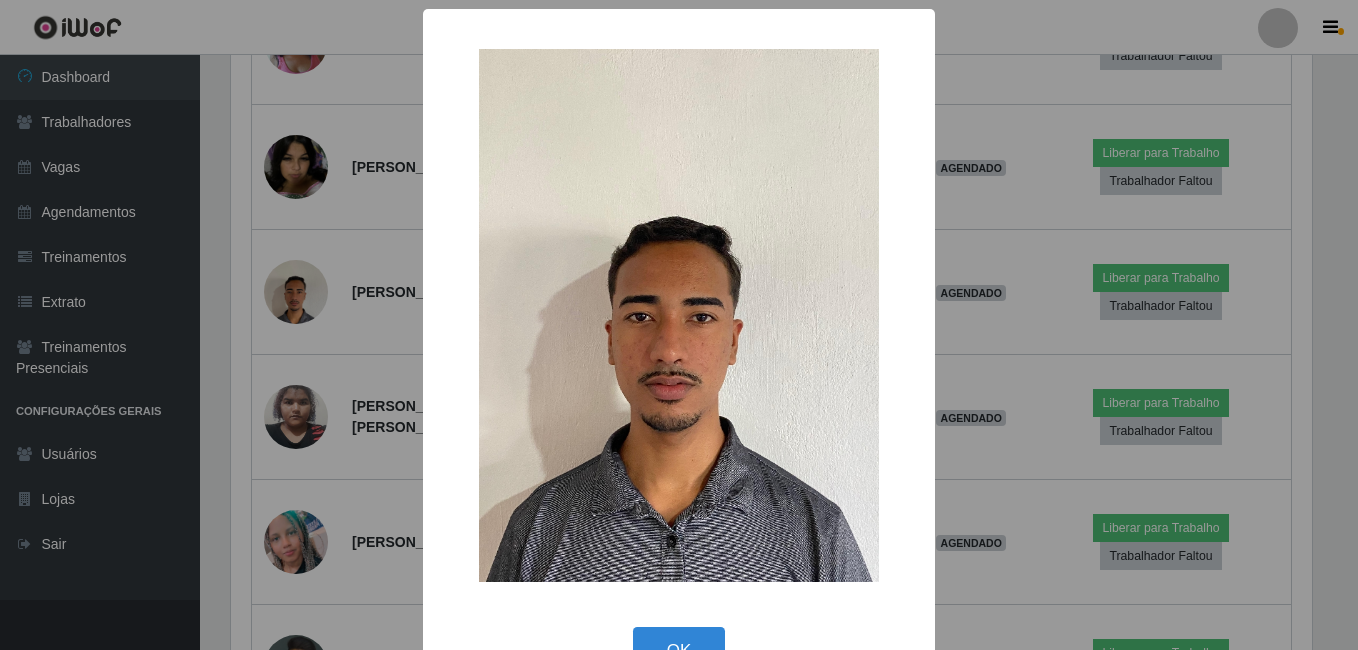 click on "× OK Cancel" at bounding box center [679, 325] 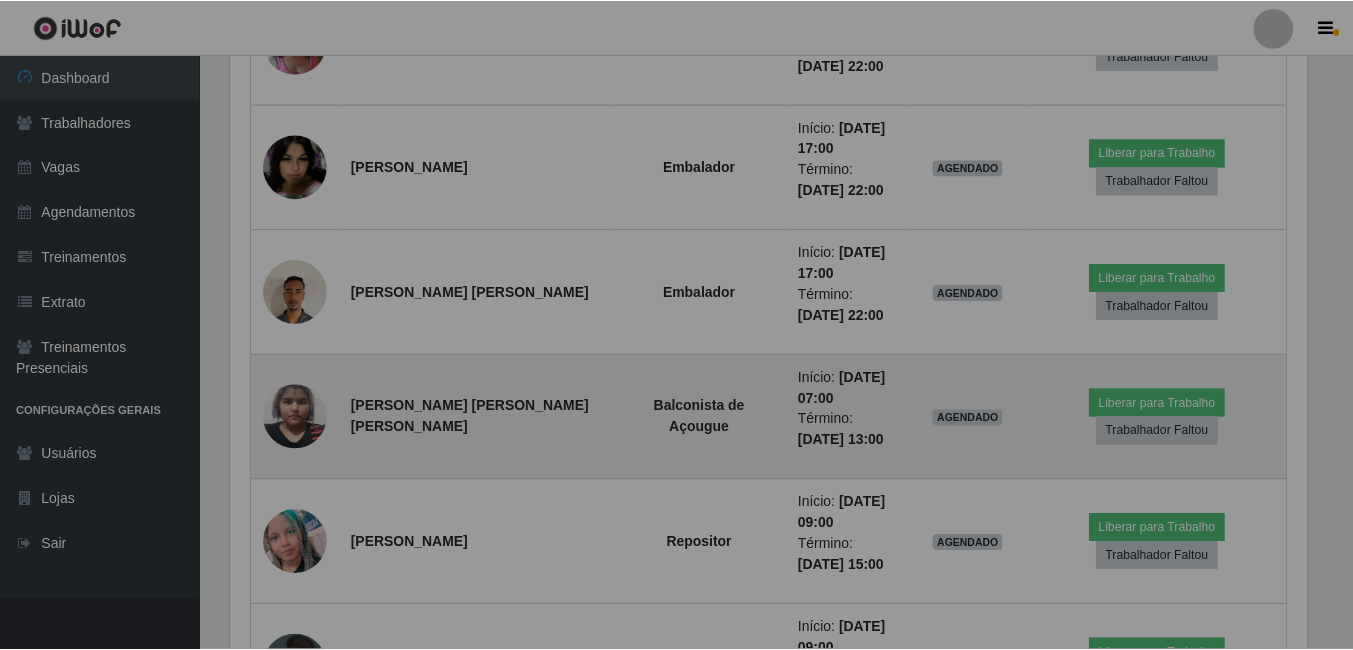 scroll, scrollTop: 999585, scrollLeft: 998909, axis: both 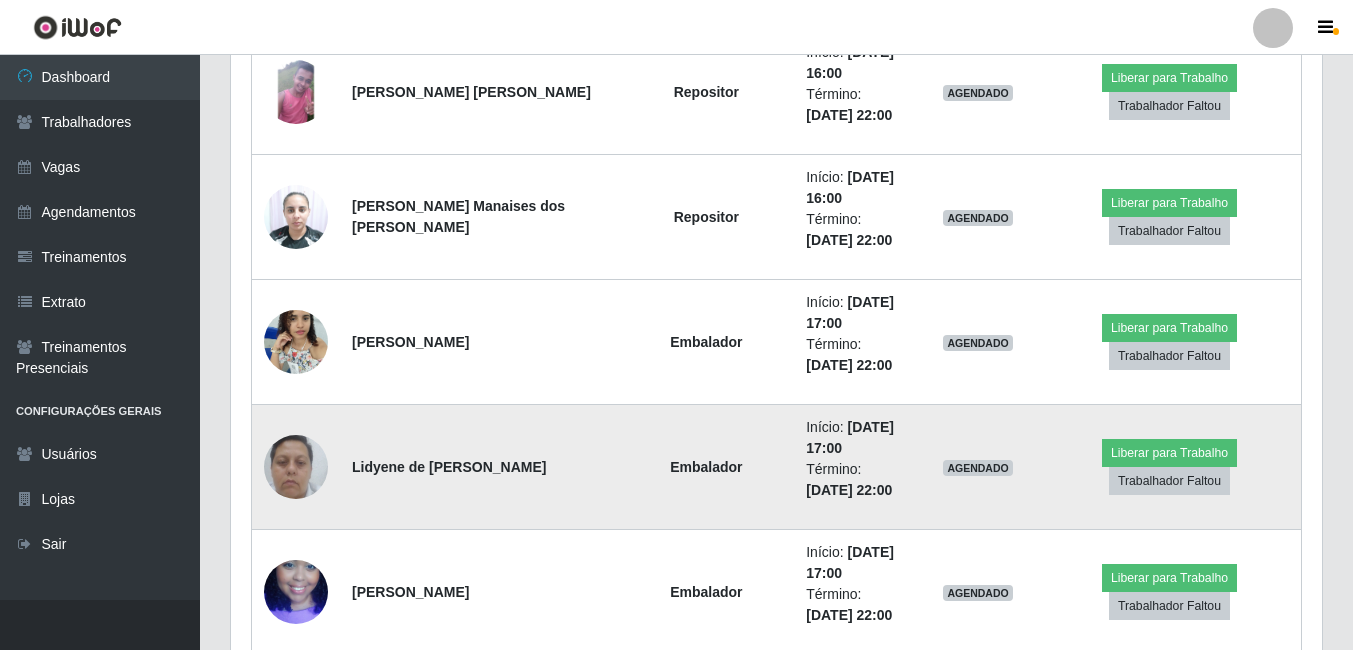 click on "Embalador" at bounding box center [707, 467] 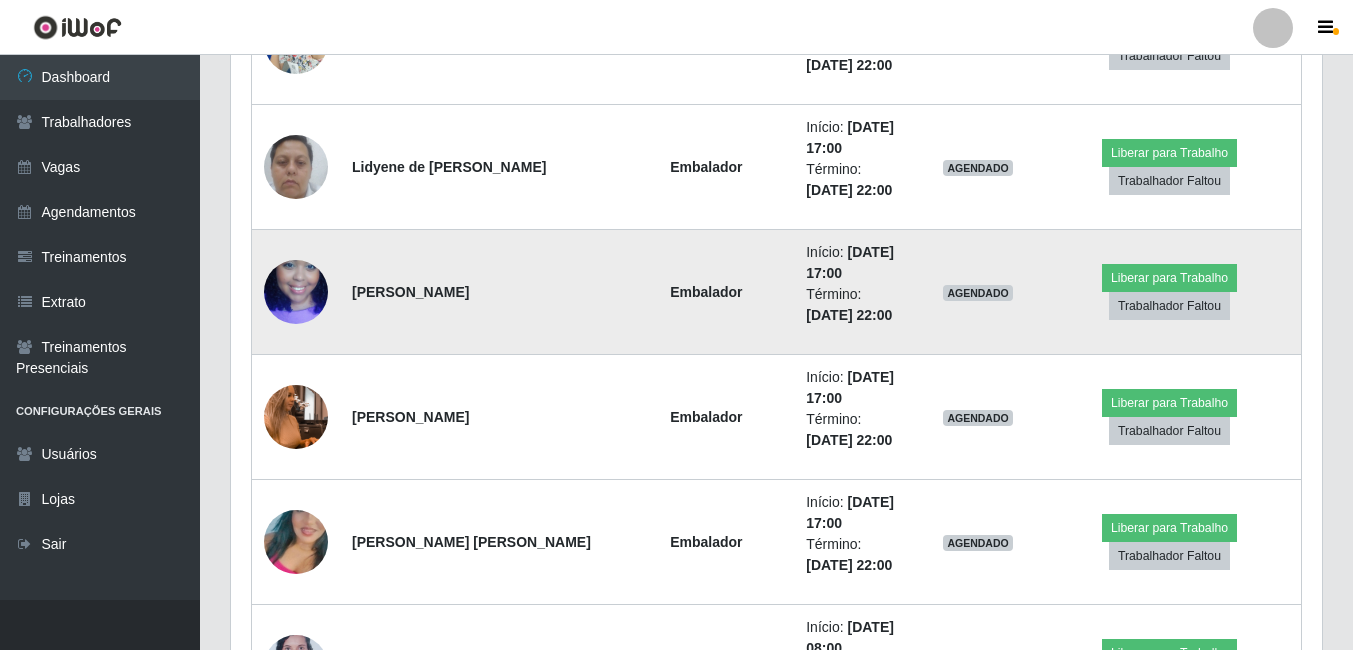 click at bounding box center (296, 292) 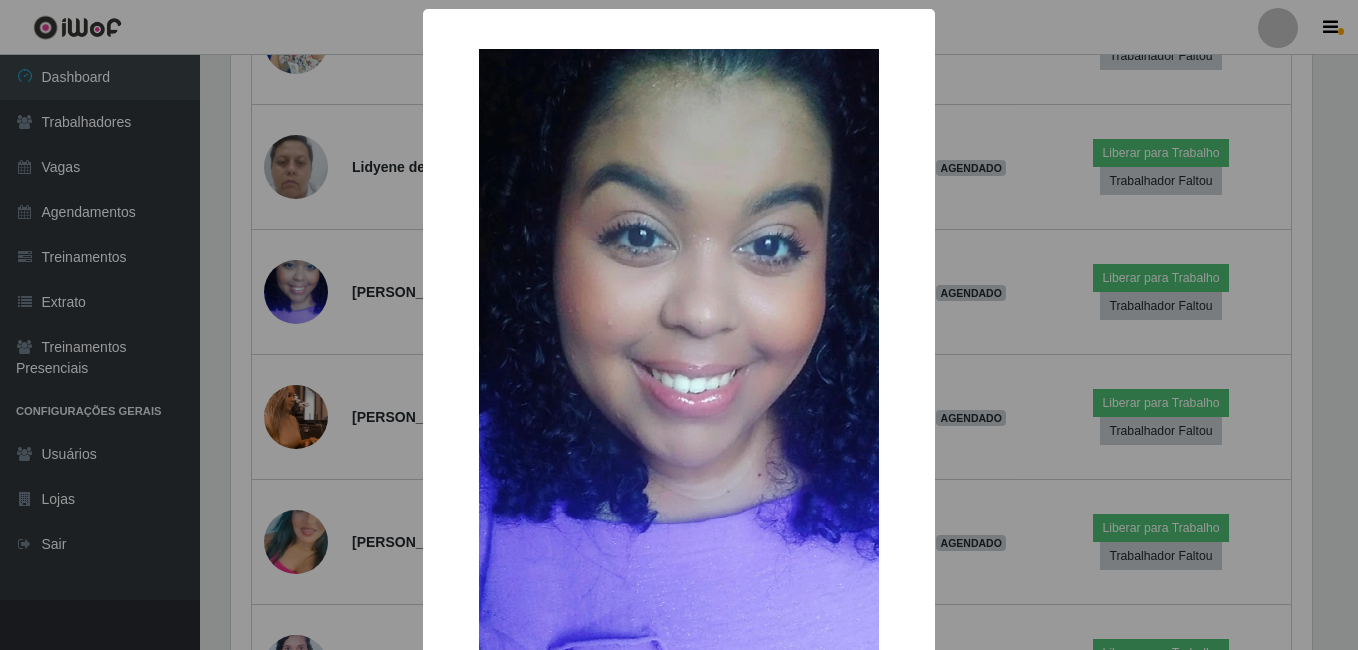 click on "× OK Cancel" at bounding box center [679, 325] 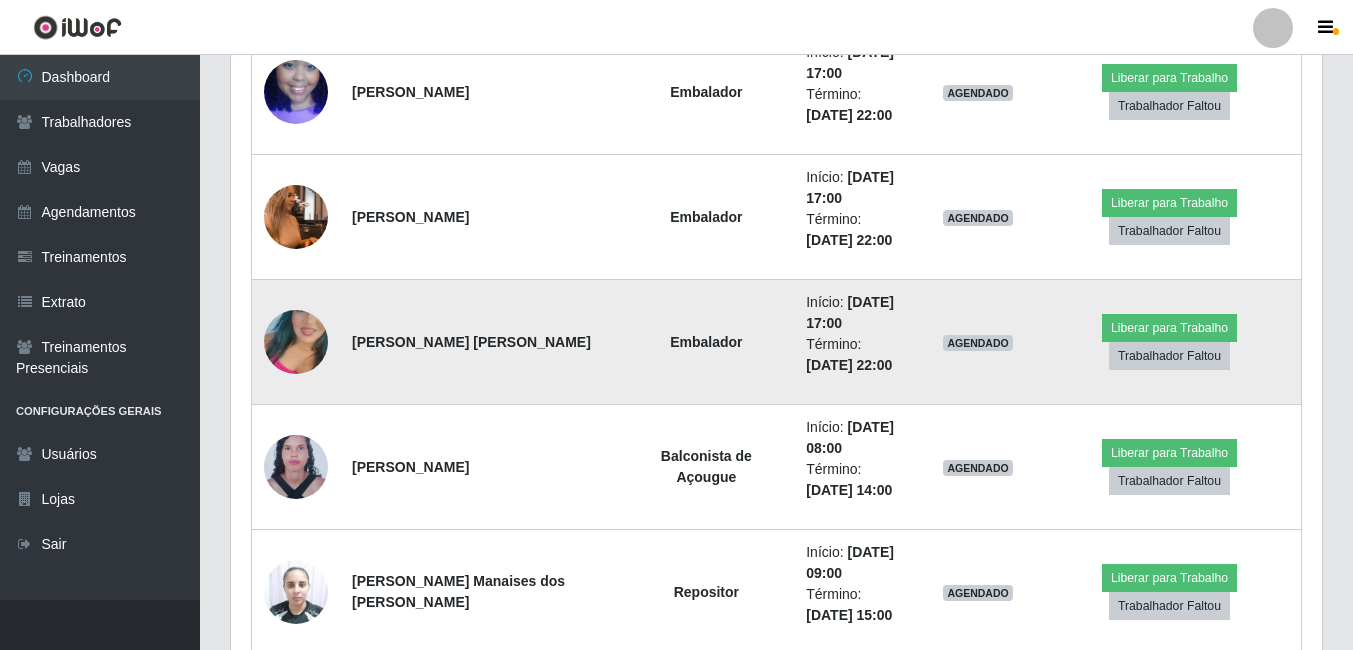click at bounding box center (296, 342) 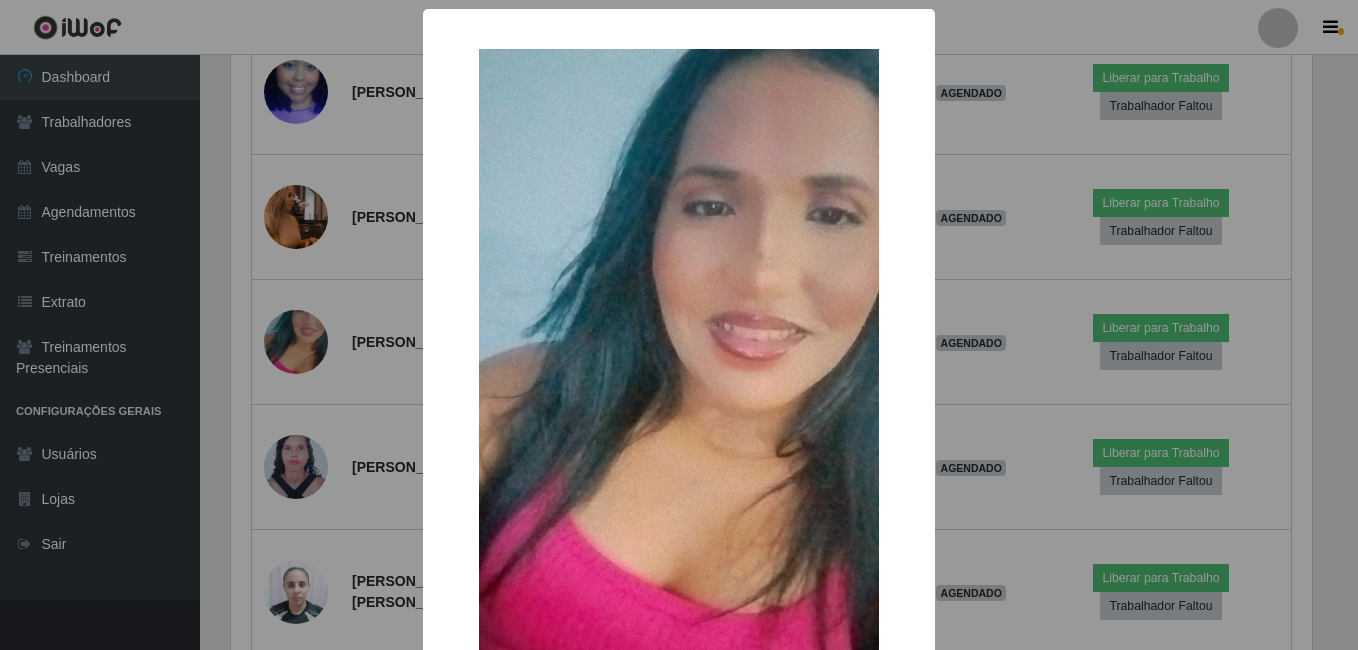 click on "× OK Cancel" at bounding box center [679, 325] 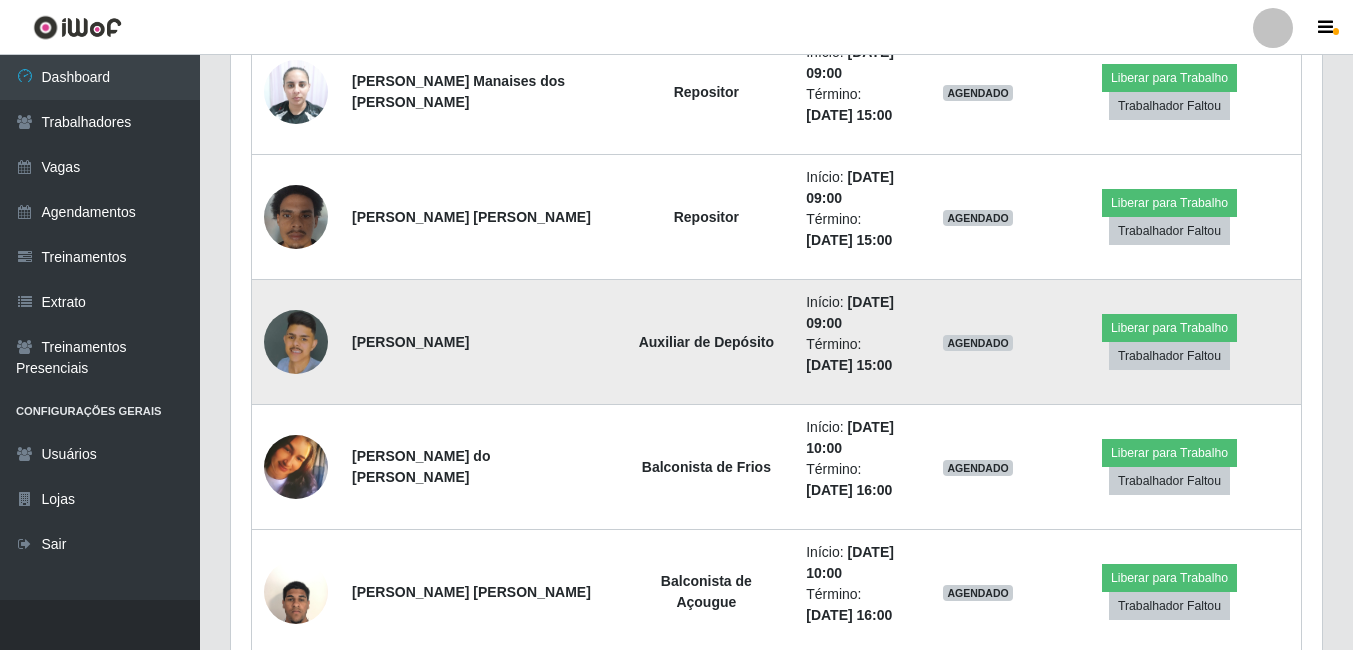 click at bounding box center (296, 342) 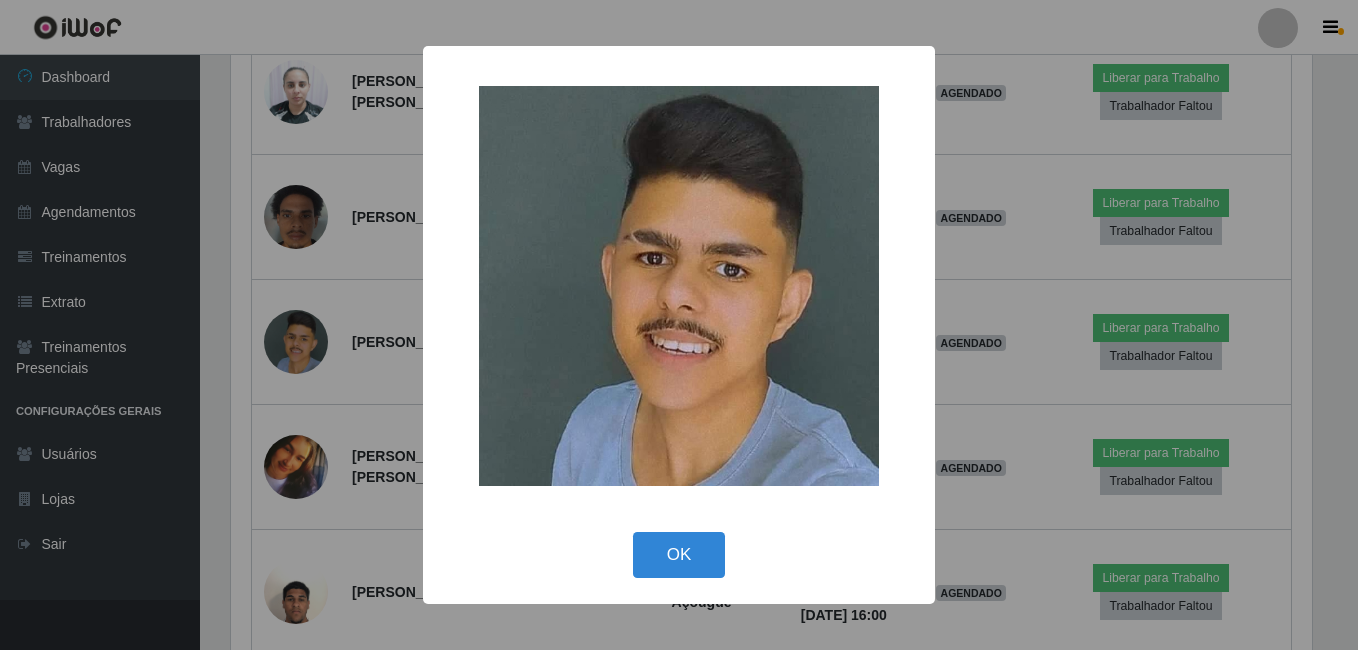 click on "× OK Cancel" at bounding box center [679, 325] 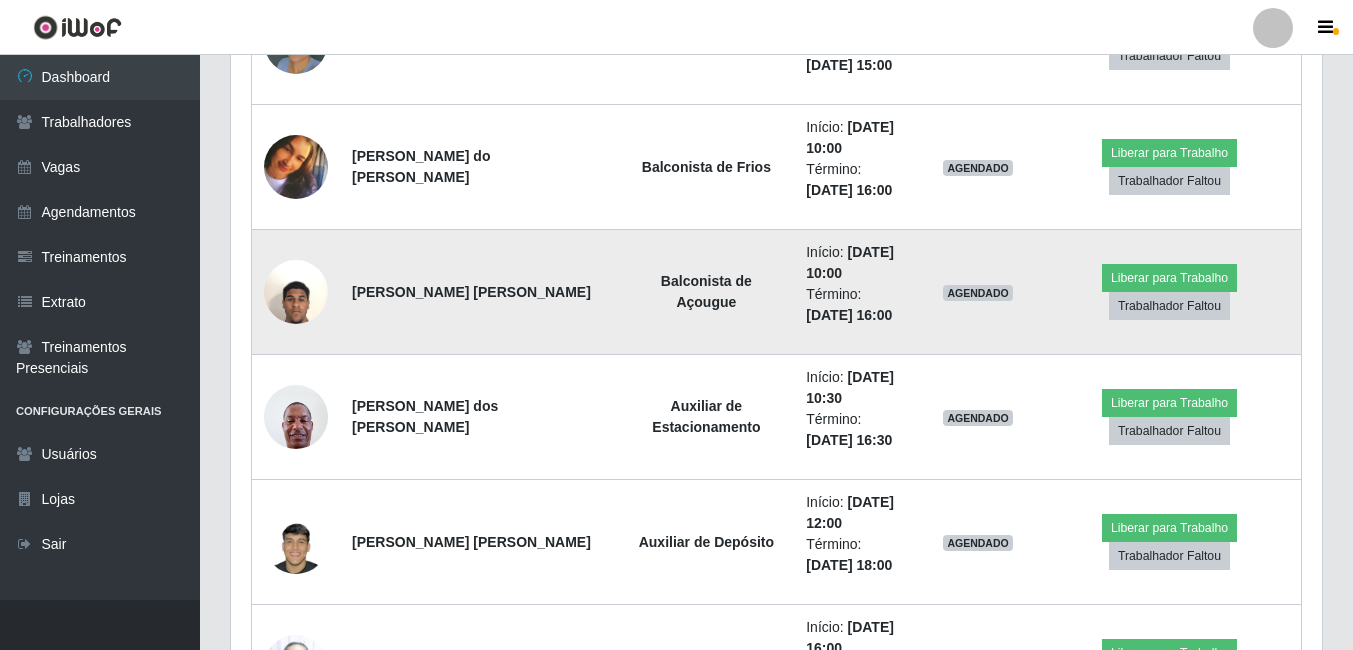 click at bounding box center (296, 291) 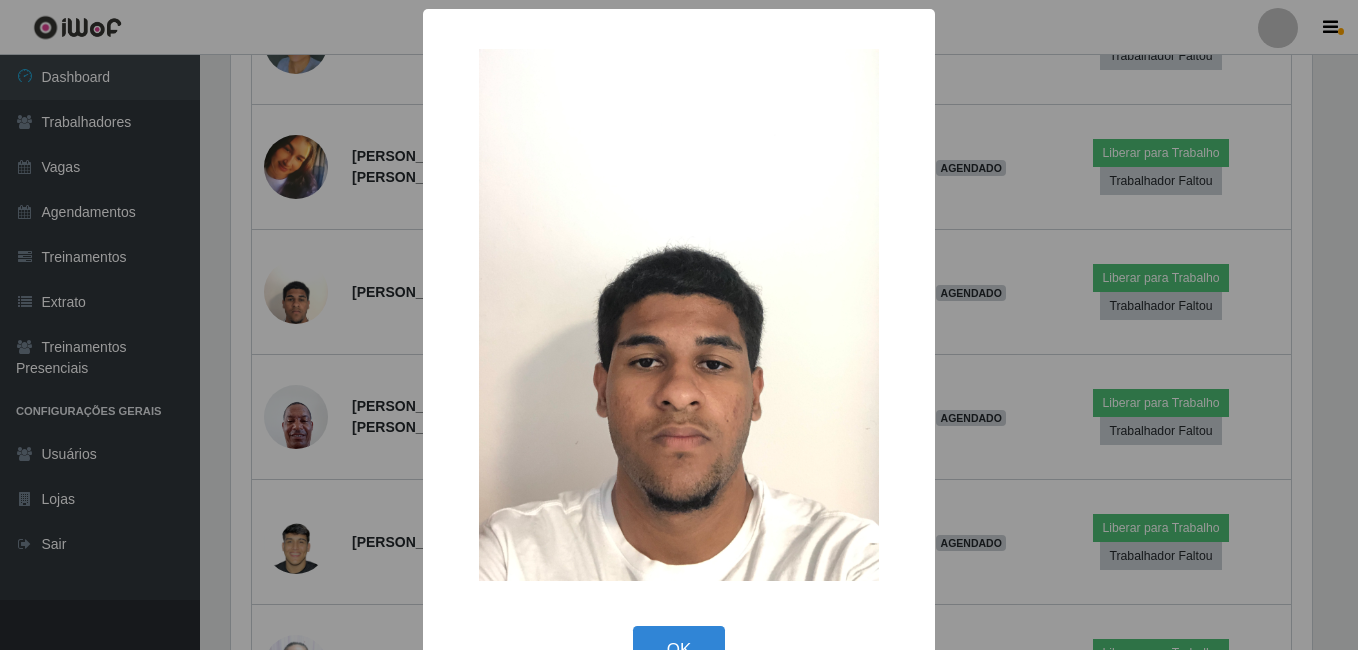 click on "× OK Cancel" at bounding box center (679, 325) 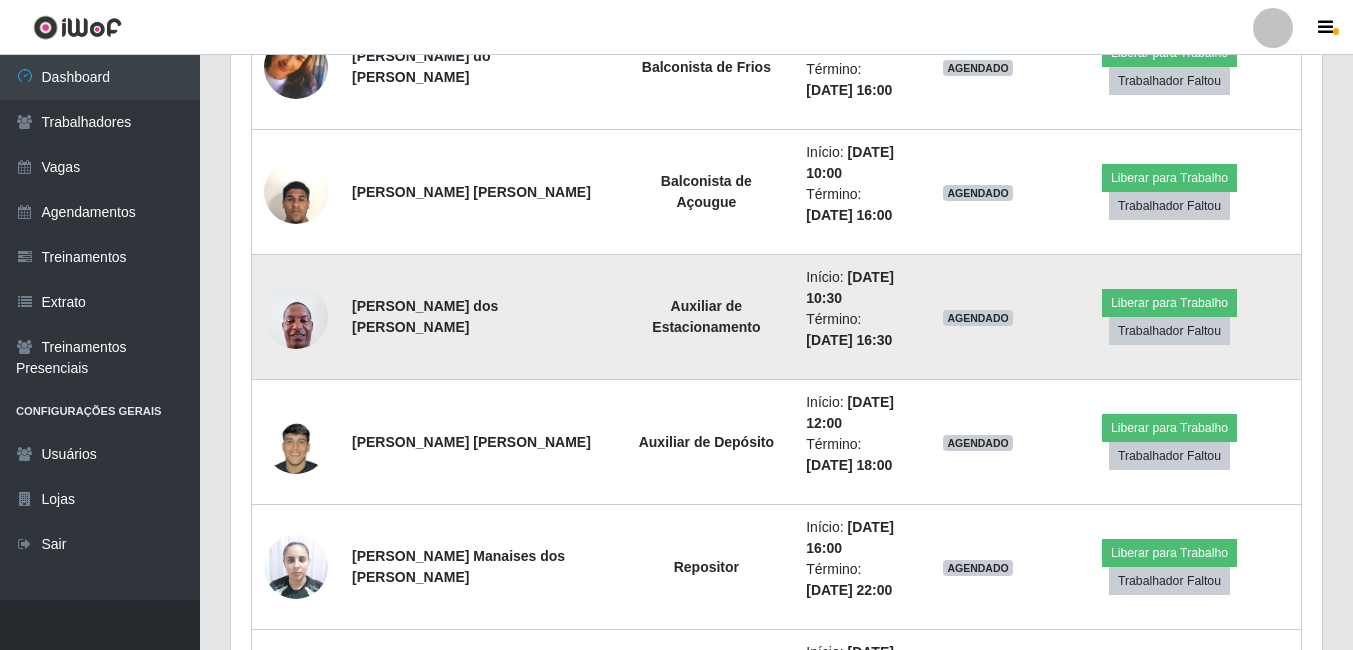 click at bounding box center (296, 316) 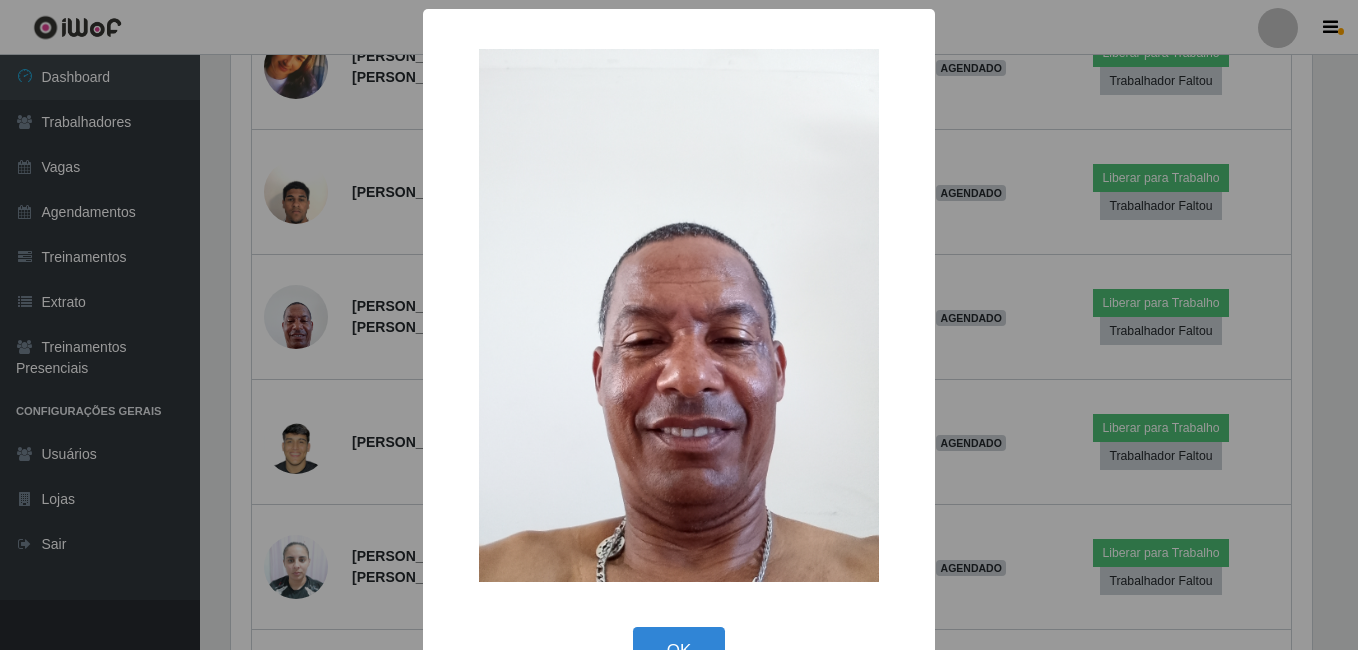 click on "× OK Cancel" at bounding box center [679, 325] 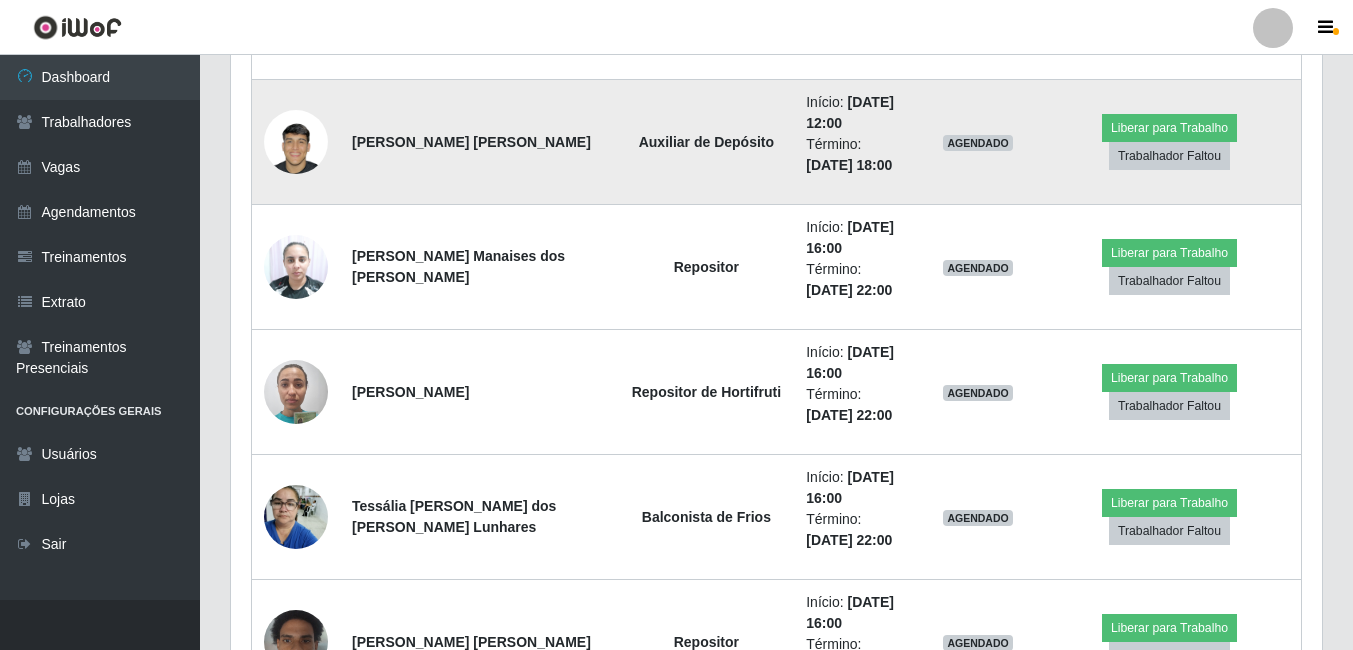 click at bounding box center [296, 391] 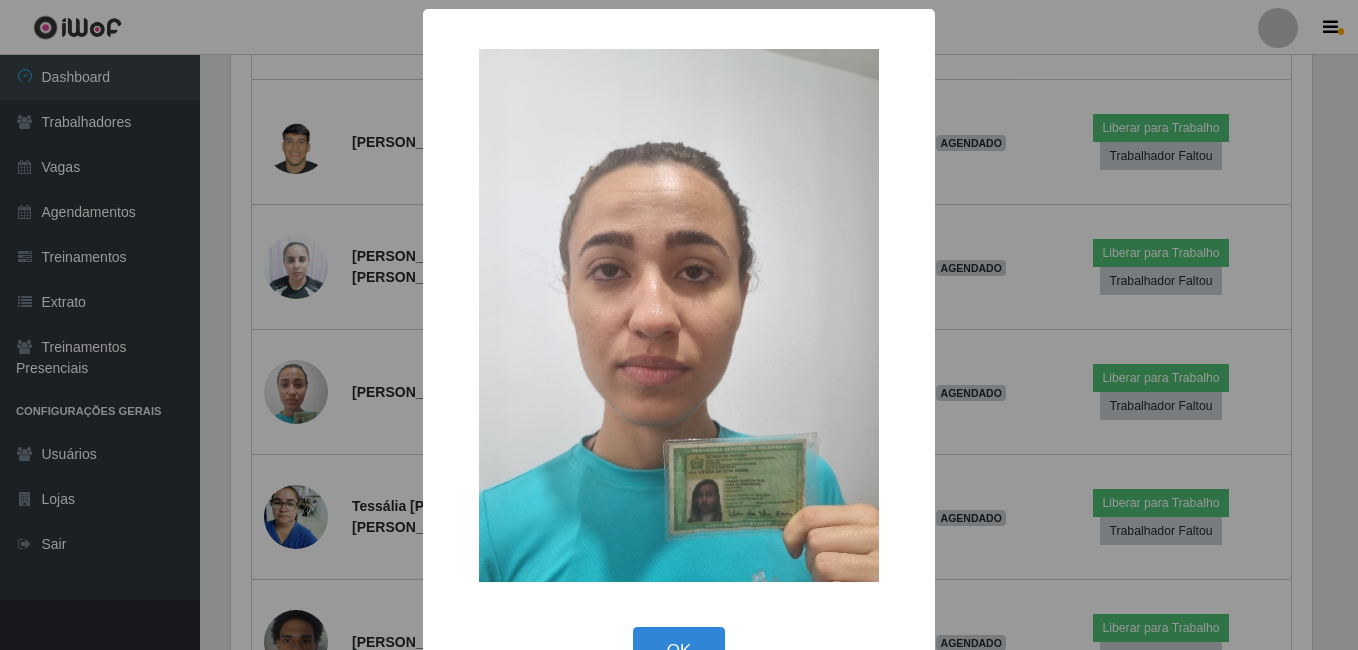click on "× OK Cancel" at bounding box center (679, 325) 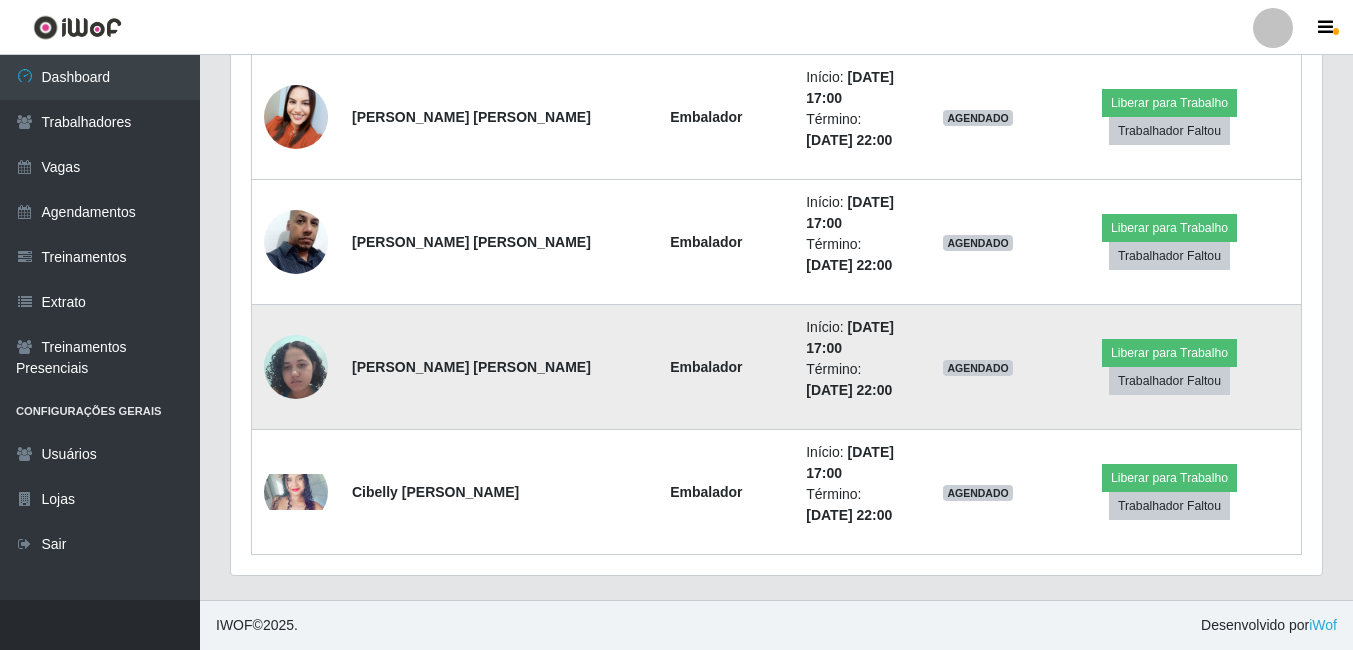 click at bounding box center (296, 366) 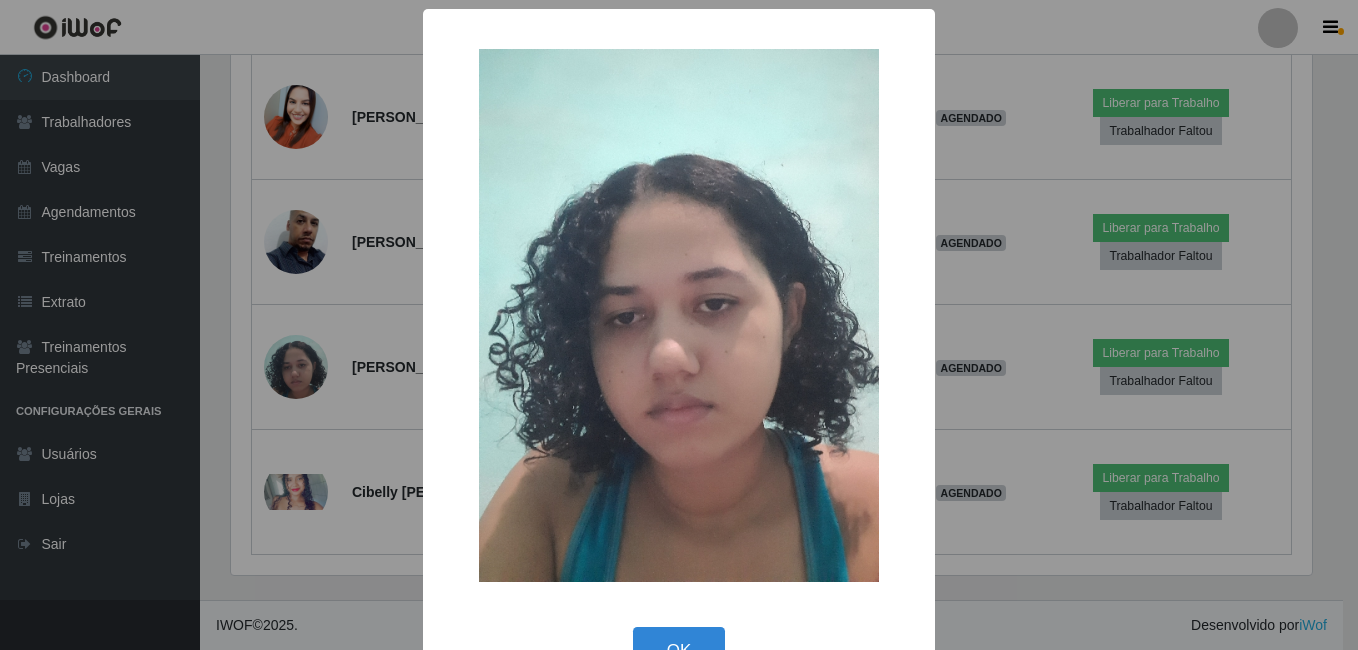 click on "× OK Cancel" at bounding box center (679, 325) 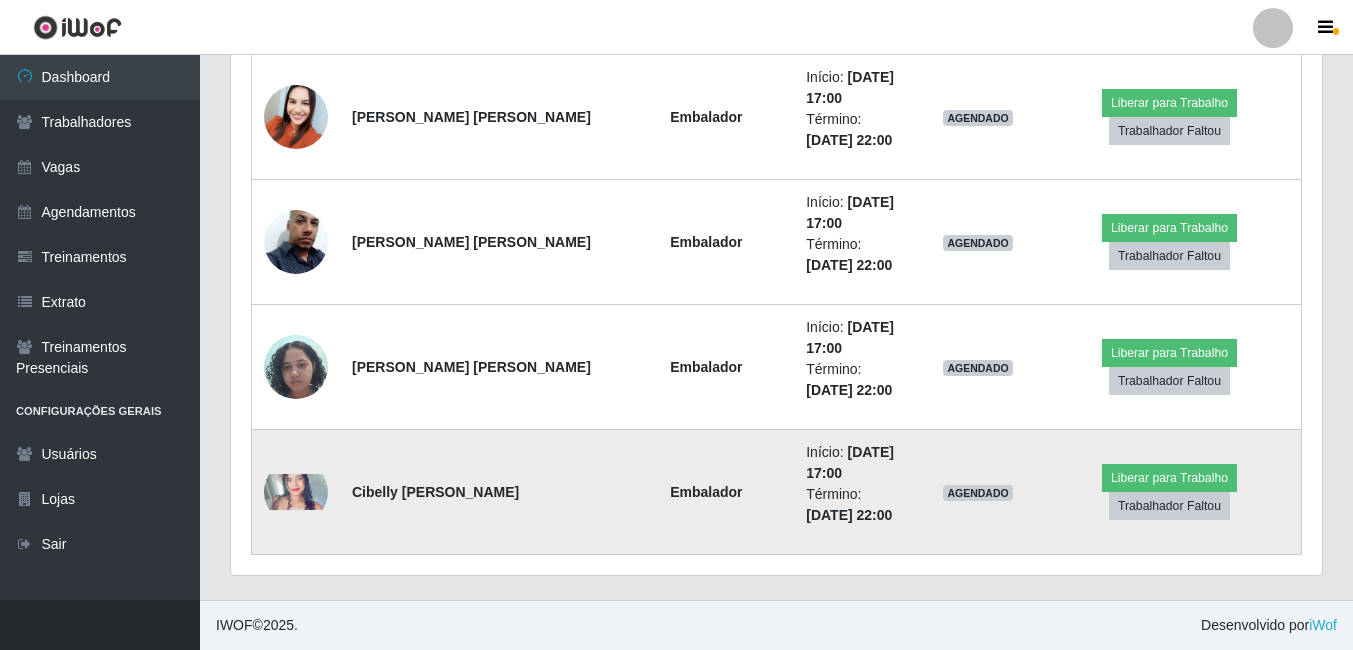 click at bounding box center [296, 492] 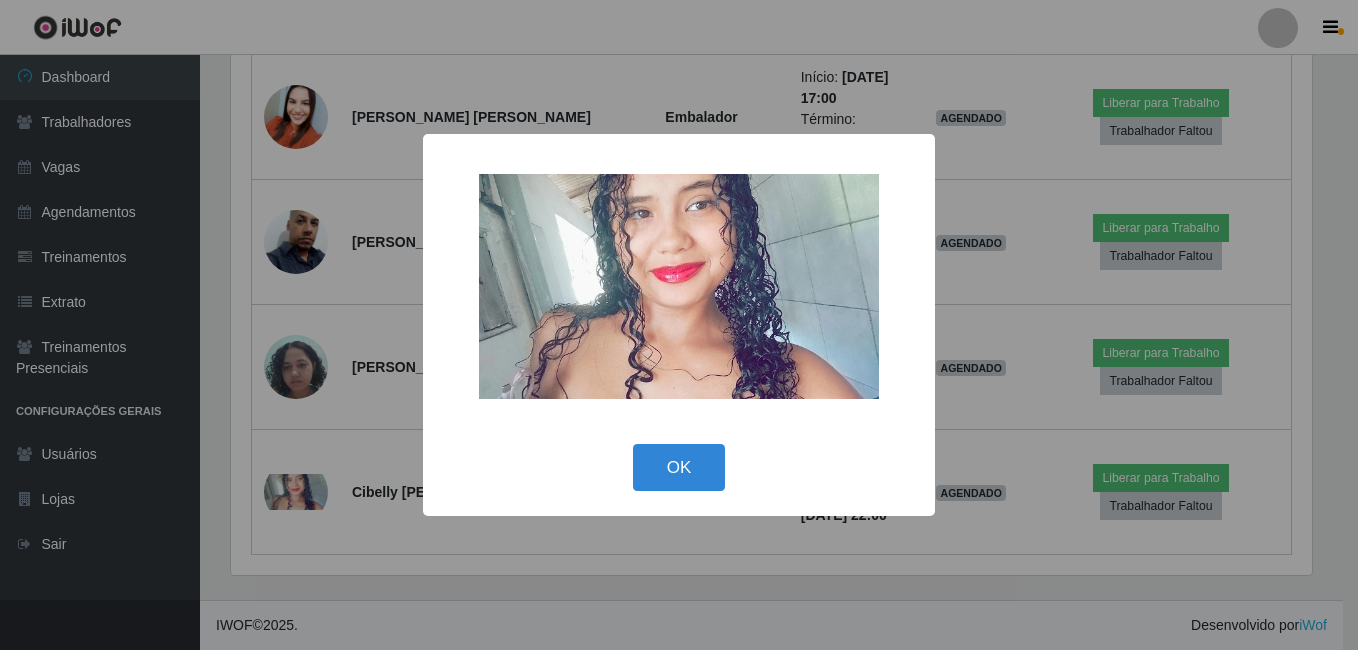 drag, startPoint x: 281, startPoint y: 425, endPoint x: 452, endPoint y: 391, distance: 174.34735 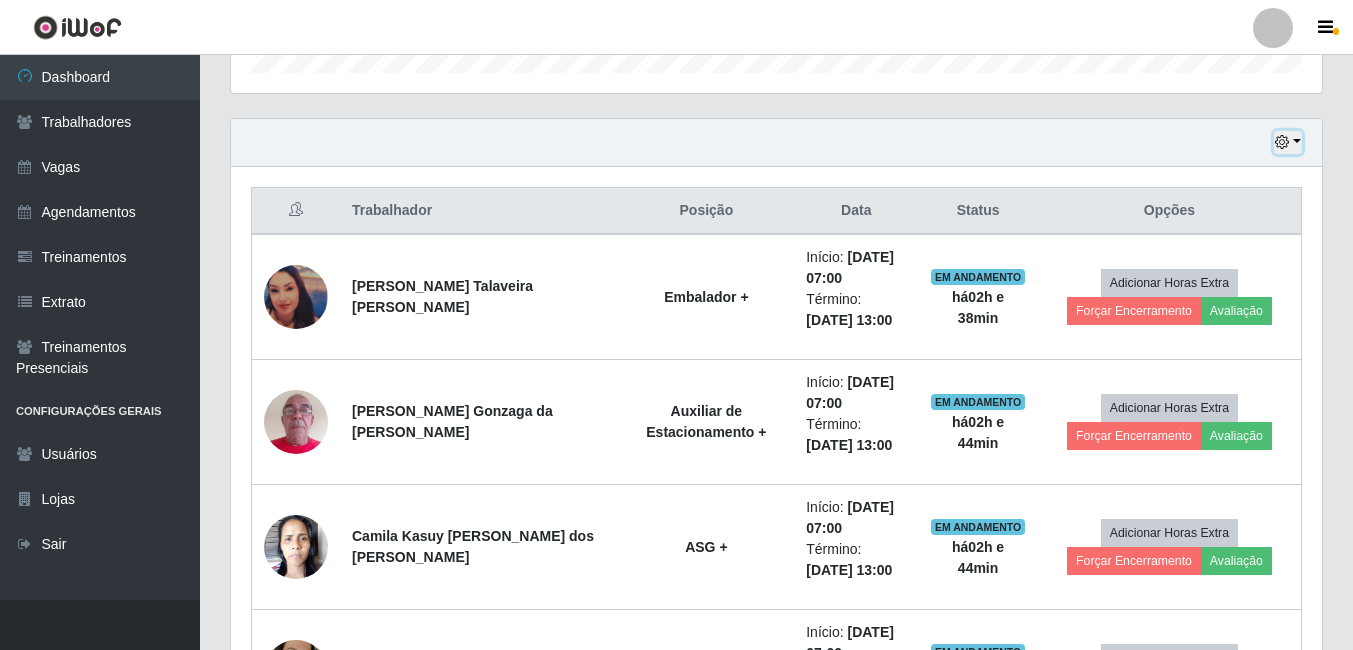 click at bounding box center (1288, 142) 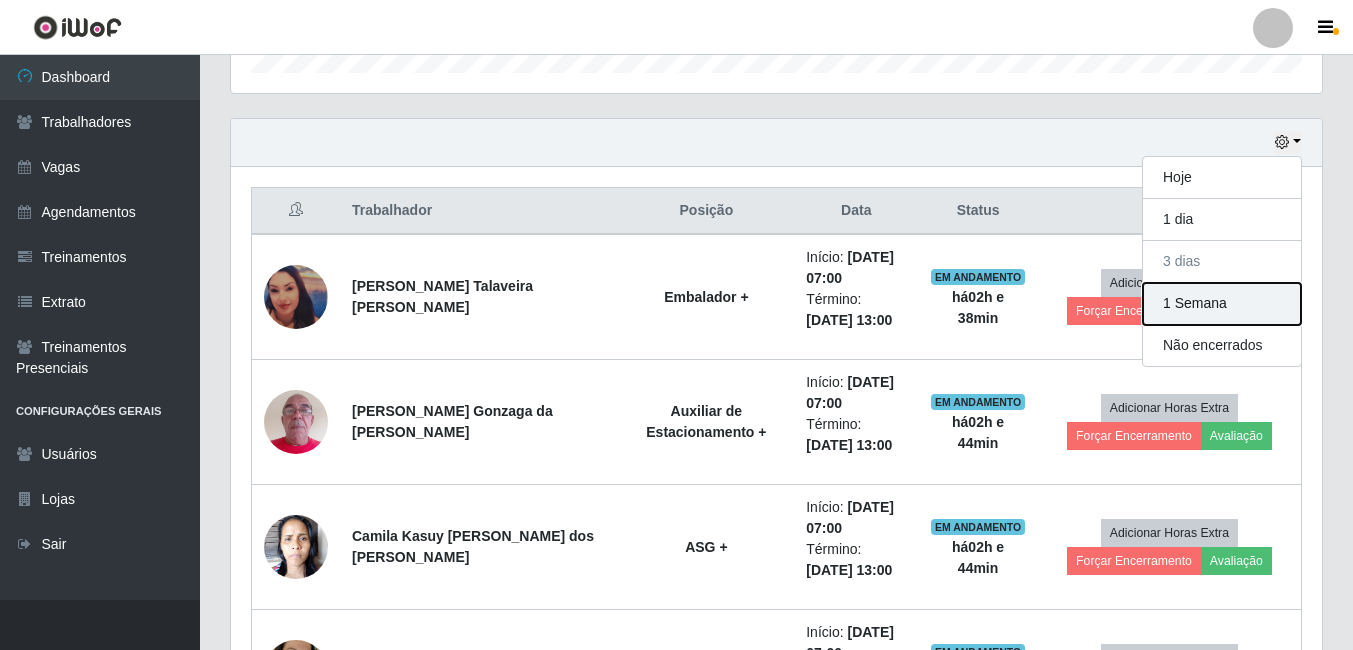 click on "1 Semana" at bounding box center (1222, 304) 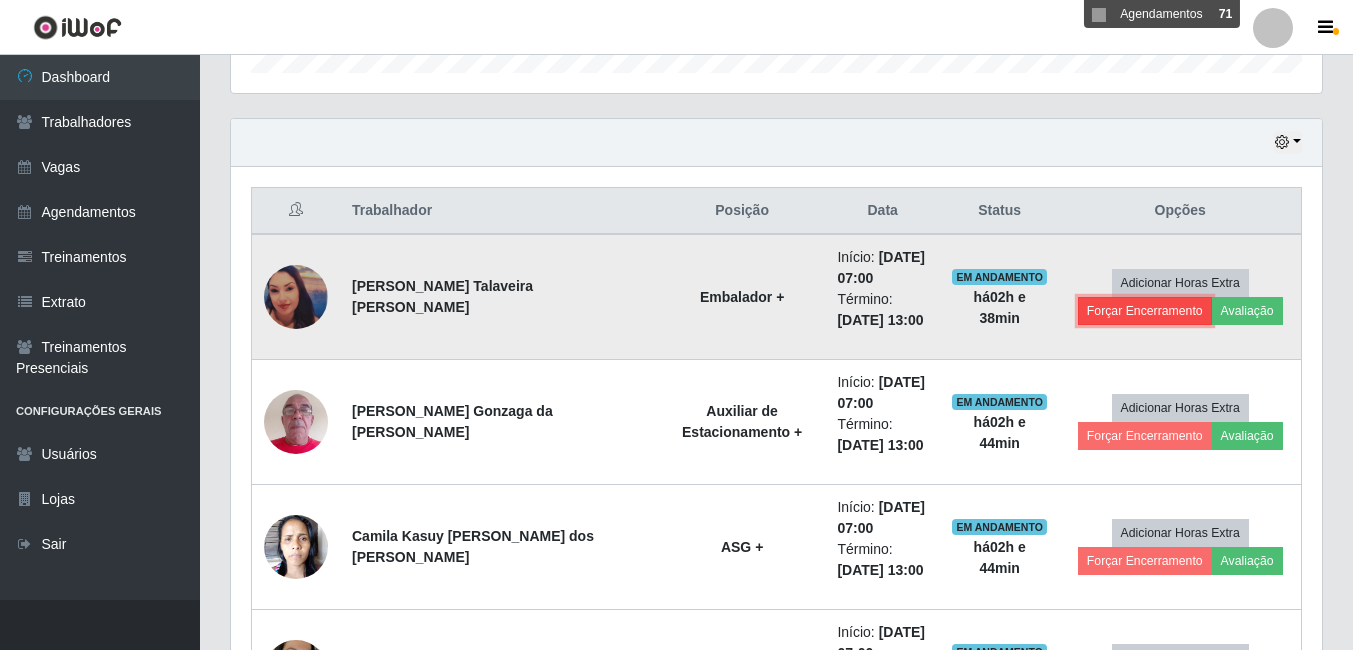 click on "Forçar Encerramento" at bounding box center (1145, 311) 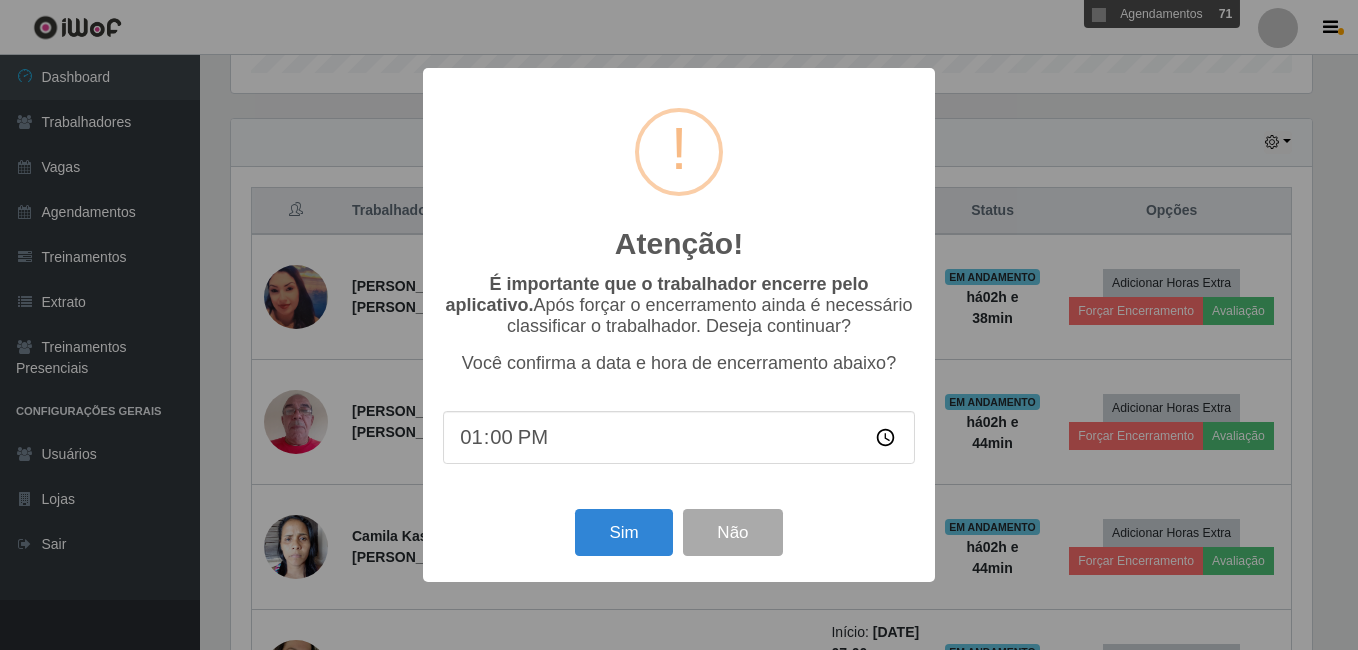 click on "Atenção! × É importante que o trabalhador encerre pelo aplicativo.
Após forçar o encerramento ainda é necessário classificar o trabalhador.
Deseja continuar?
Você confirma a data e hora de encerramento abaixo?
13:00
Sim Não" at bounding box center (679, 325) 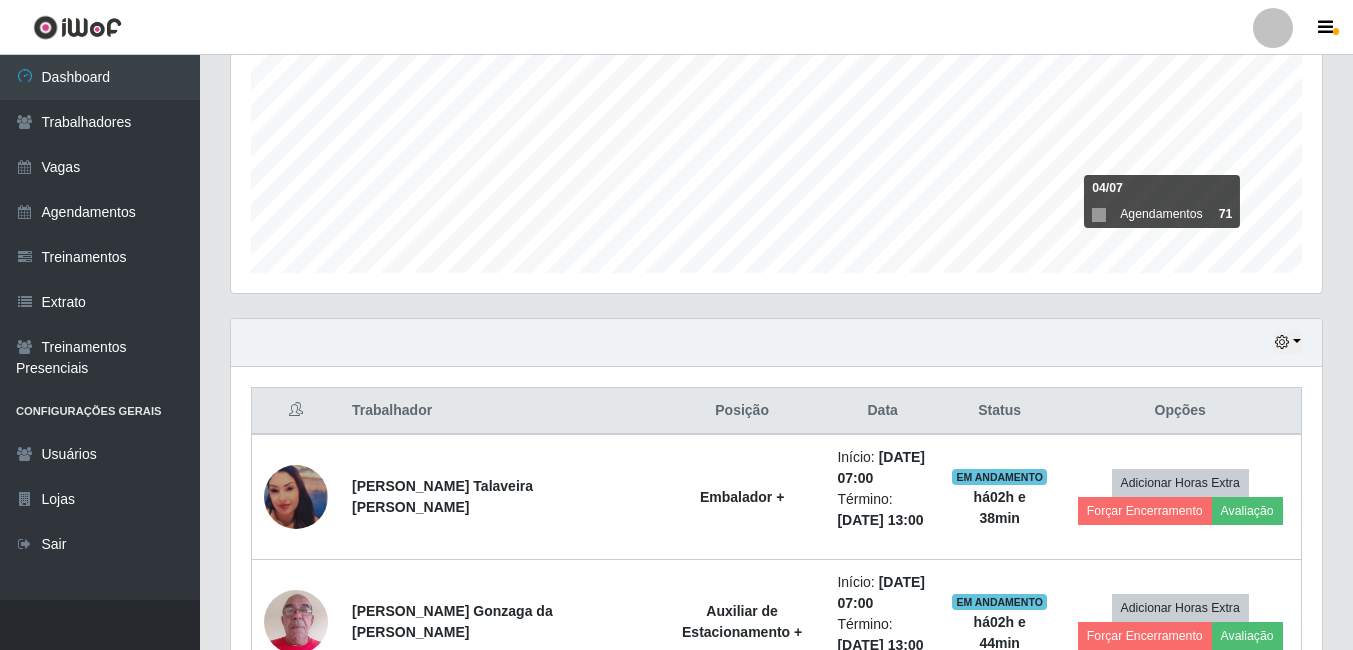 click on "Hoje 1 dia 3 dias 1 Semana Não encerrados" at bounding box center (776, 343) 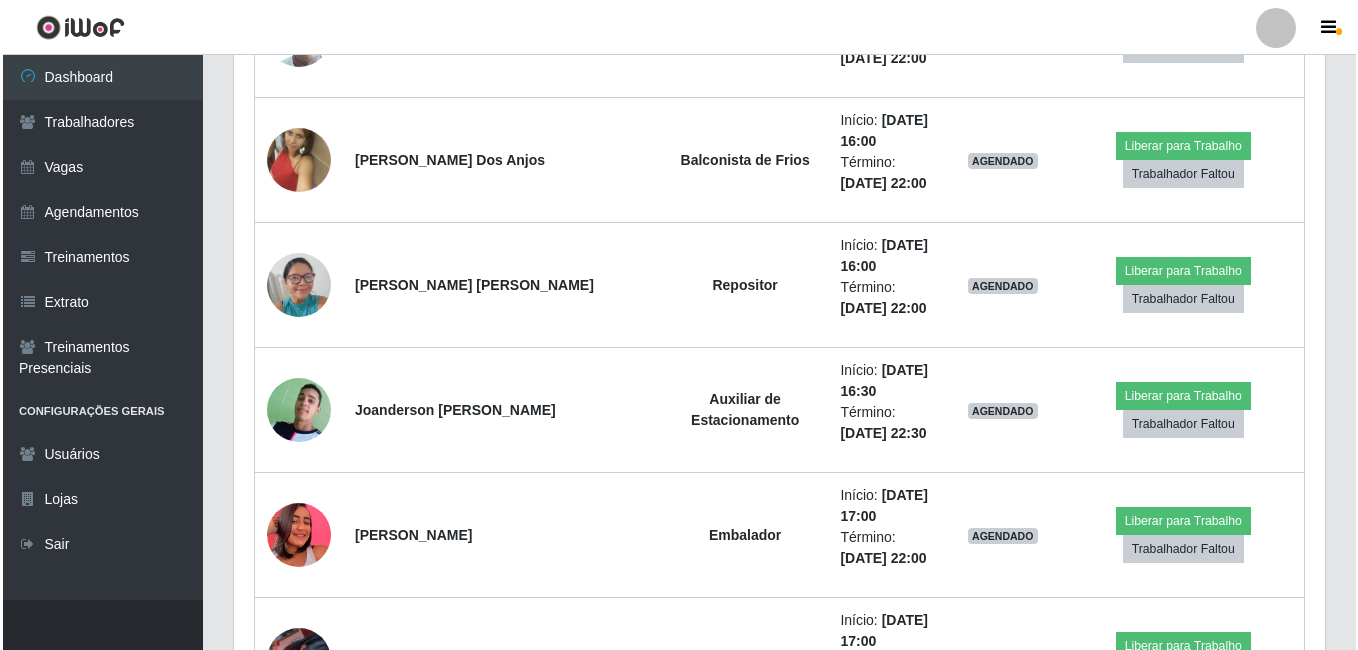 scroll, scrollTop: 11242, scrollLeft: 0, axis: vertical 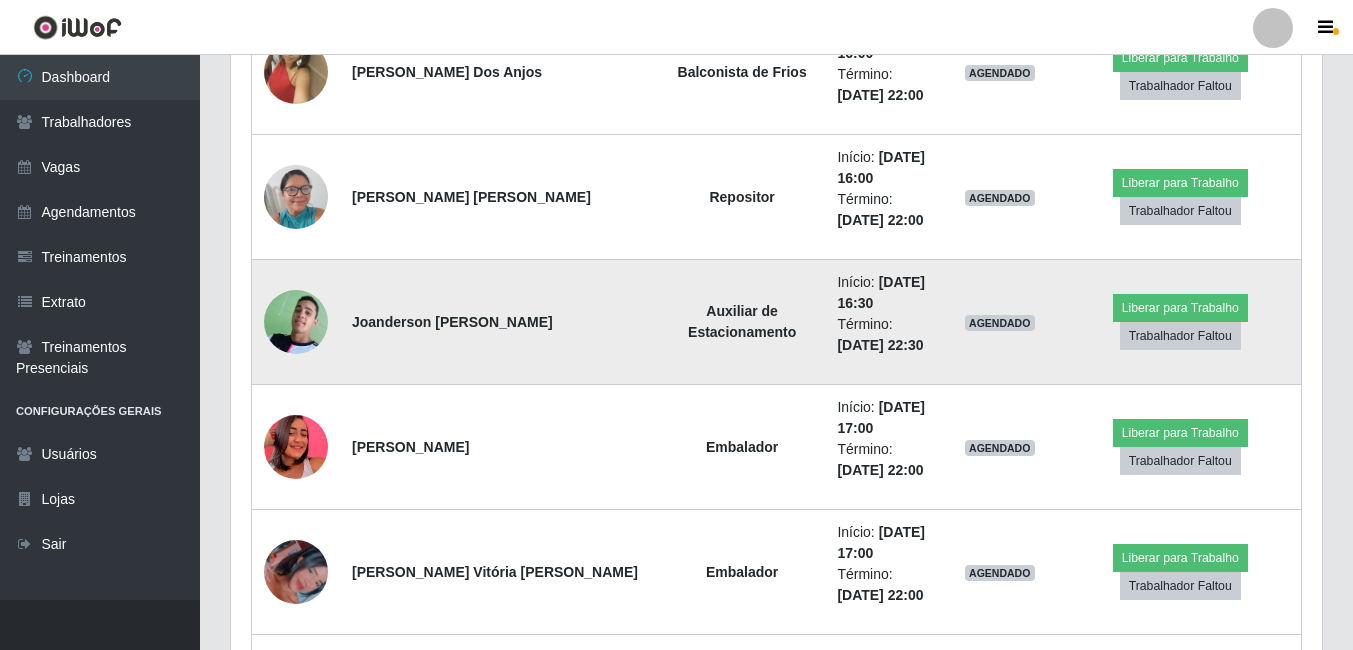 click at bounding box center (296, 322) 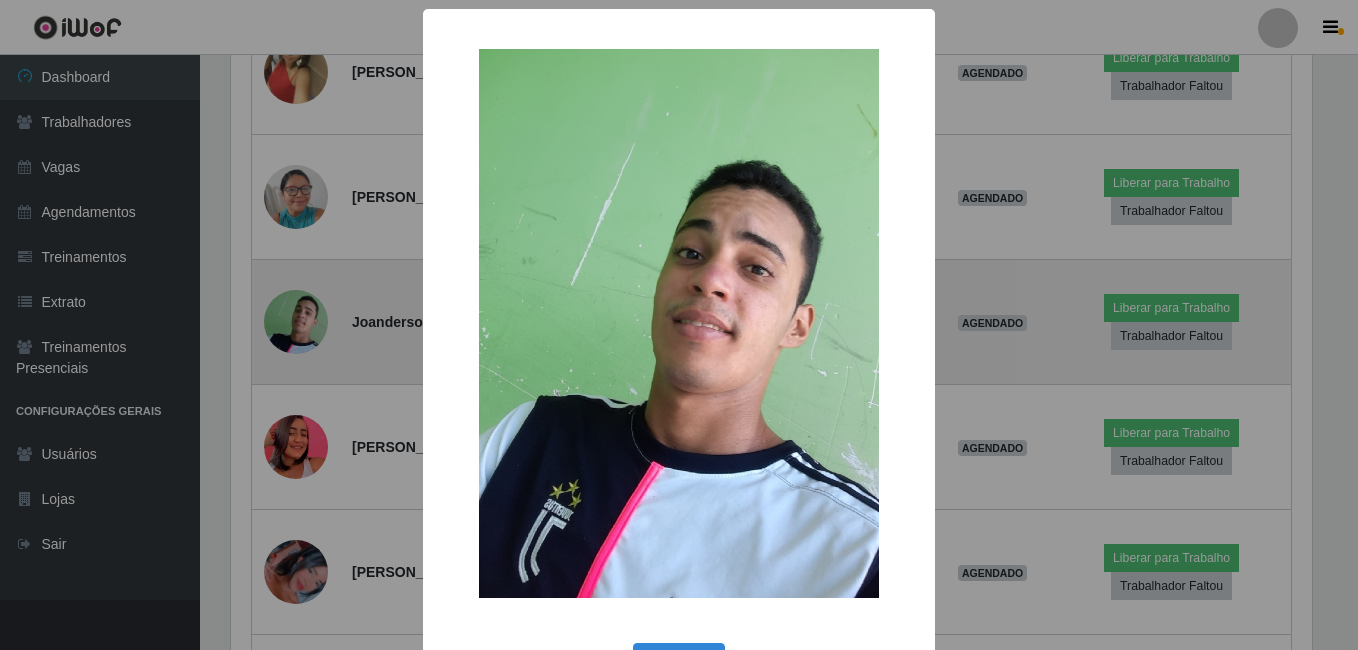 scroll, scrollTop: 999585, scrollLeft: 998919, axis: both 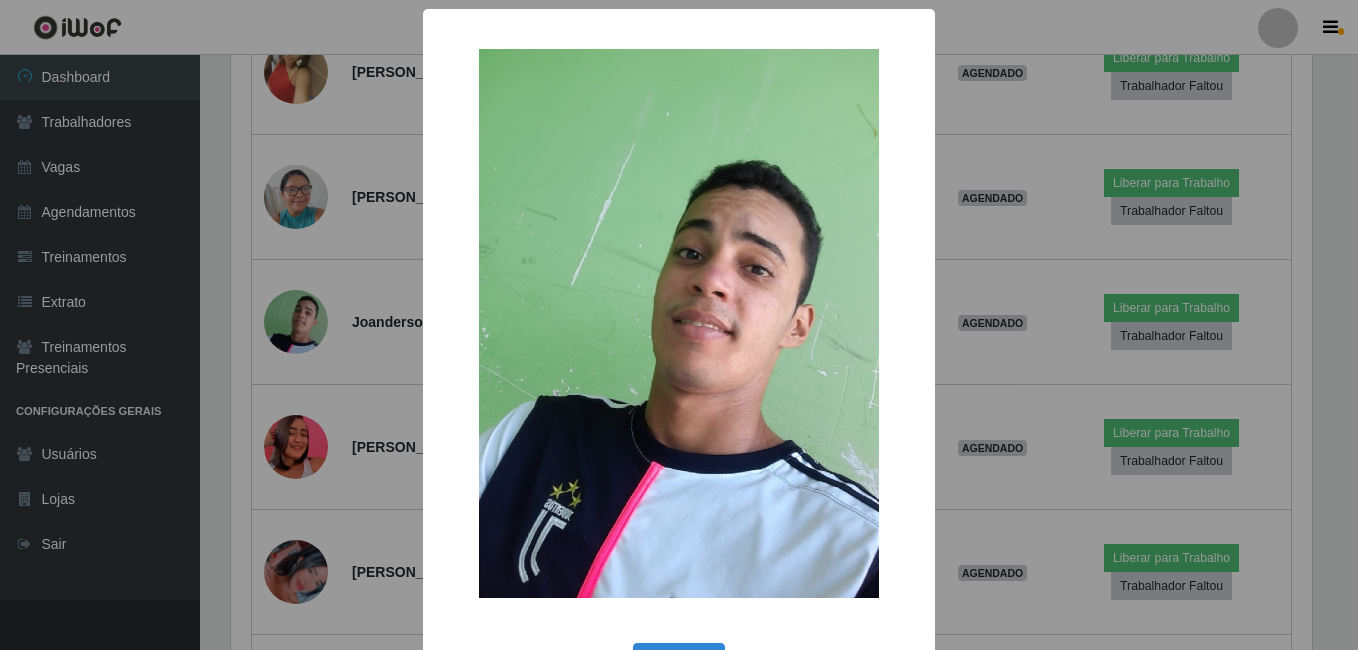 click on "× OK Cancel" at bounding box center (679, 325) 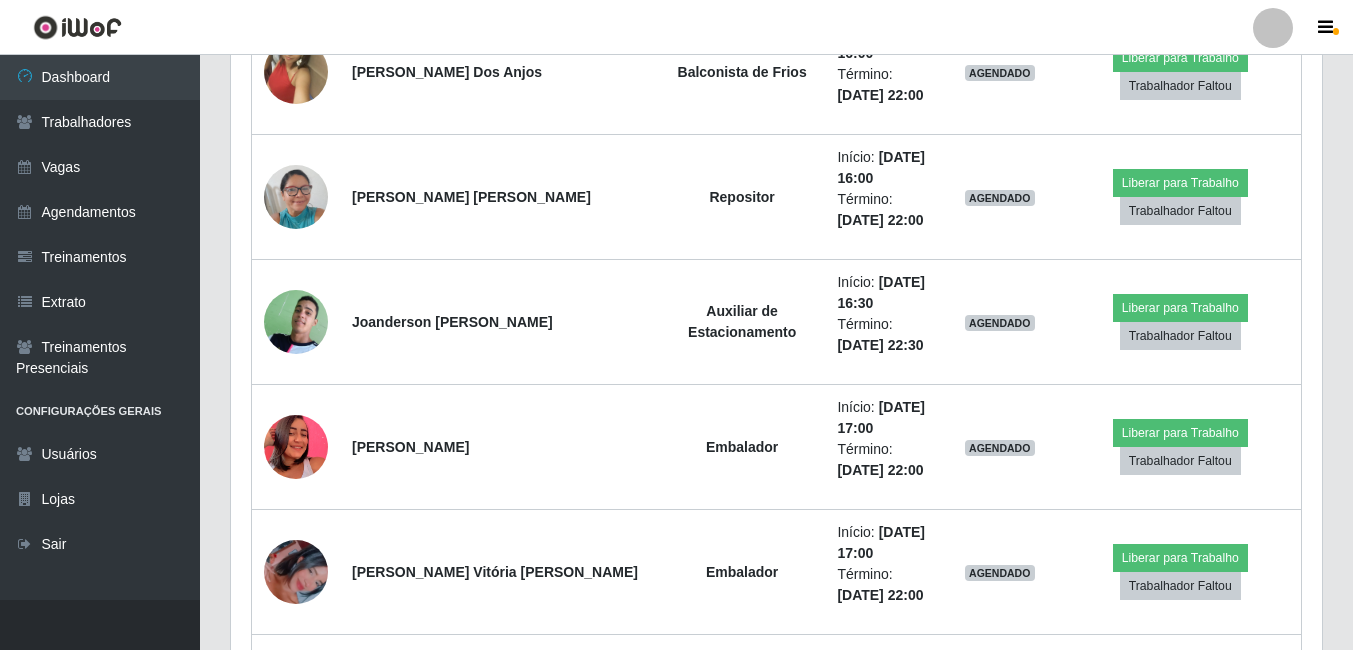 scroll, scrollTop: 999585, scrollLeft: 998909, axis: both 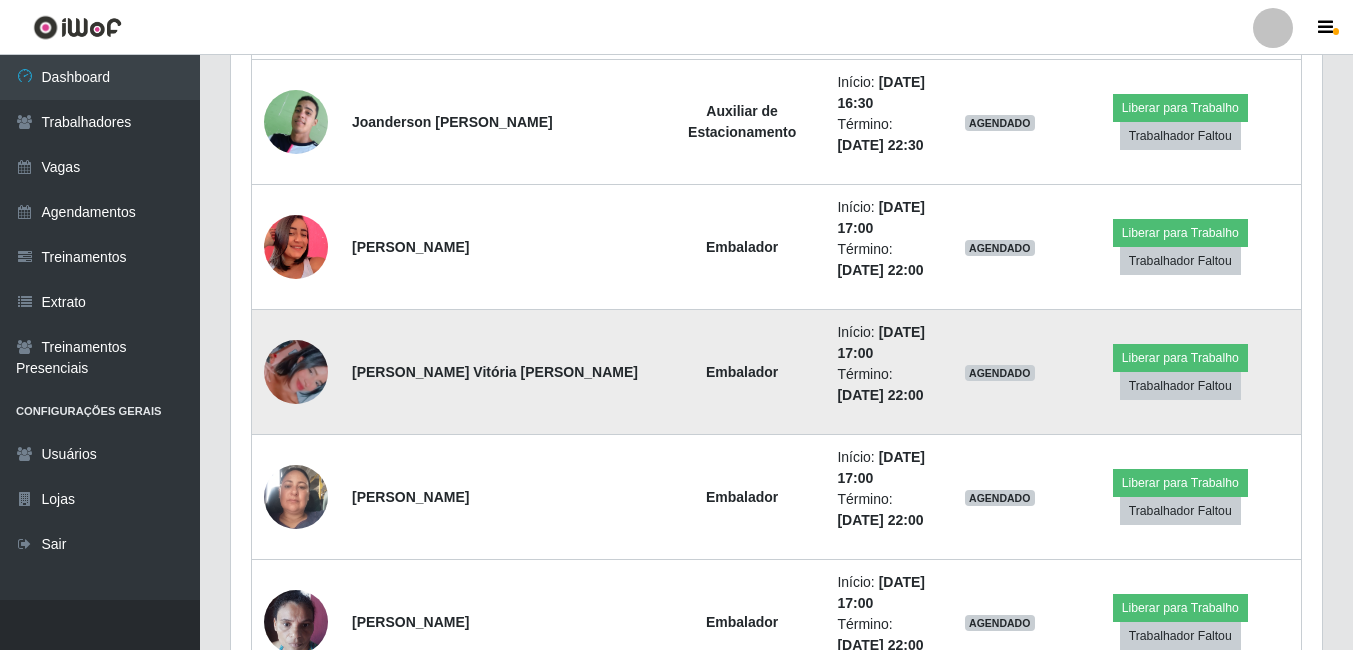 click at bounding box center [296, 372] 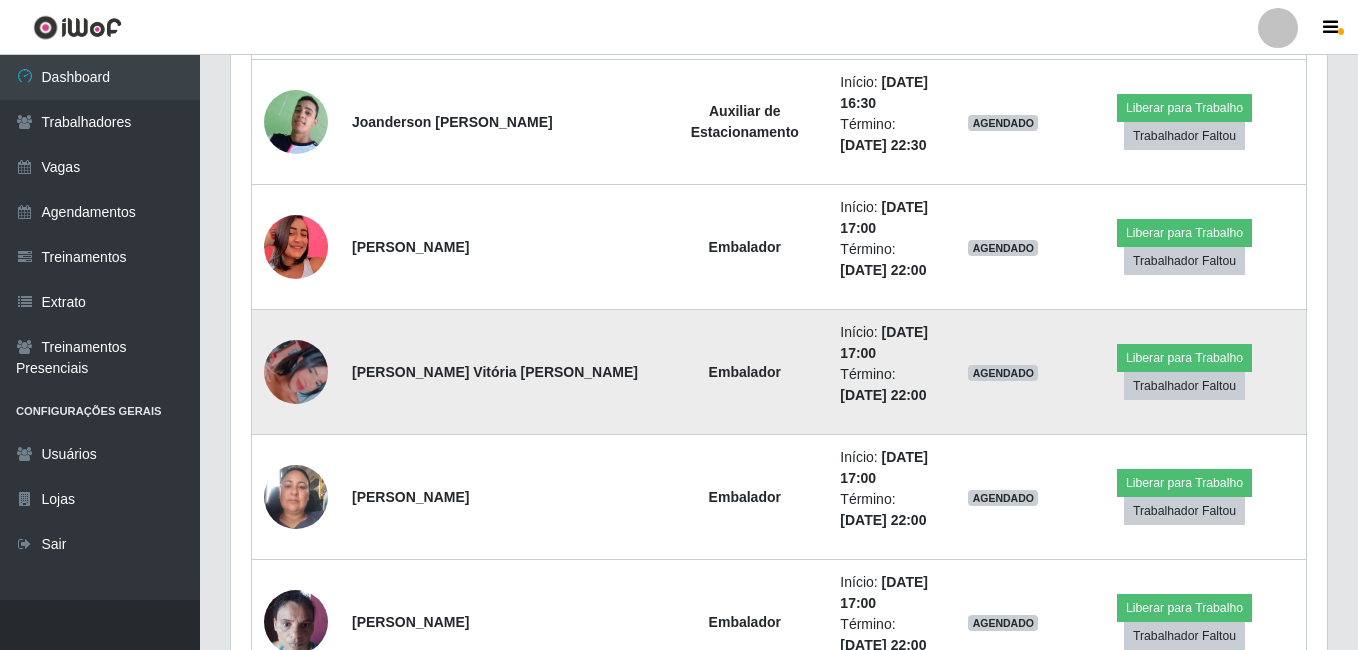 scroll, scrollTop: 999585, scrollLeft: 998919, axis: both 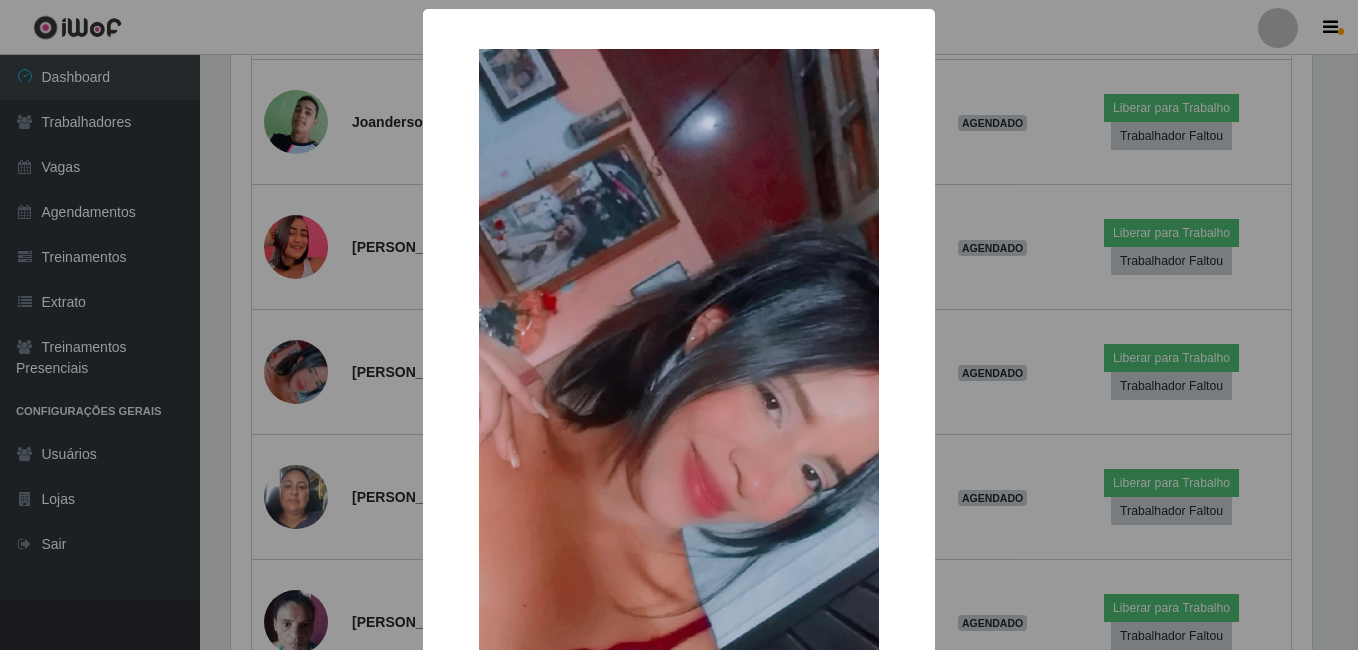 click on "× OK Cancel" at bounding box center (679, 325) 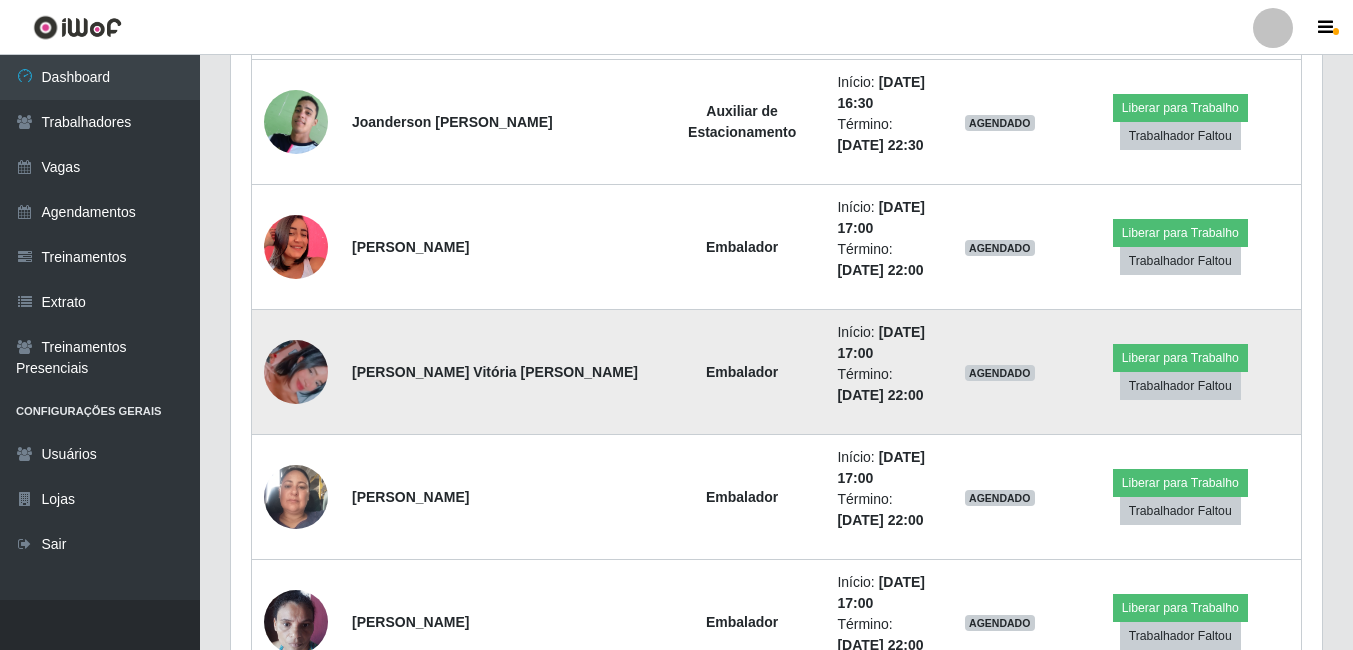 scroll, scrollTop: 999585, scrollLeft: 998909, axis: both 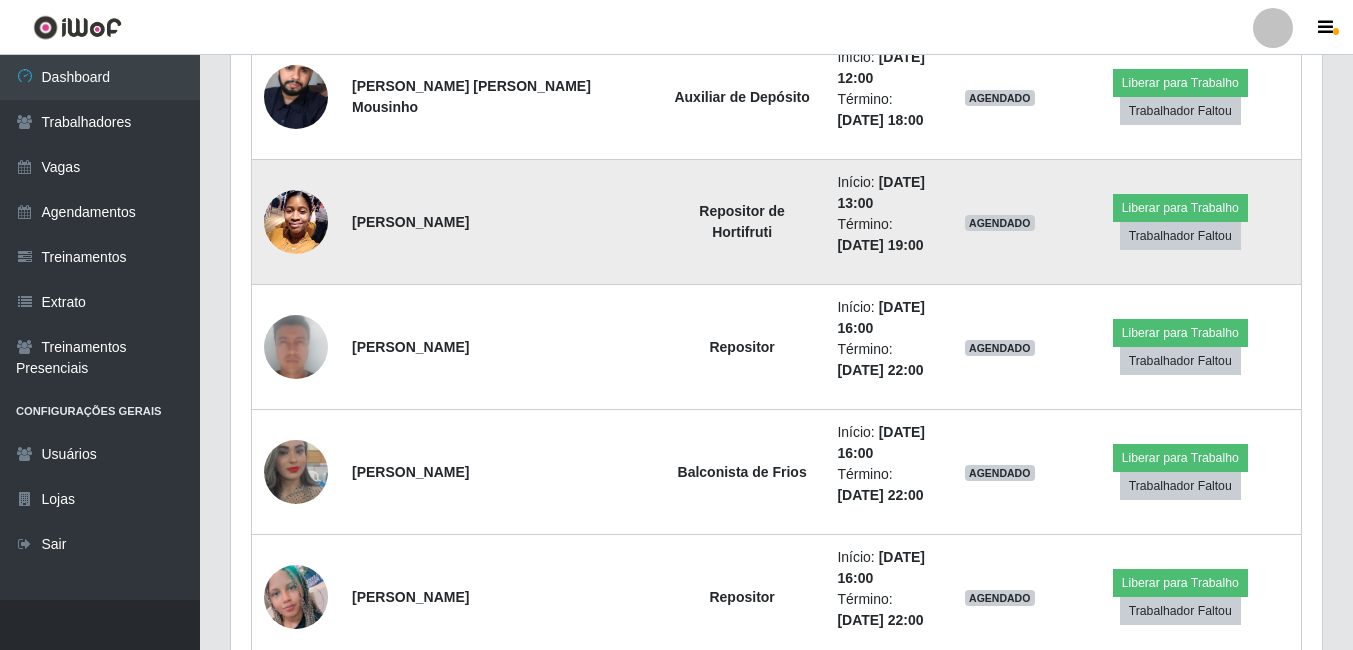 click at bounding box center [296, 221] 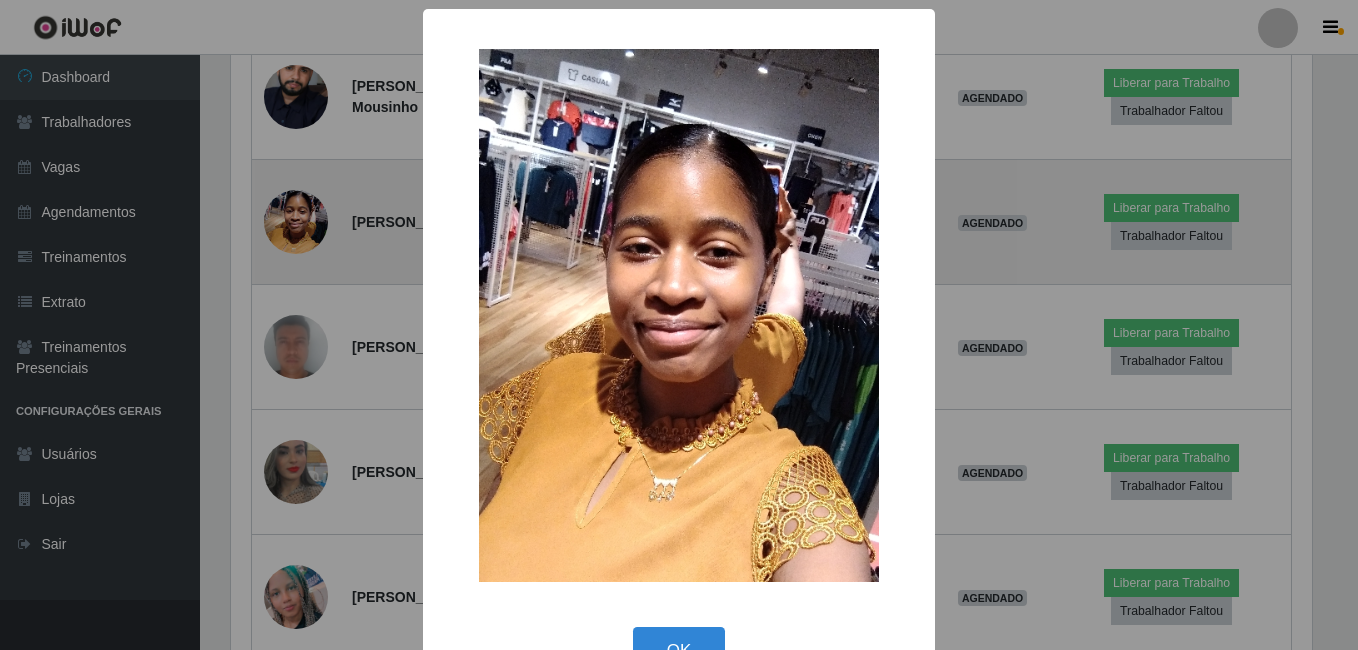 scroll, scrollTop: 999585, scrollLeft: 998919, axis: both 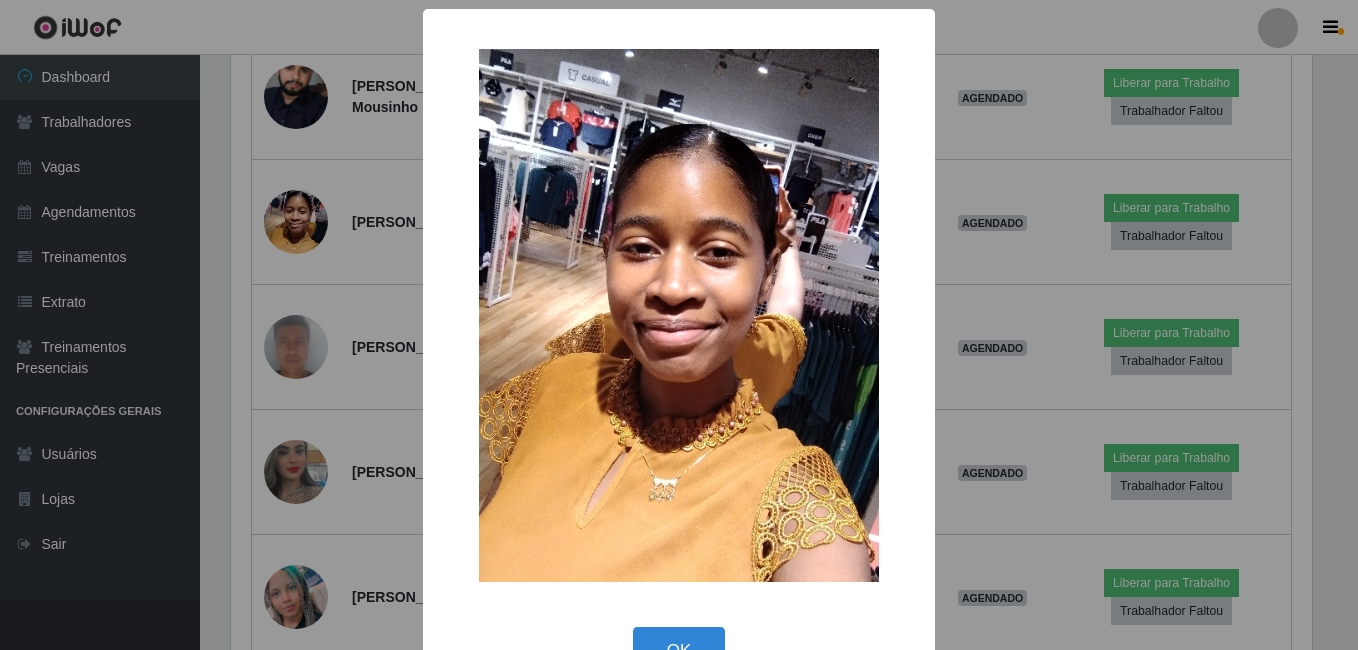 click on "× OK Cancel" at bounding box center [679, 325] 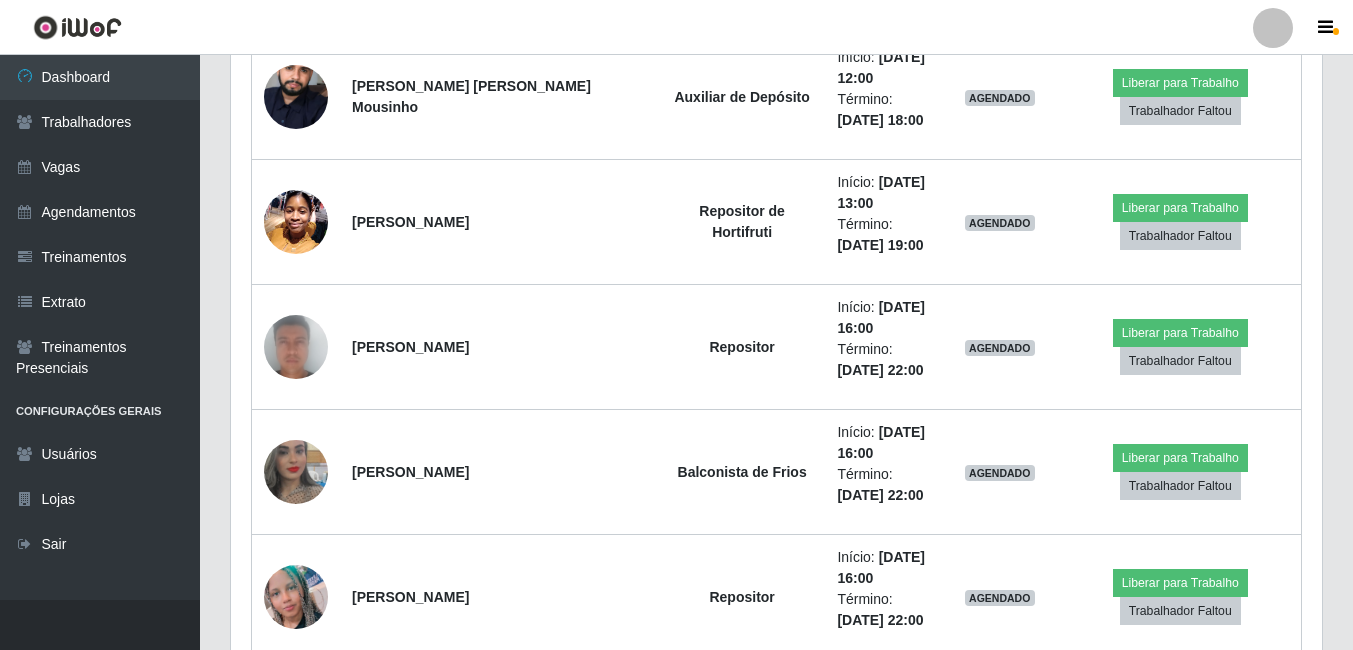 scroll, scrollTop: 999585, scrollLeft: 998909, axis: both 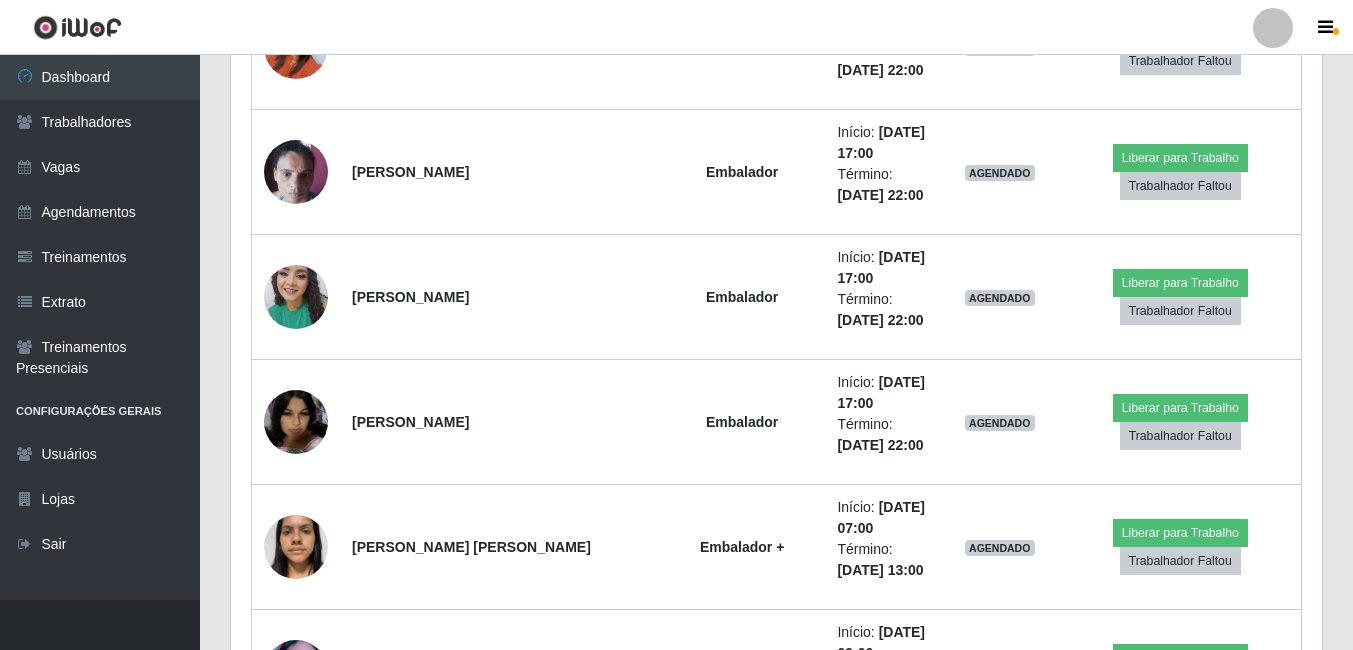 click at bounding box center (296, 296) 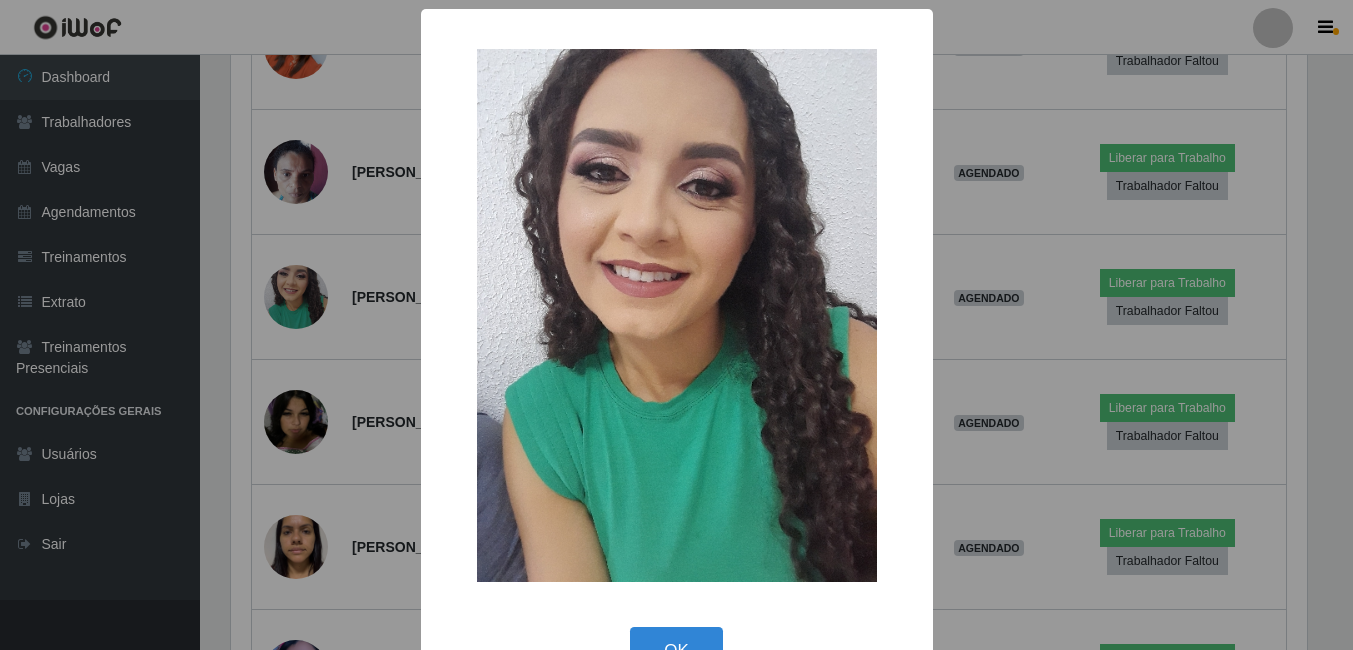 scroll, scrollTop: 999585, scrollLeft: 998919, axis: both 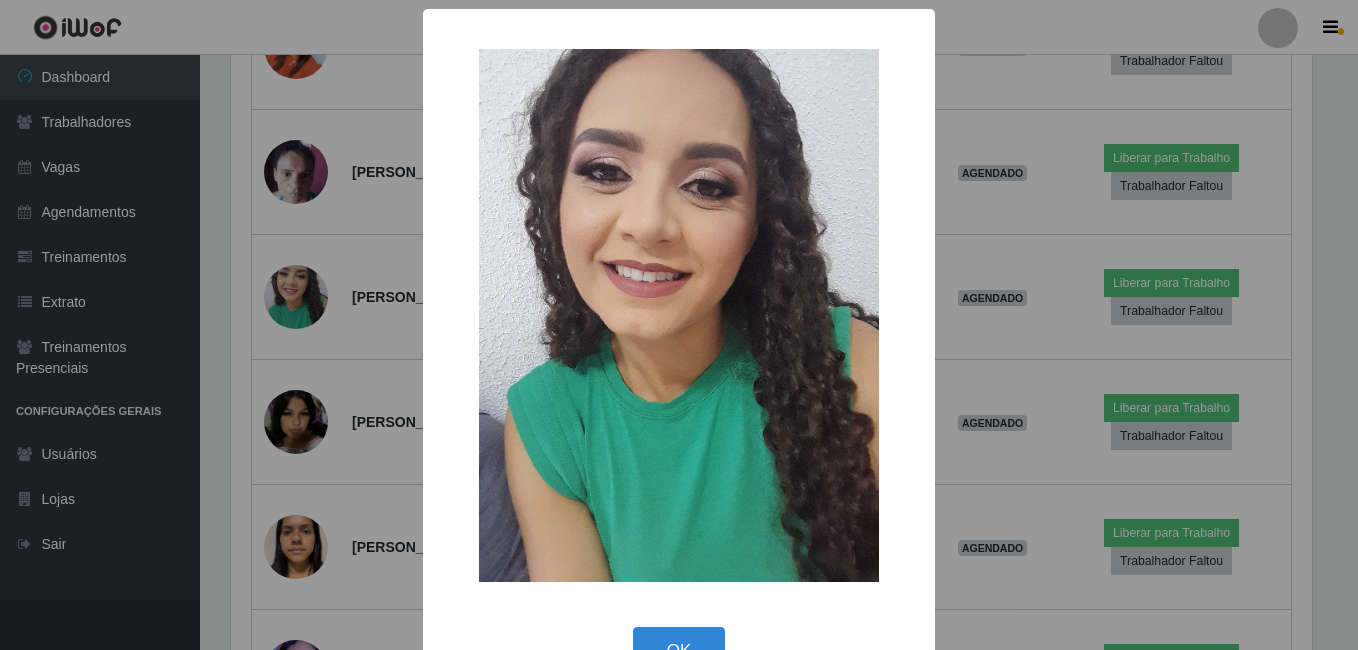 click on "× OK Cancel" at bounding box center (679, 325) 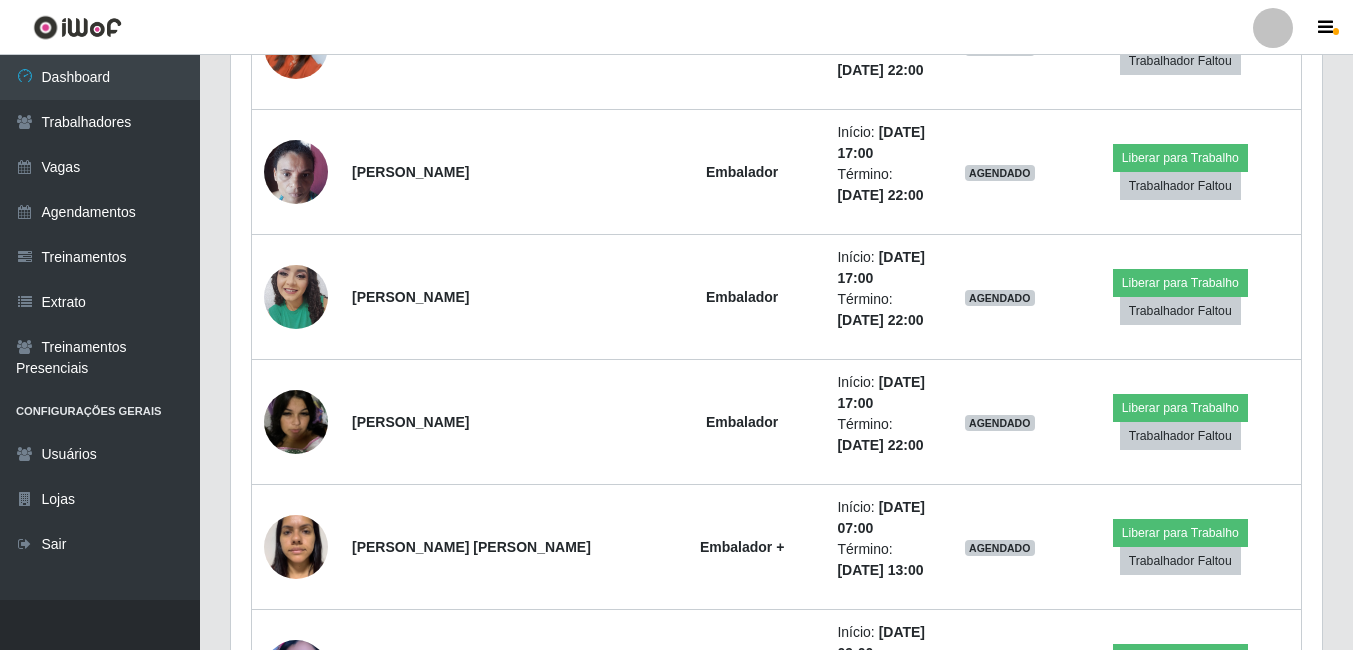 scroll, scrollTop: 999585, scrollLeft: 998909, axis: both 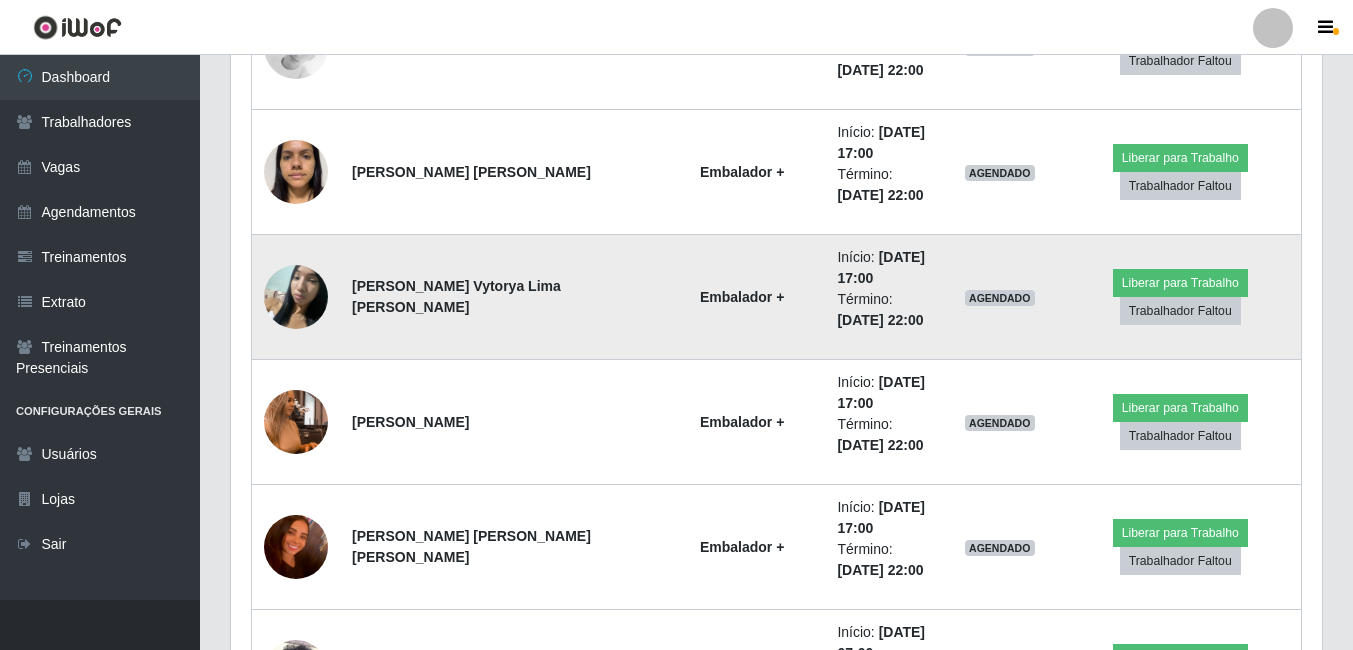 click at bounding box center [296, 296] 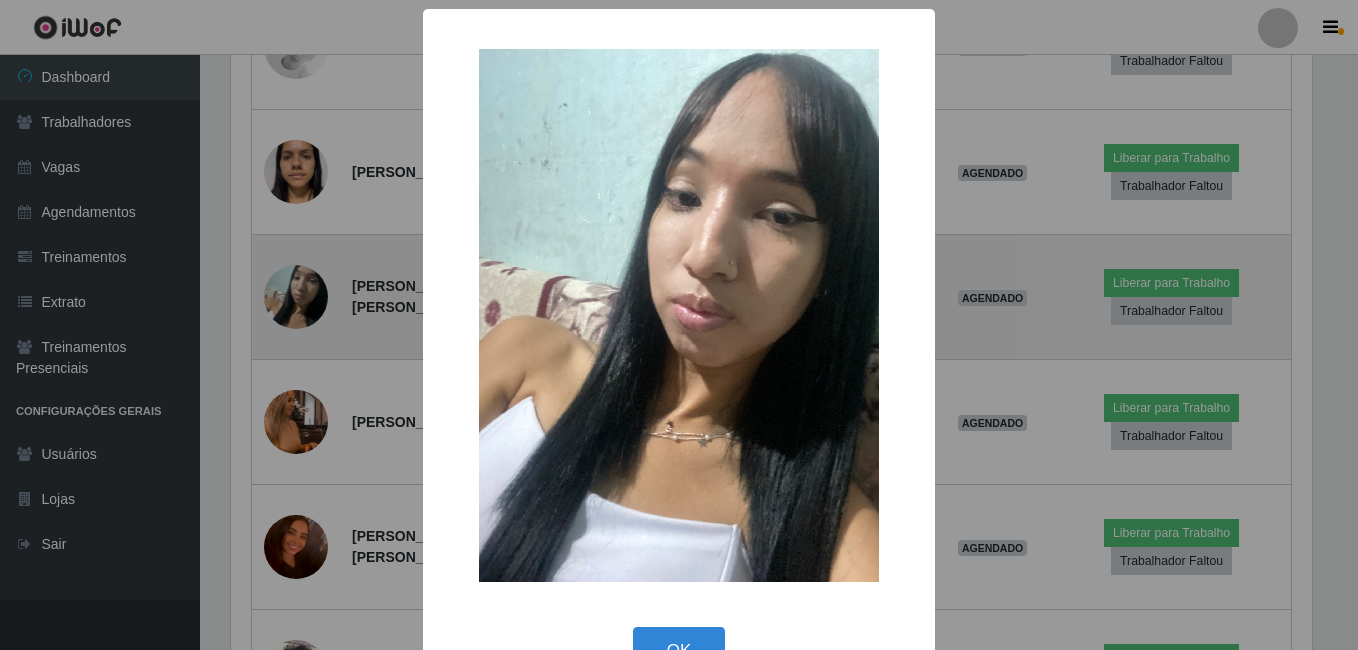scroll, scrollTop: 999585, scrollLeft: 998919, axis: both 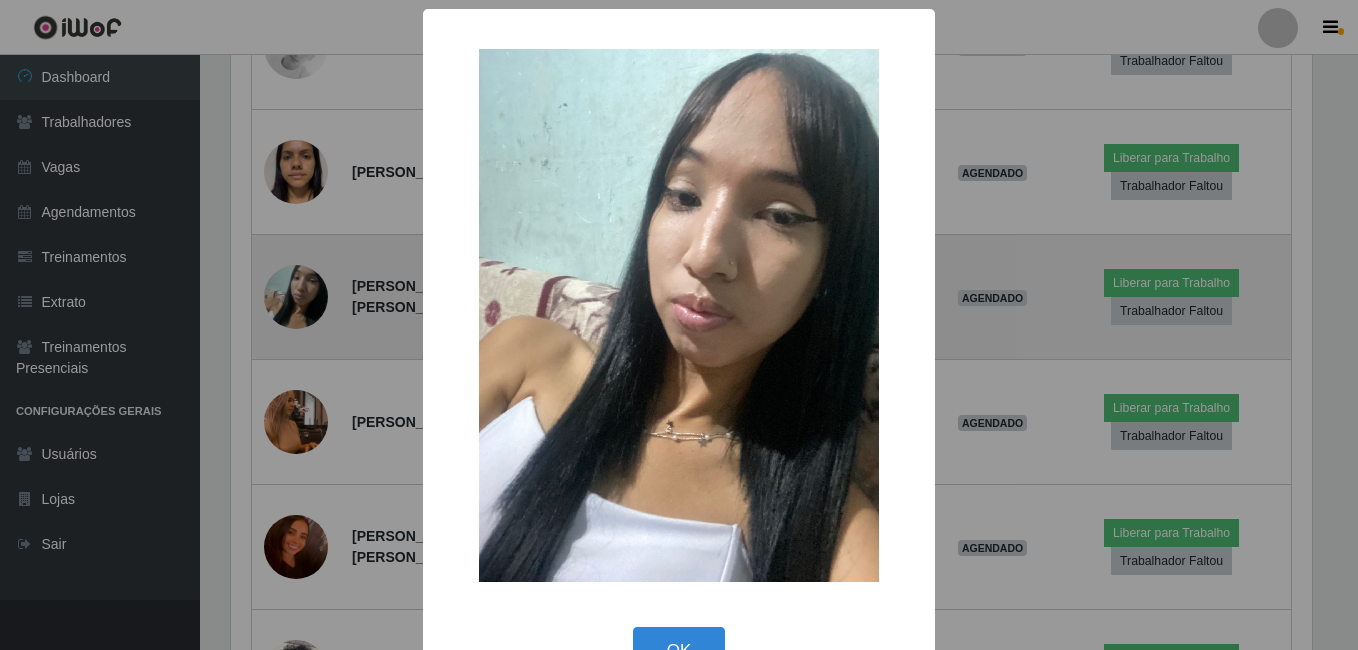 click on "× OK Cancel" at bounding box center [679, 325] 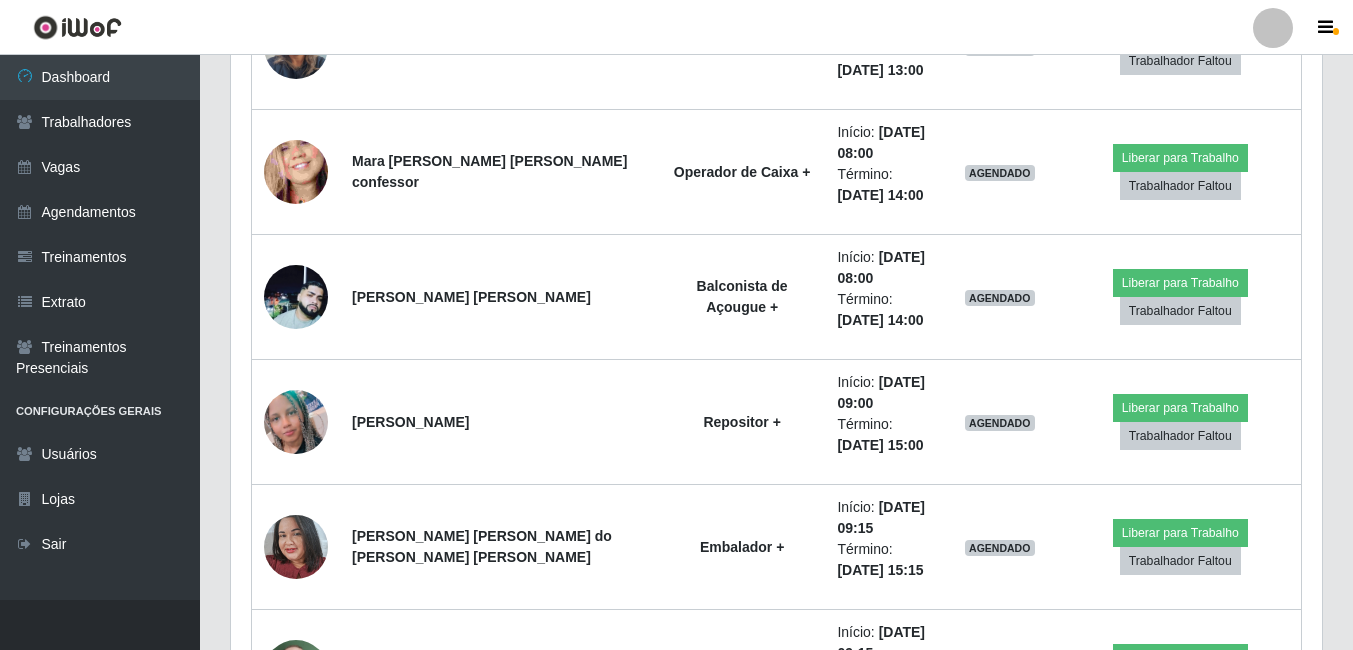 click at bounding box center (296, 297) 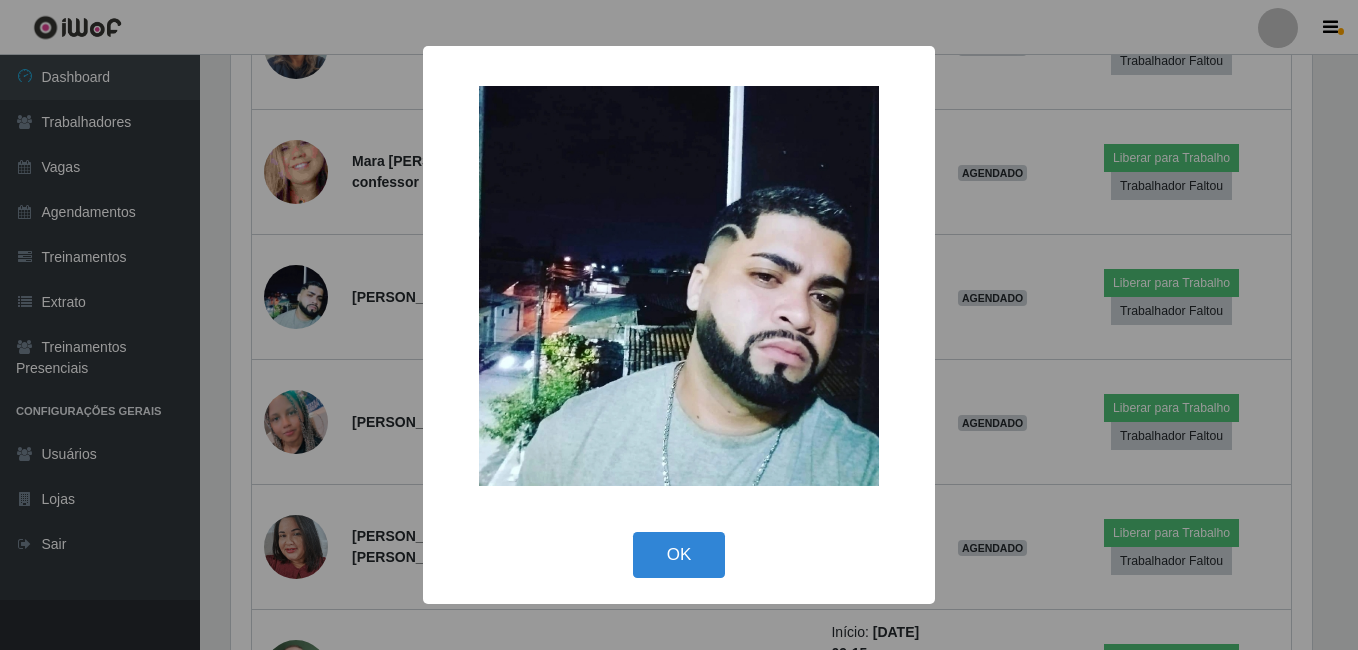 click on "× OK Cancel" at bounding box center (679, 325) 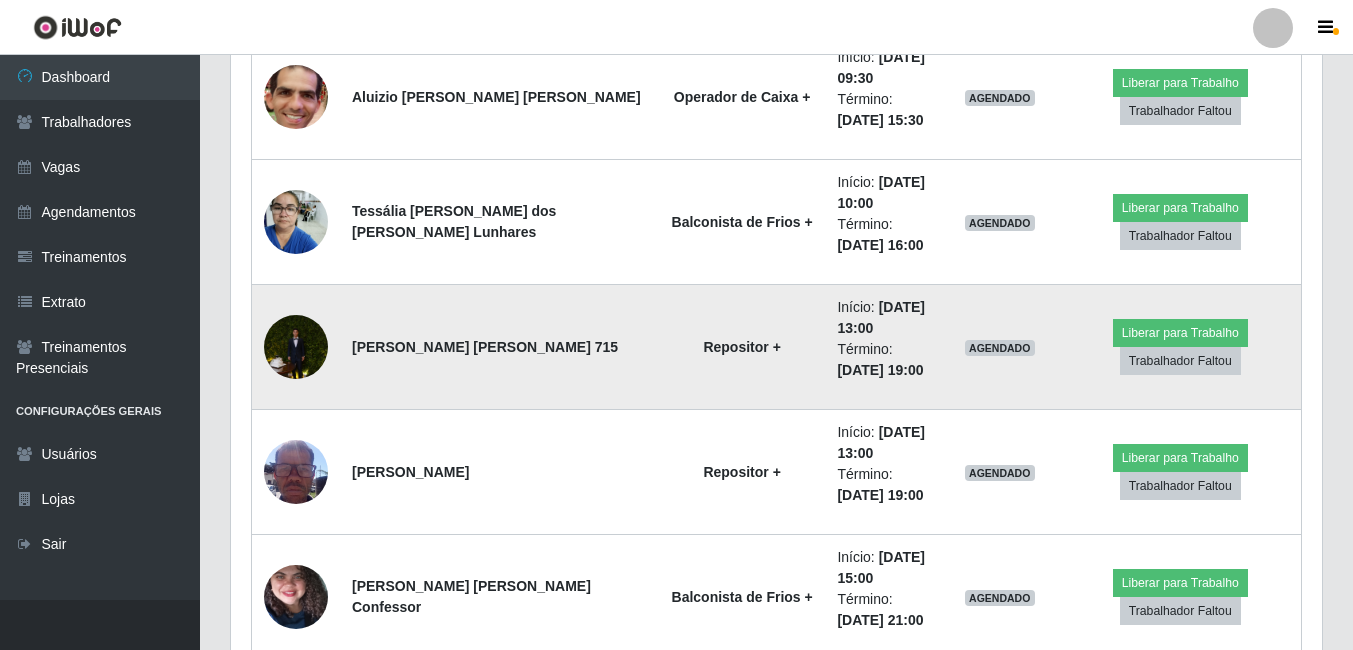 click at bounding box center (296, 347) 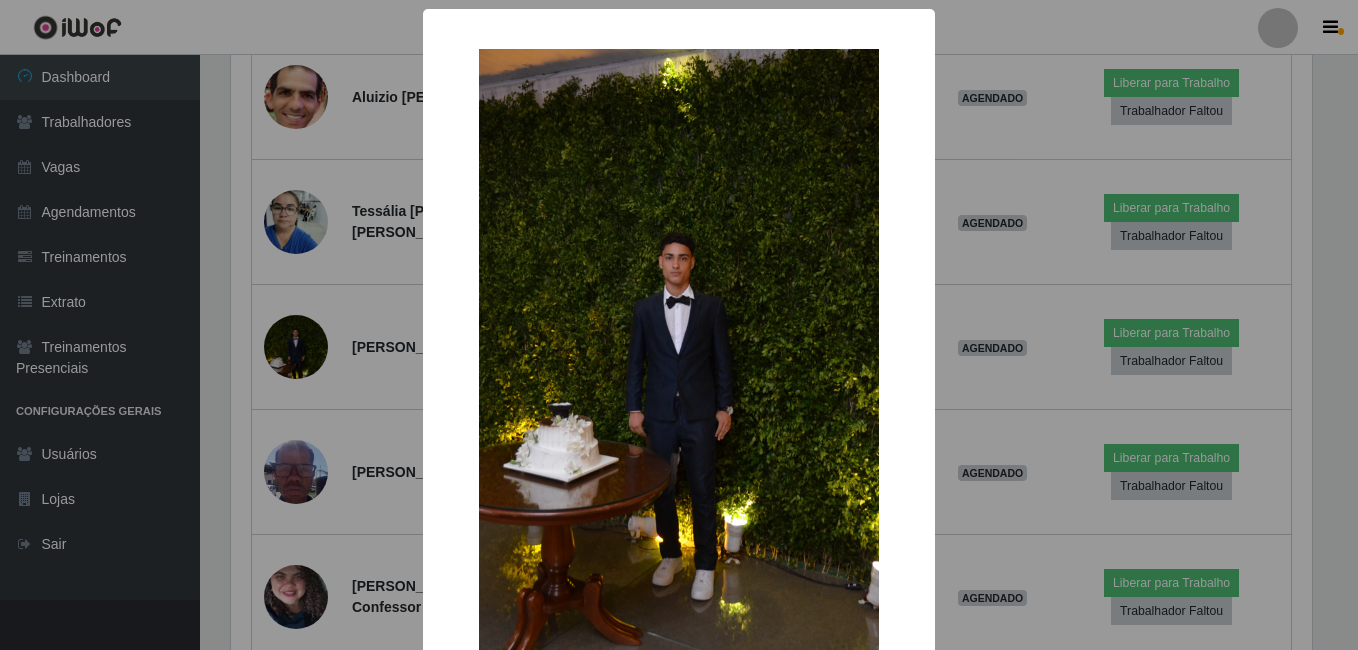 click on "× OK Cancel" at bounding box center (679, 325) 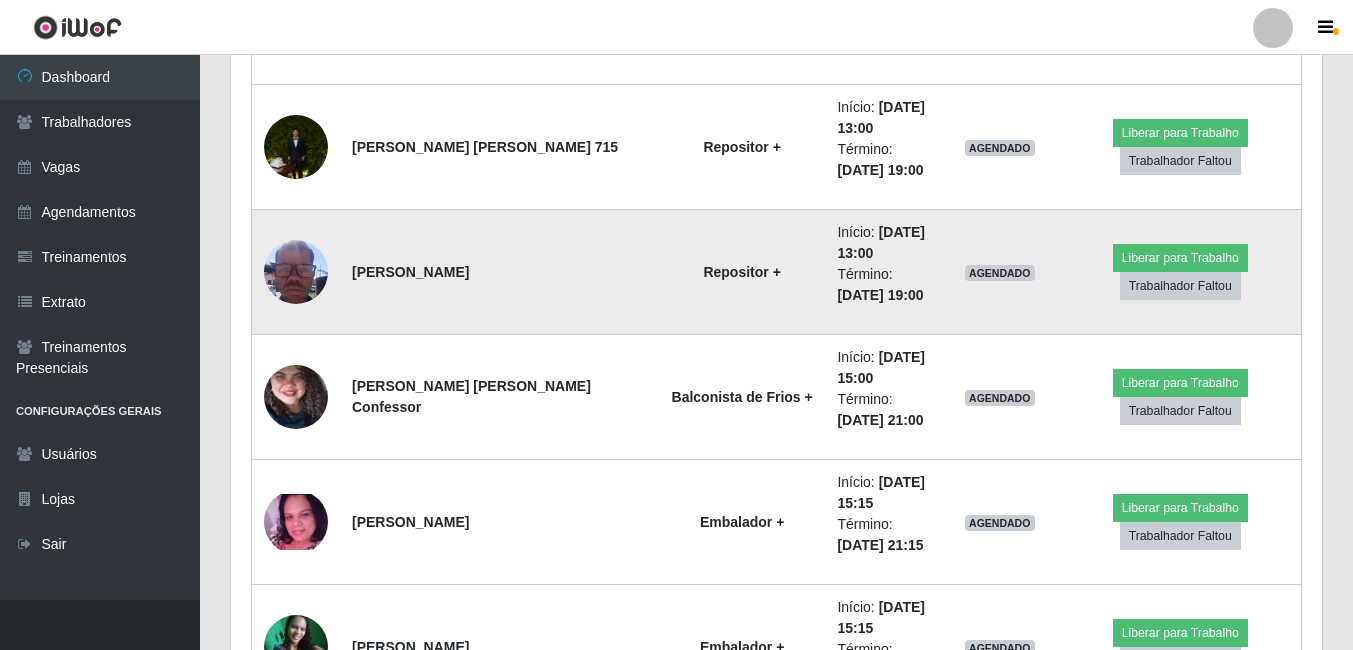 click at bounding box center (296, 271) 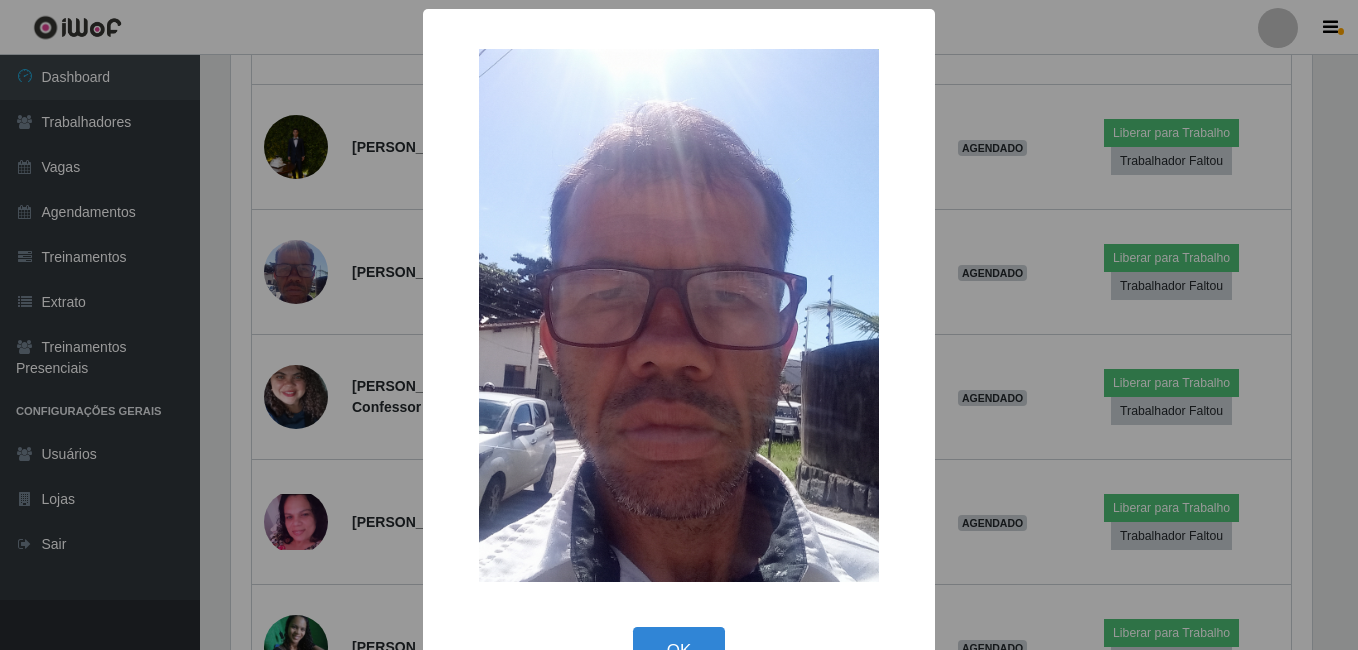 click on "× OK Cancel" at bounding box center [679, 325] 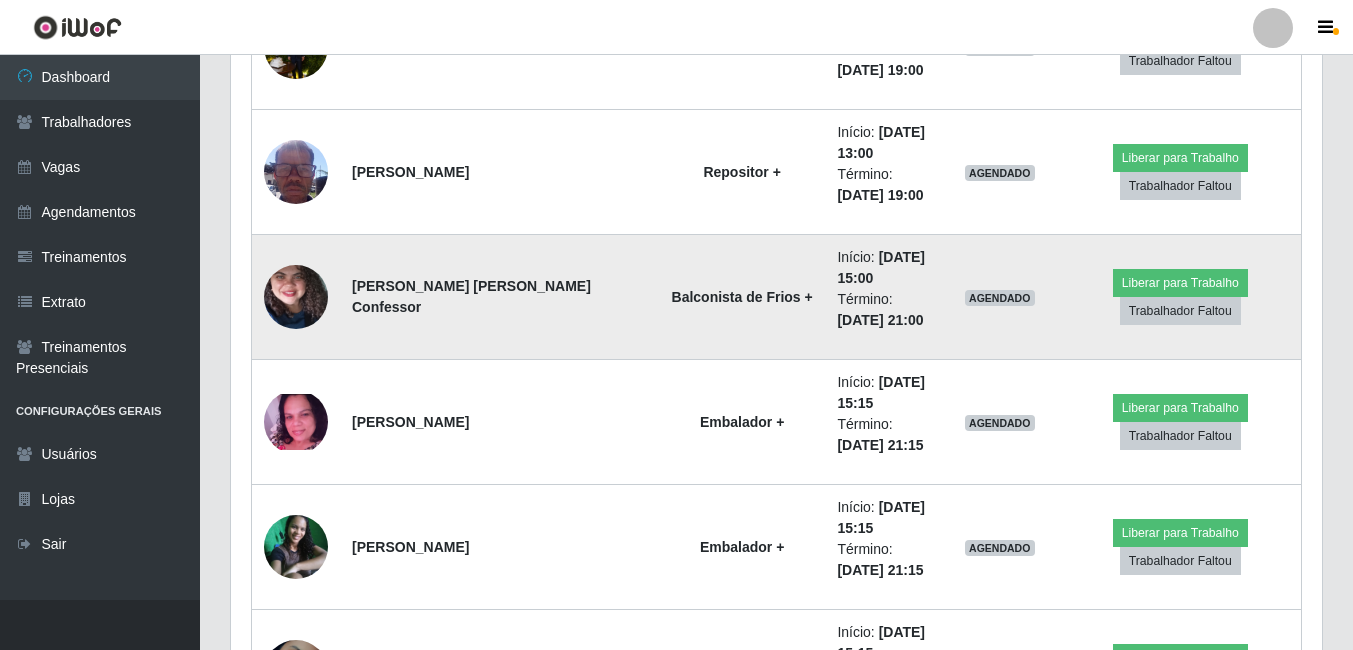click at bounding box center [296, 297] 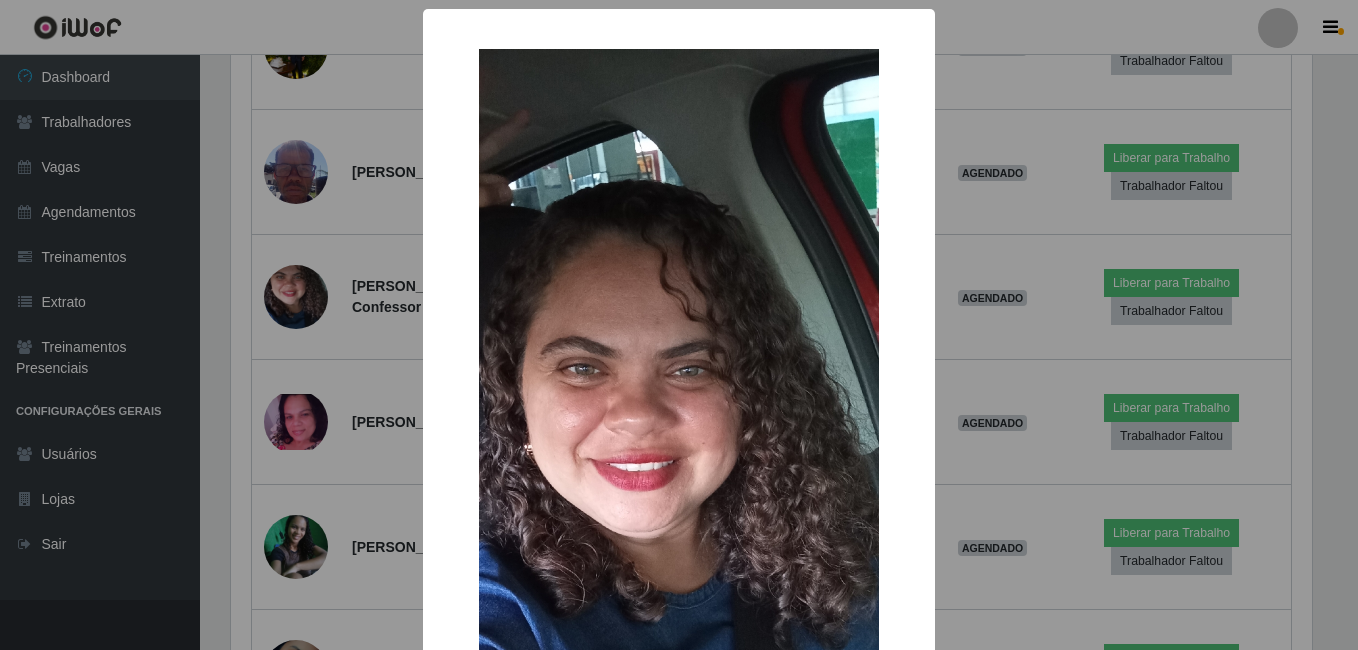 click on "× OK Cancel" at bounding box center (679, 325) 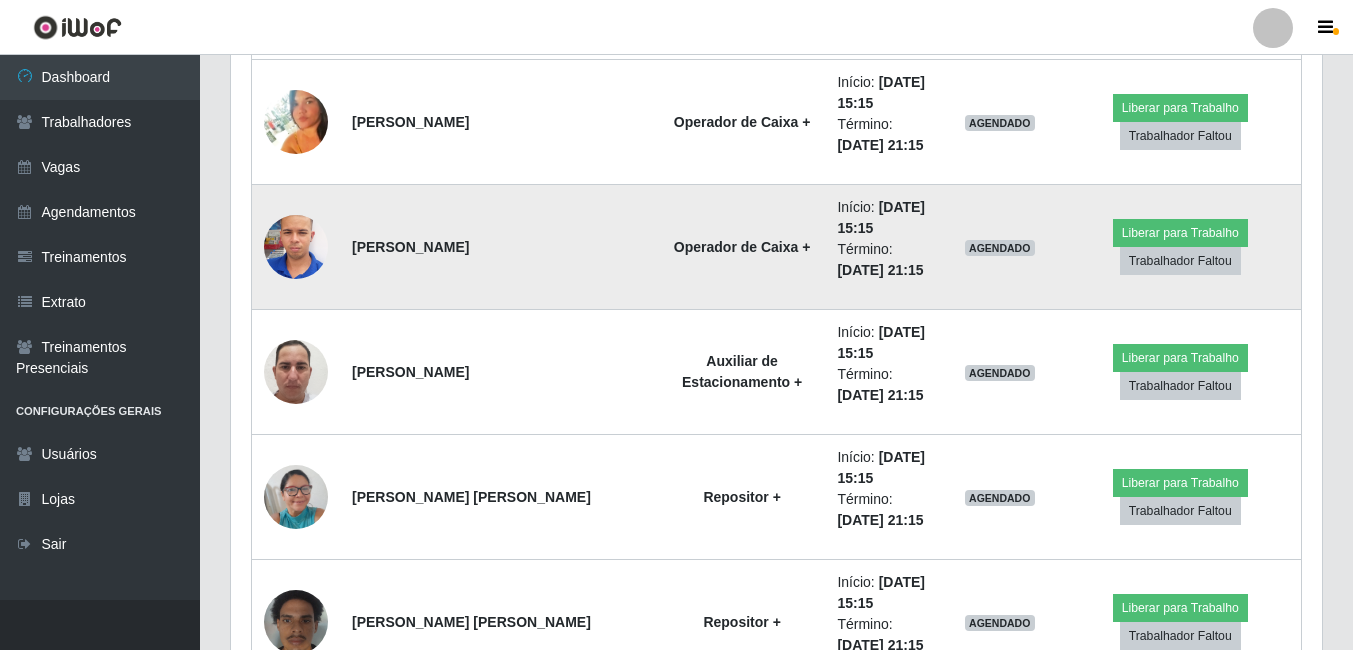 click at bounding box center [296, 247] 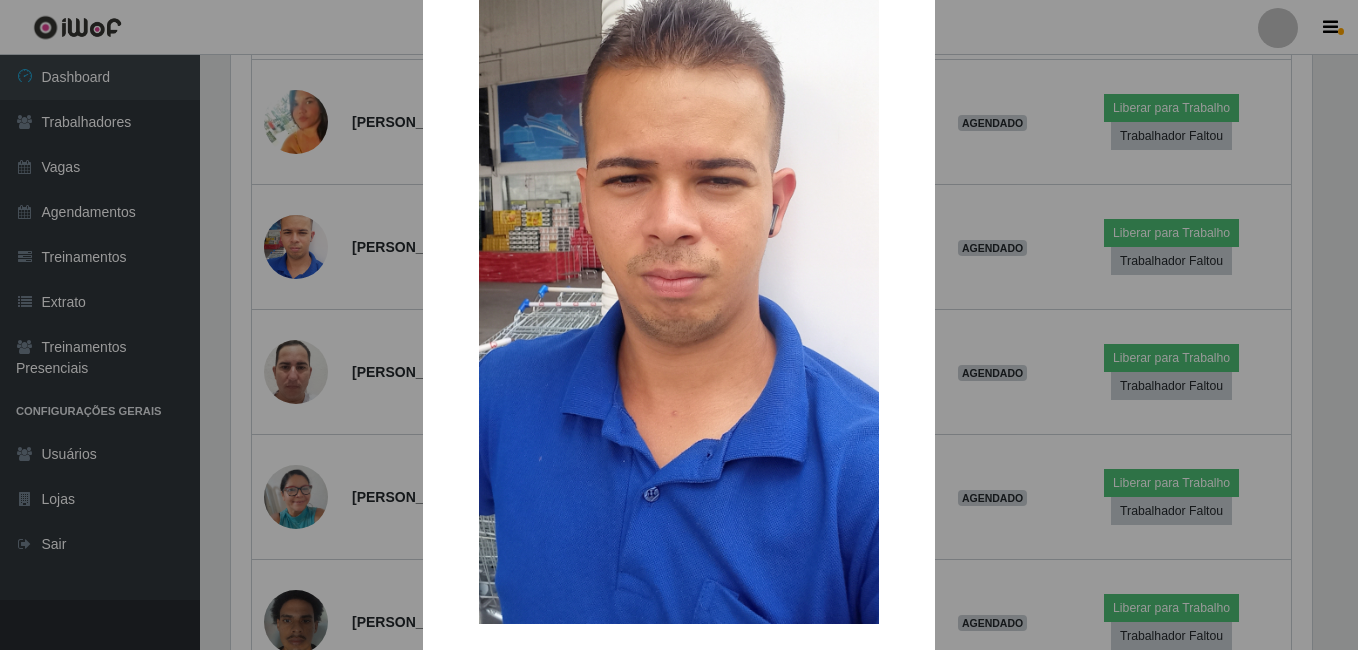 click on "× OK Cancel" at bounding box center (679, 325) 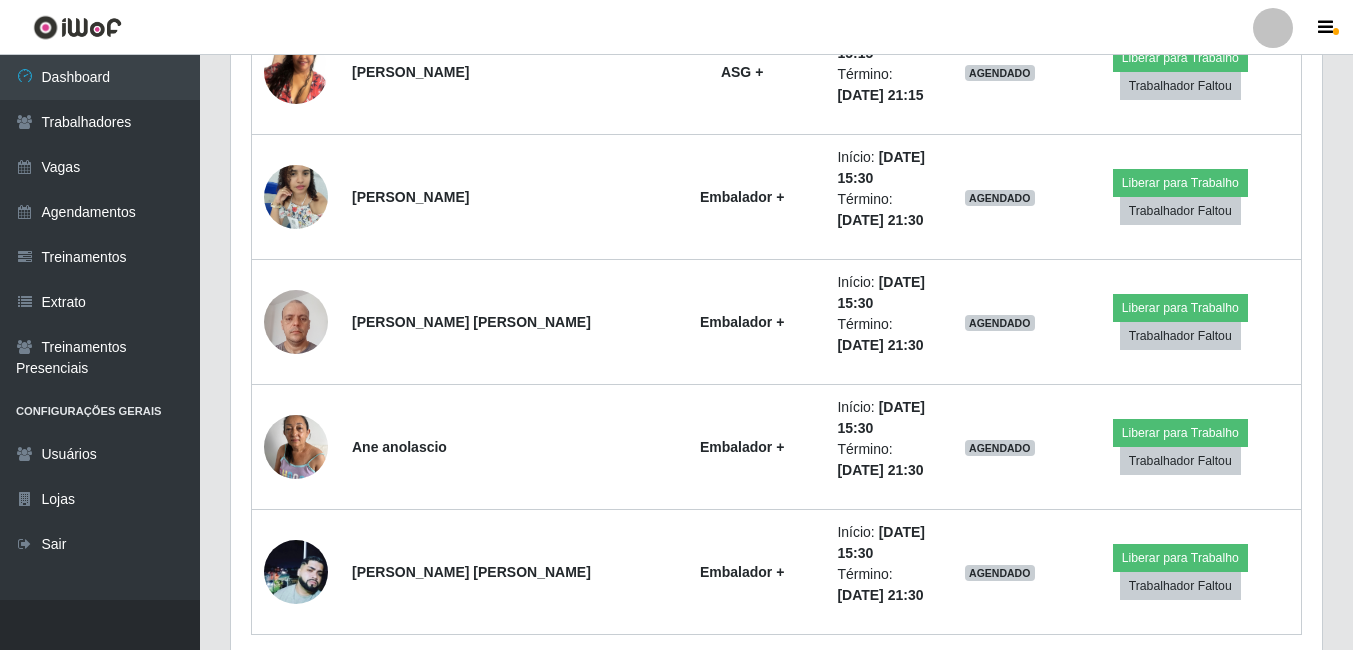 click on "Trabalhador Posição Data Status Opções [PERSON_NAME] Talaveira [PERSON_NAME]  Embalador +   Início:   [DATE] 07:00 Término:   [DATE] 13:00 EM ANDAMENTO há  02 h e   40  min   Adicionar Horas Extra Forçar Encerramento Avaliação [PERSON_NAME] Gonzaga da [PERSON_NAME]  Auxiliar de Estacionamento +   Início:   [DATE] 07:00 Término:   [DATE] 13:00 EM ANDAMENTO há  02 h e   46  min   Adicionar Horas Extra Forçar Encerramento Avaliação Camila Kasuy [PERSON_NAME] dos [PERSON_NAME]  ASG +   Início:   [DATE] 07:00 Término:   [DATE] 13:00 EM ANDAMENTO há  02 h e   46  min   Adicionar Horas Extra Forçar Encerramento Avaliação [PERSON_NAME] [PERSON_NAME] +   Início:   [DATE] 07:00 Término:   [DATE] 13:00 EM ANDAMENTO há  02 h e   46  min   Adicionar Horas Extra Forçar Encerramento Avaliação [PERSON_NAME] [PERSON_NAME] Balconista de Açougue +   Início:   [DATE] 07:00 Término:   [DATE] 13:00 EM ANDAMENTO há  02 h e   46  min   Adicionar Horas Extra Avaliação" at bounding box center (776, -8639) 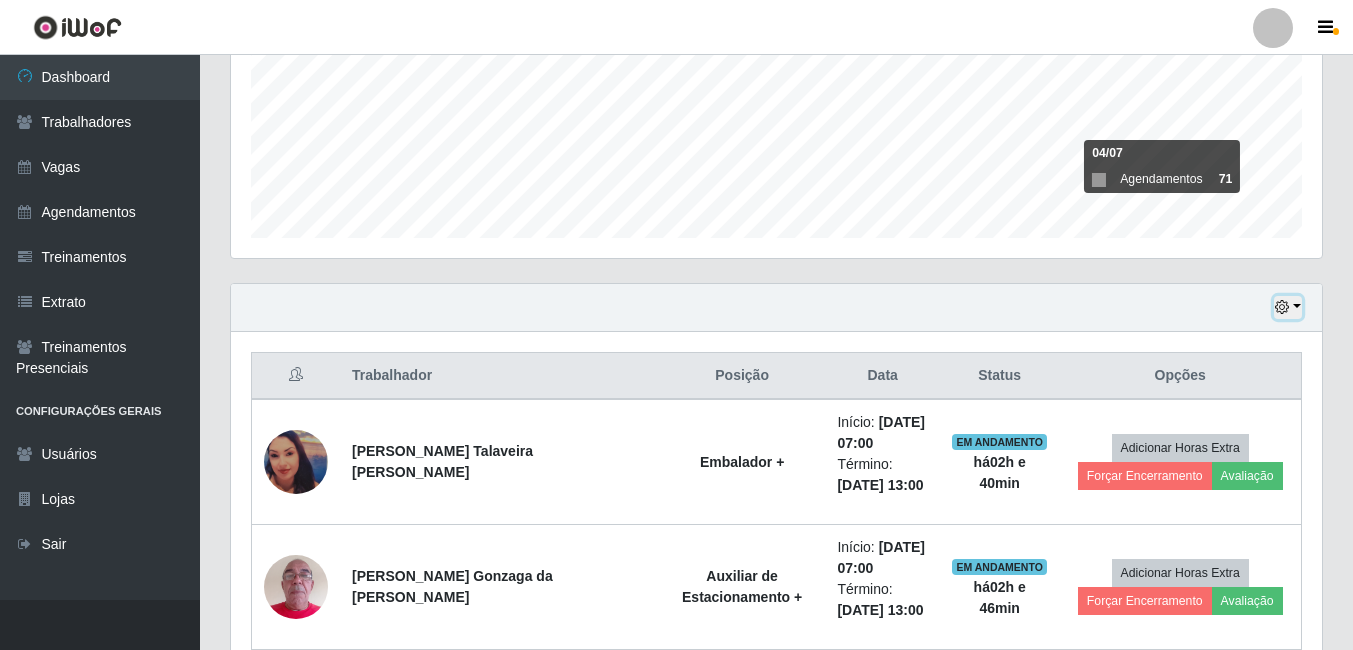 click at bounding box center [1282, 307] 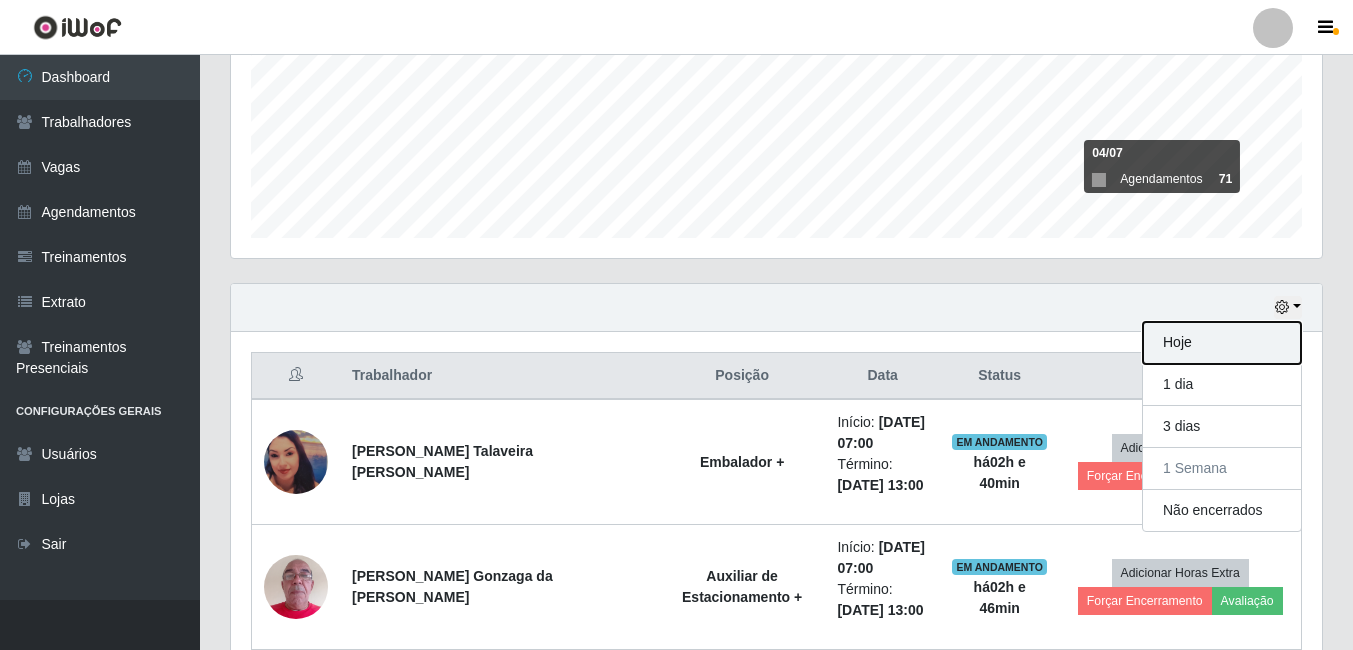 click on "Hoje" at bounding box center [1222, 343] 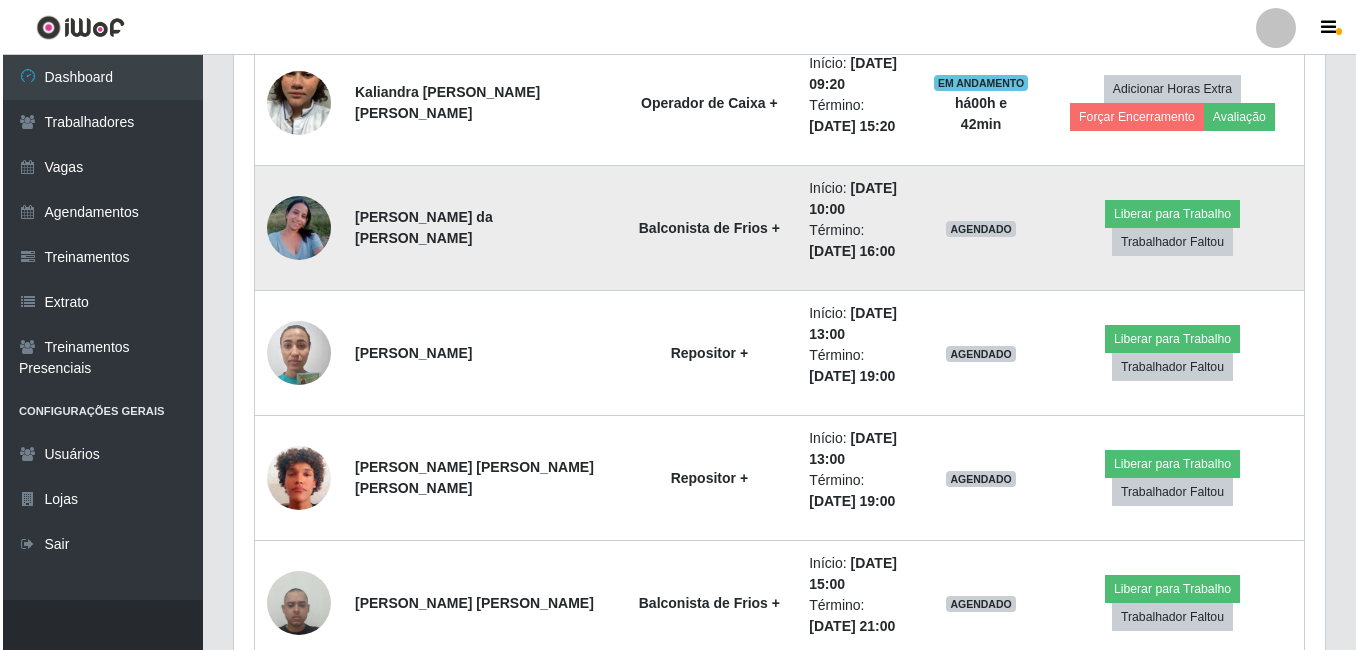 scroll, scrollTop: 2337, scrollLeft: 0, axis: vertical 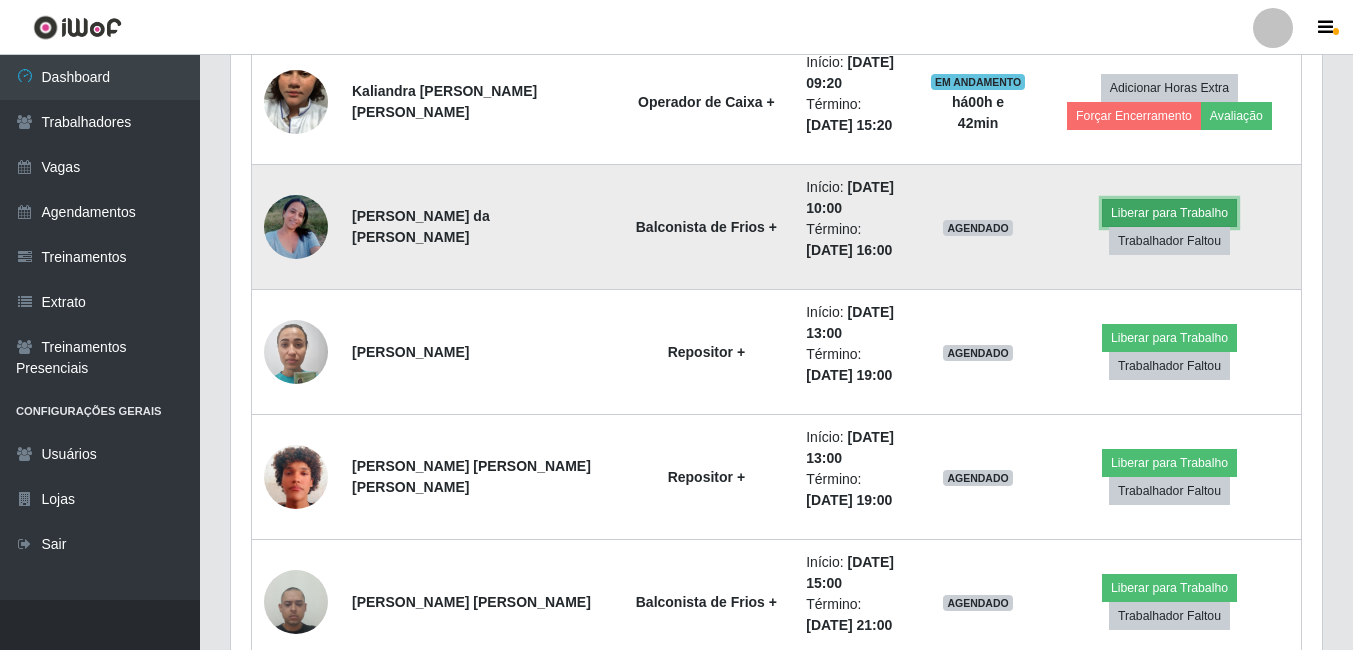 click on "Liberar para Trabalho" at bounding box center (1169, 213) 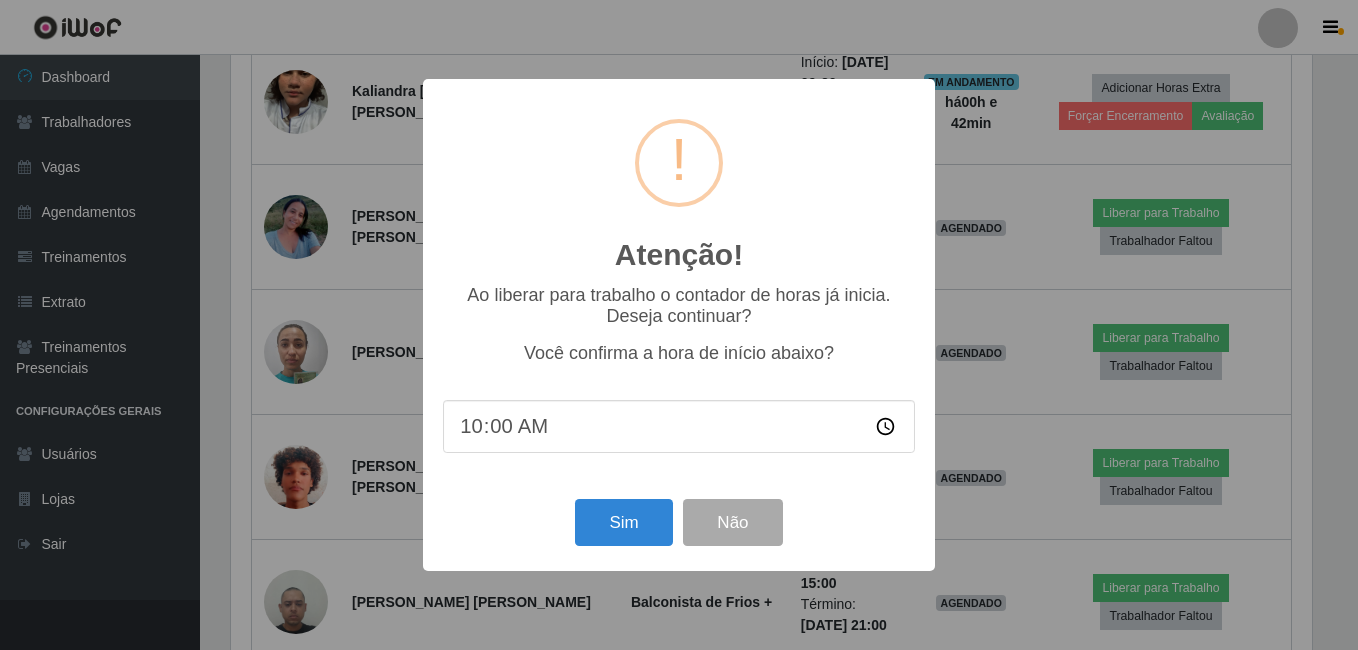 scroll, scrollTop: 999585, scrollLeft: 998919, axis: both 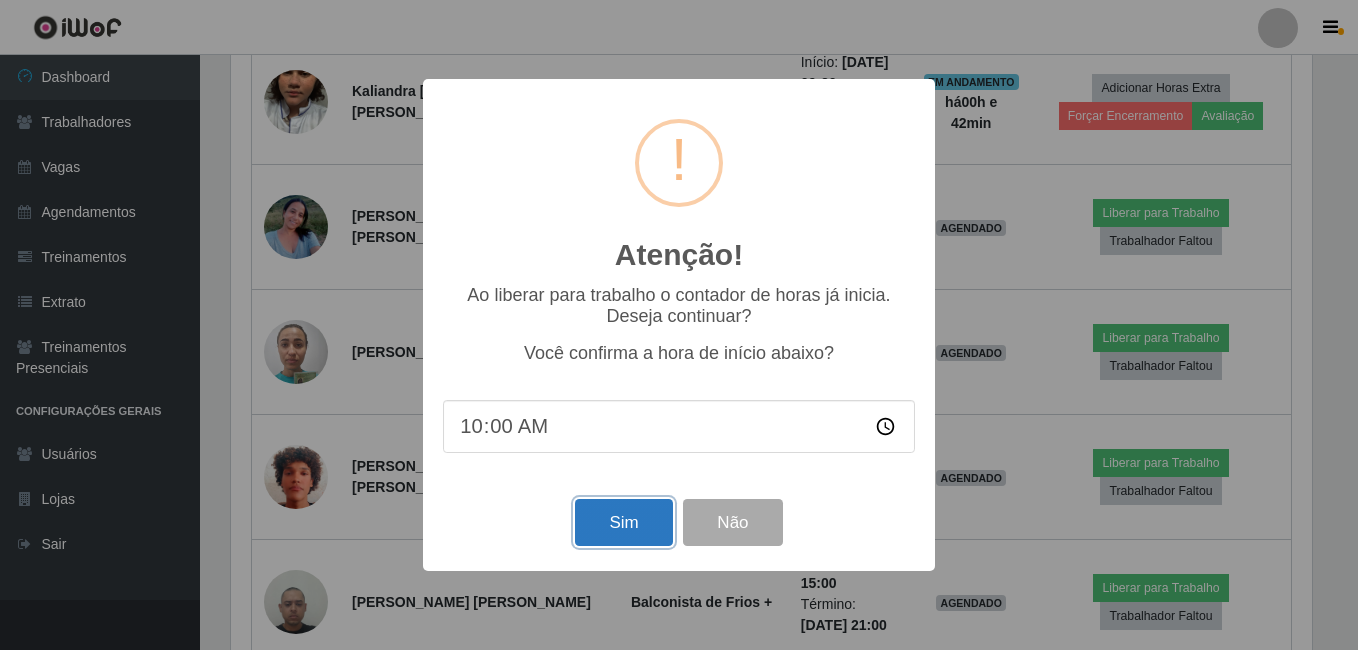click on "Sim" at bounding box center [623, 522] 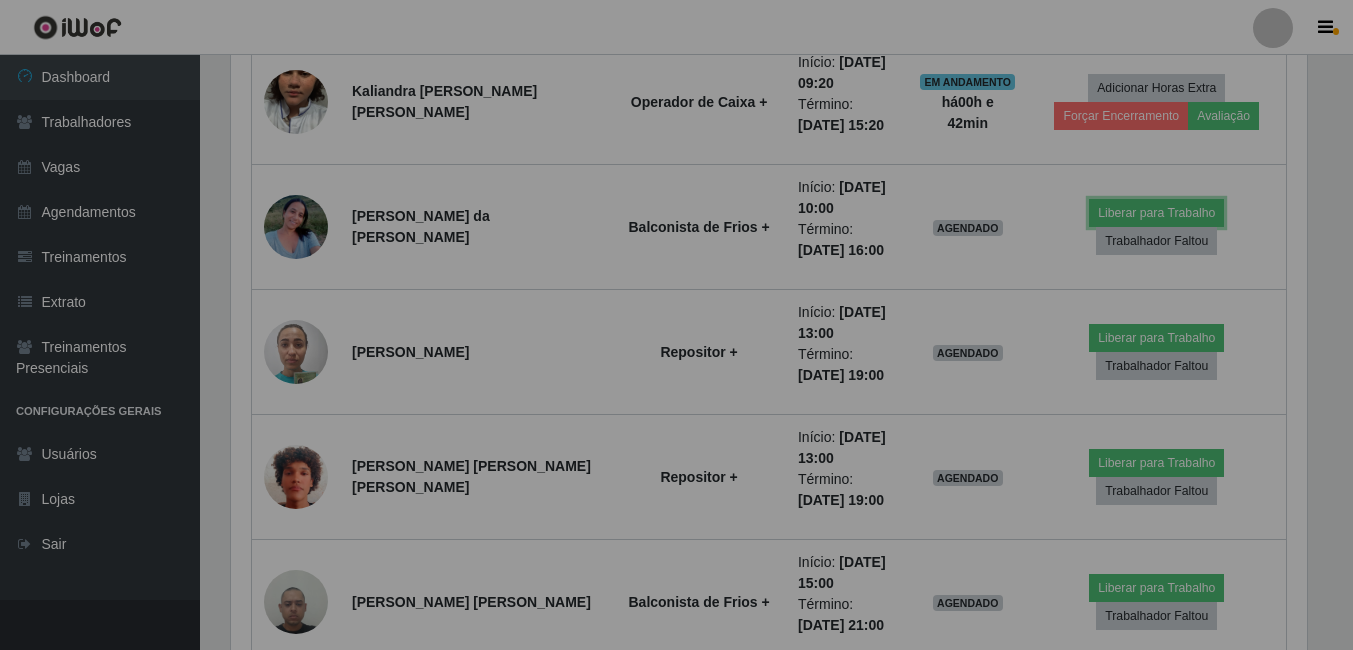 scroll, scrollTop: 999585, scrollLeft: 998909, axis: both 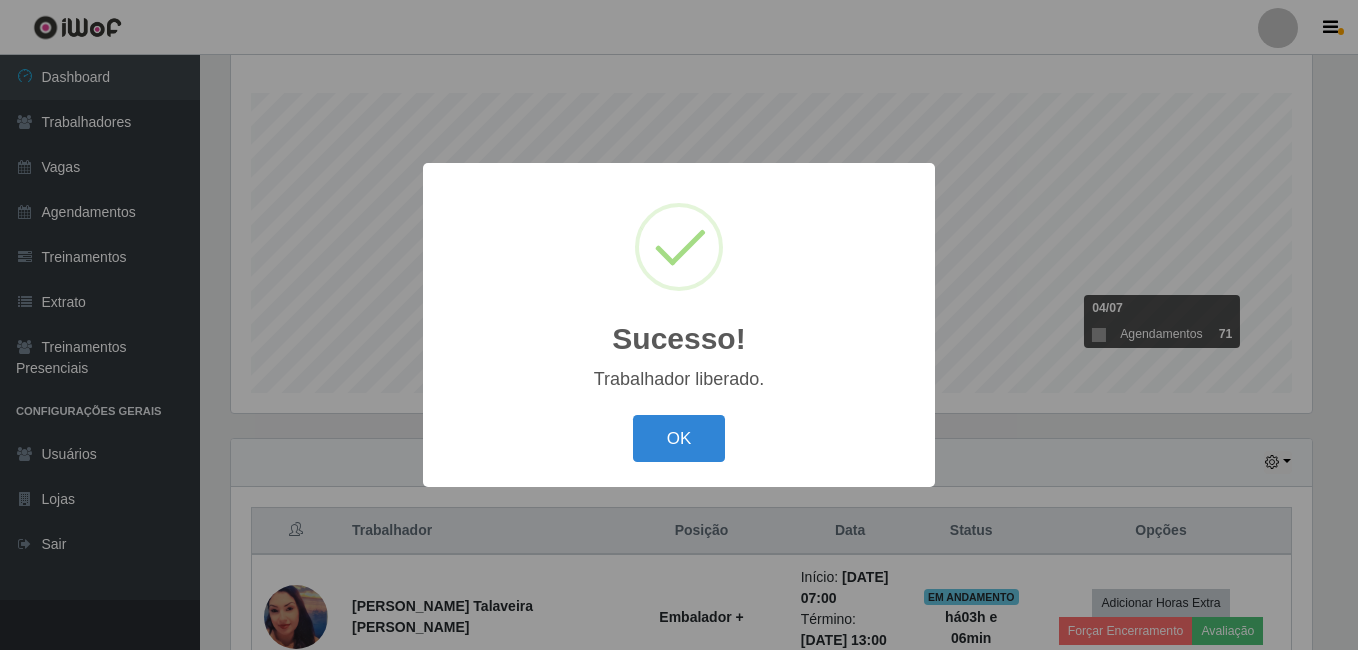 type 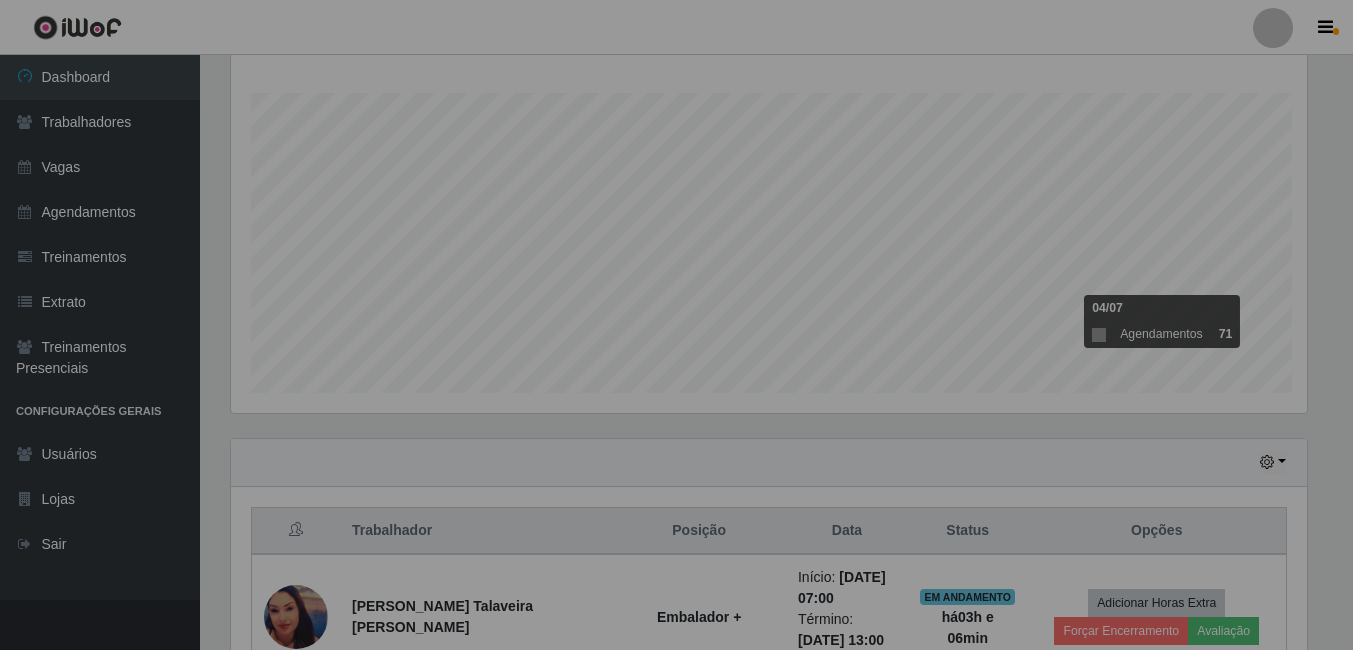 scroll, scrollTop: 999585, scrollLeft: 998909, axis: both 